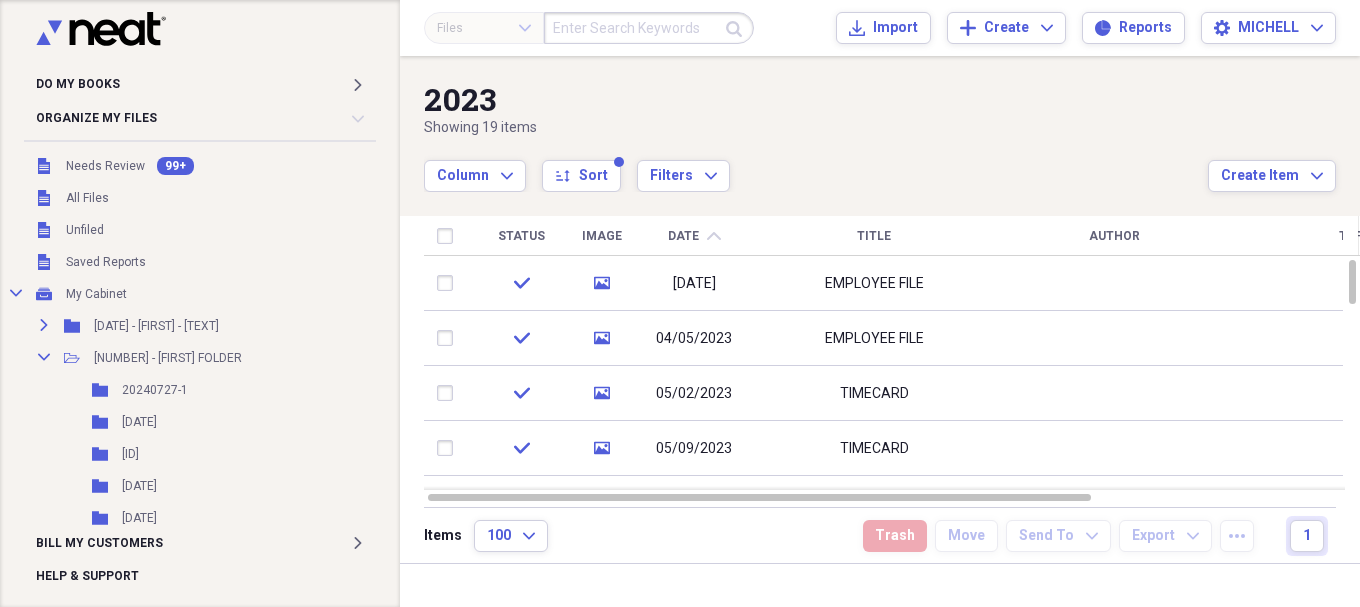 scroll, scrollTop: 0, scrollLeft: 0, axis: both 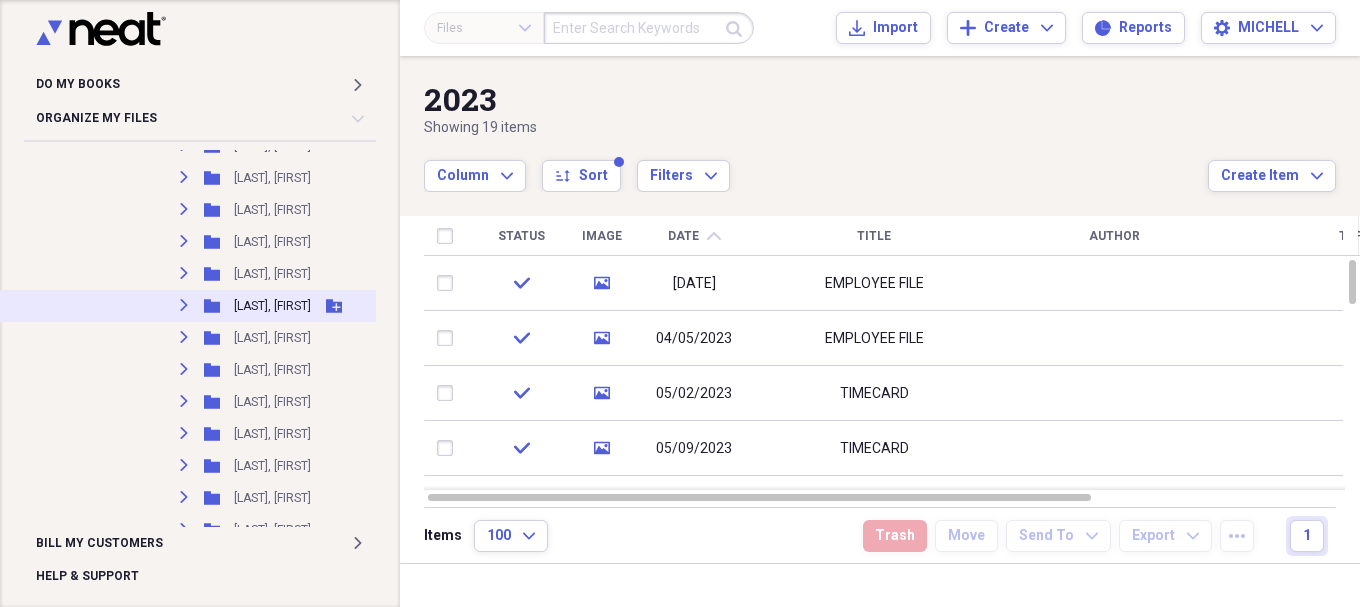 click on "Expand" at bounding box center (184, 305) 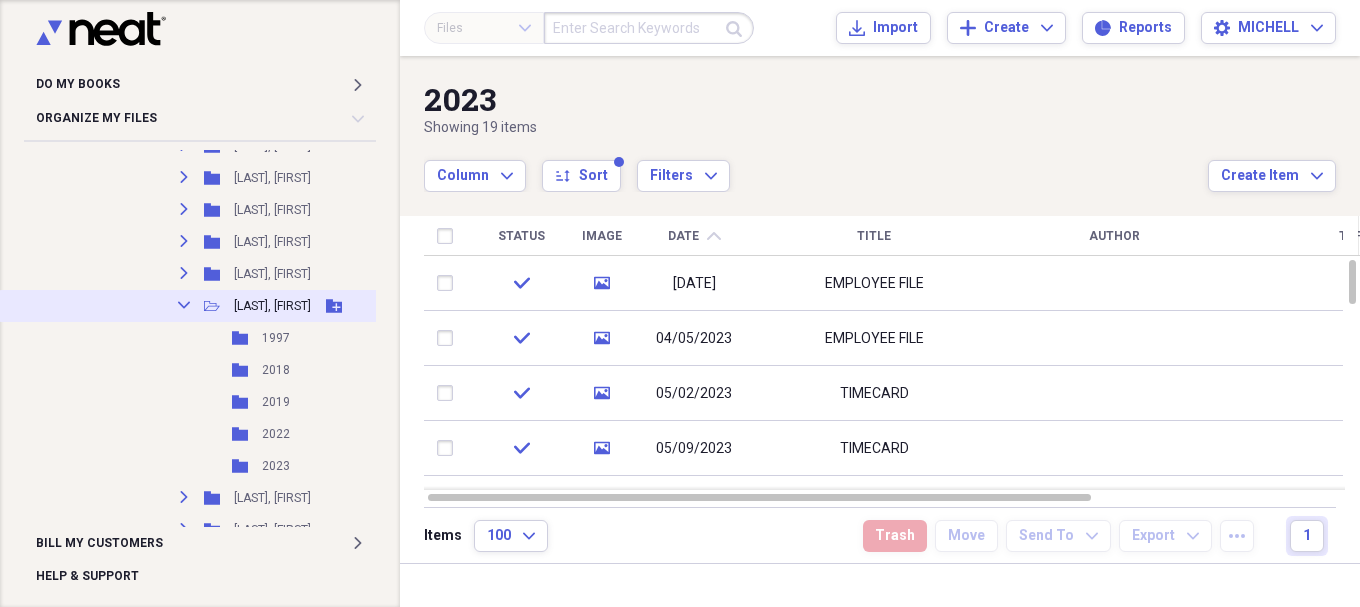 click 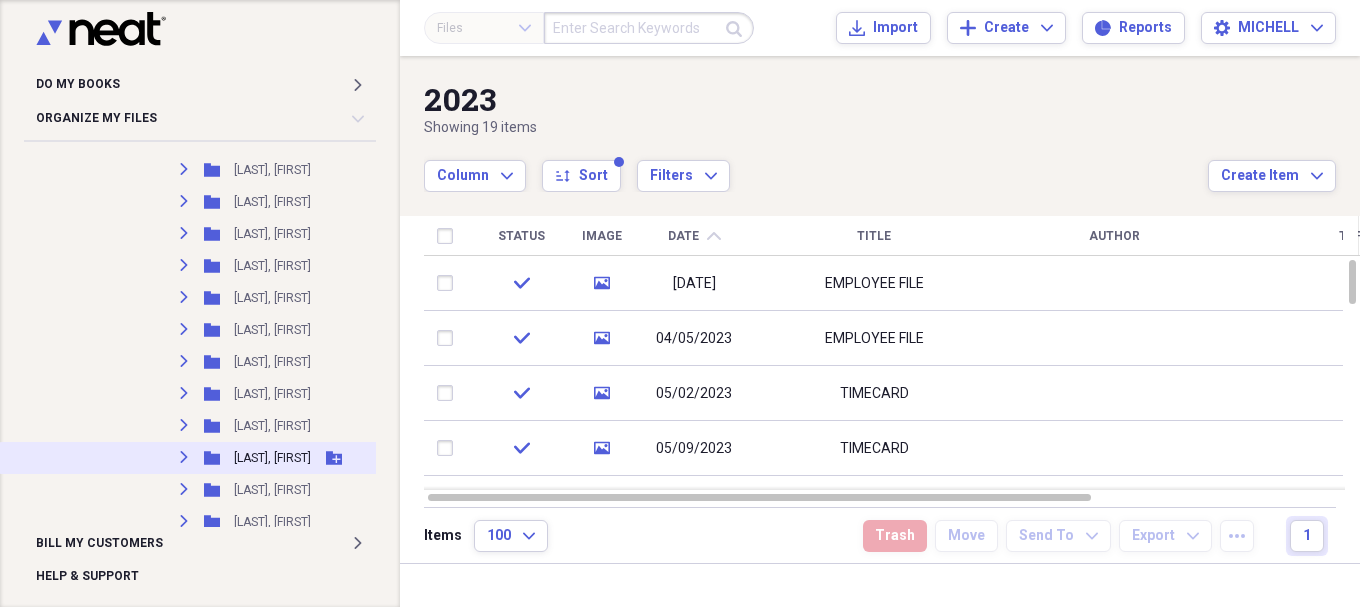 scroll, scrollTop: 7293, scrollLeft: 0, axis: vertical 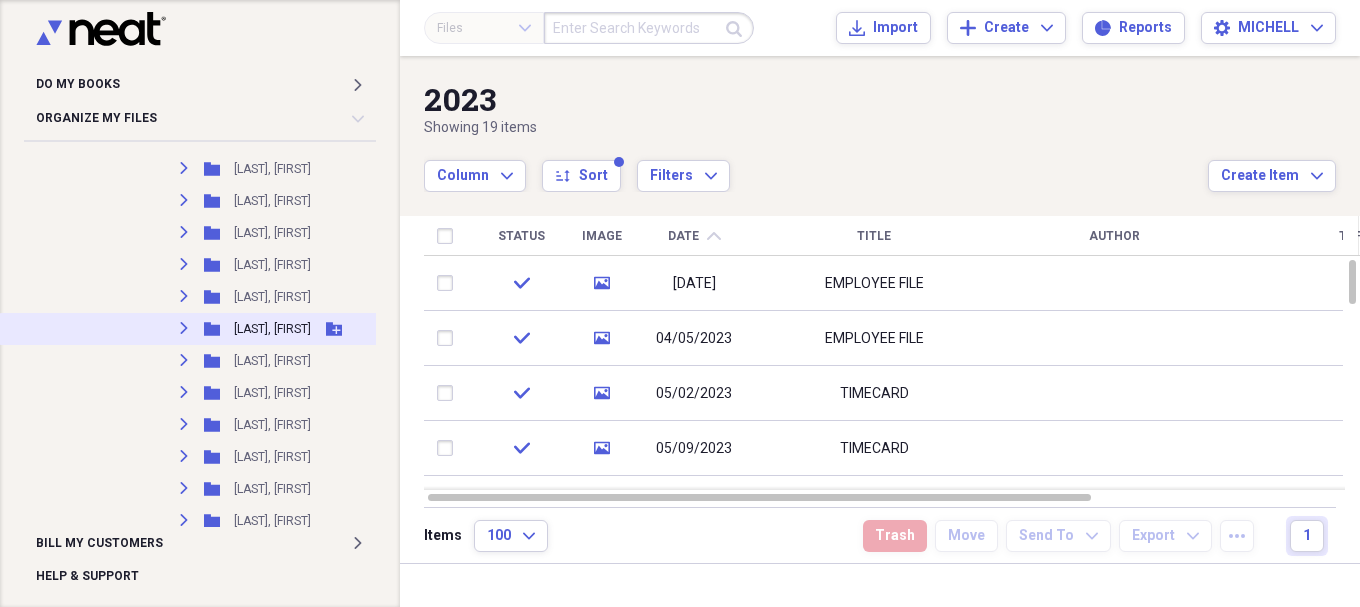 click on "Expand" 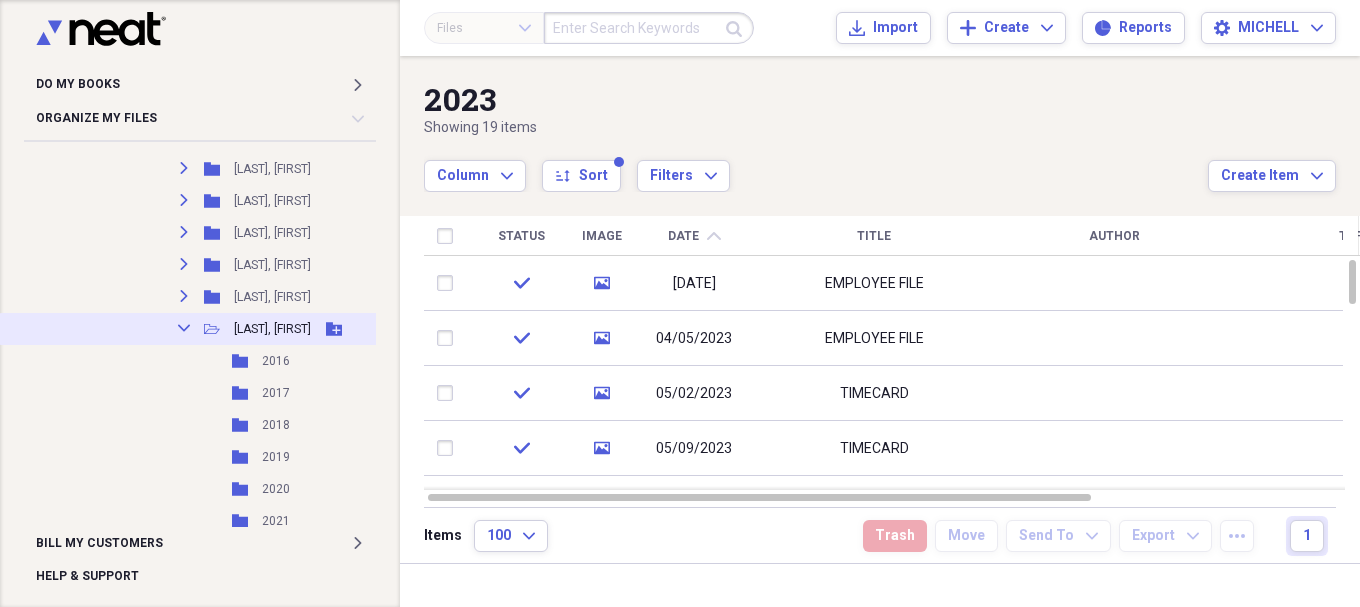 click on "Collapse" 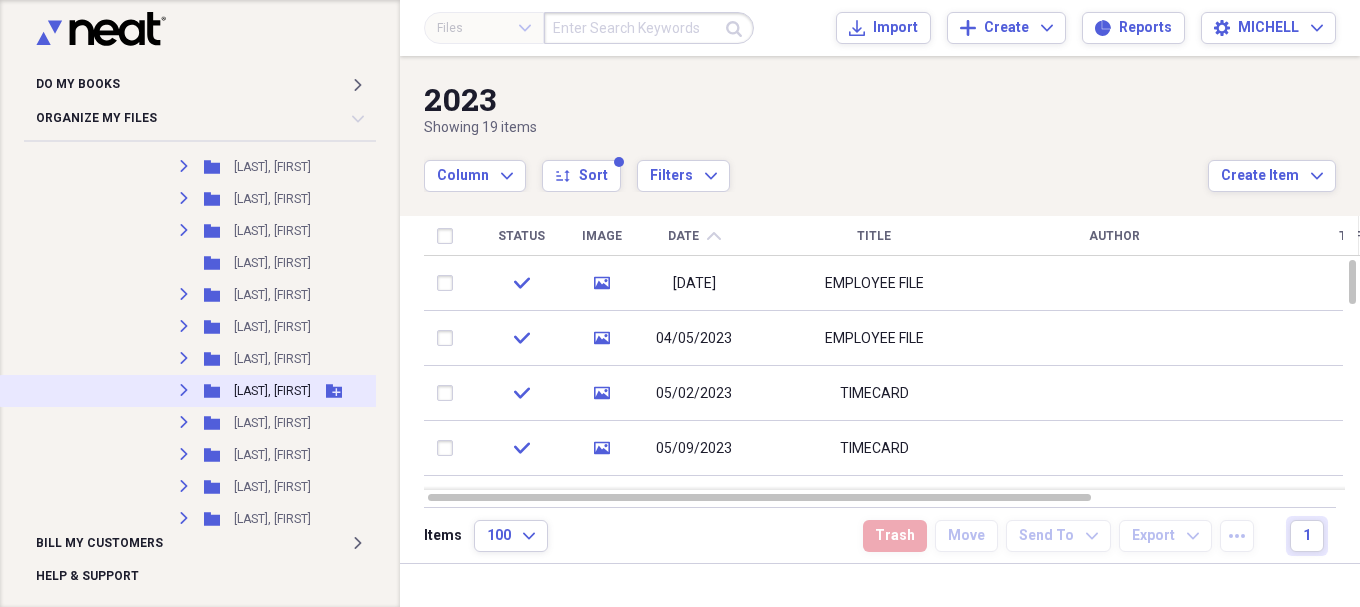 scroll, scrollTop: 4293, scrollLeft: 0, axis: vertical 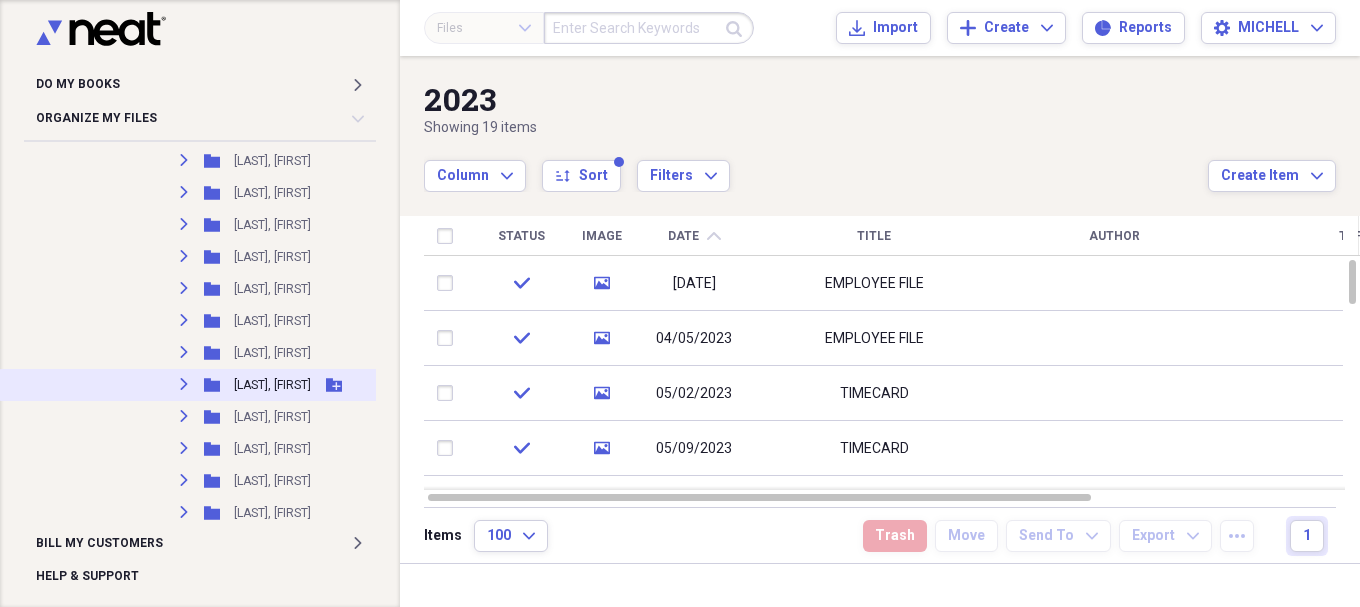 click on "Expand" 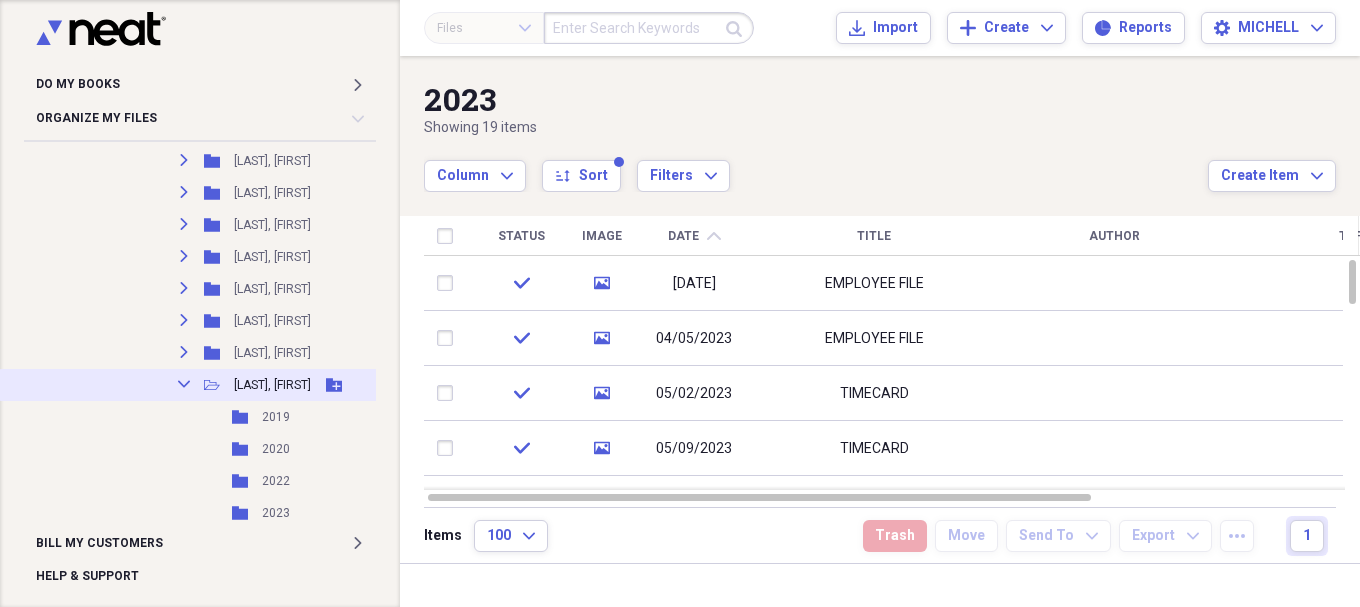 click 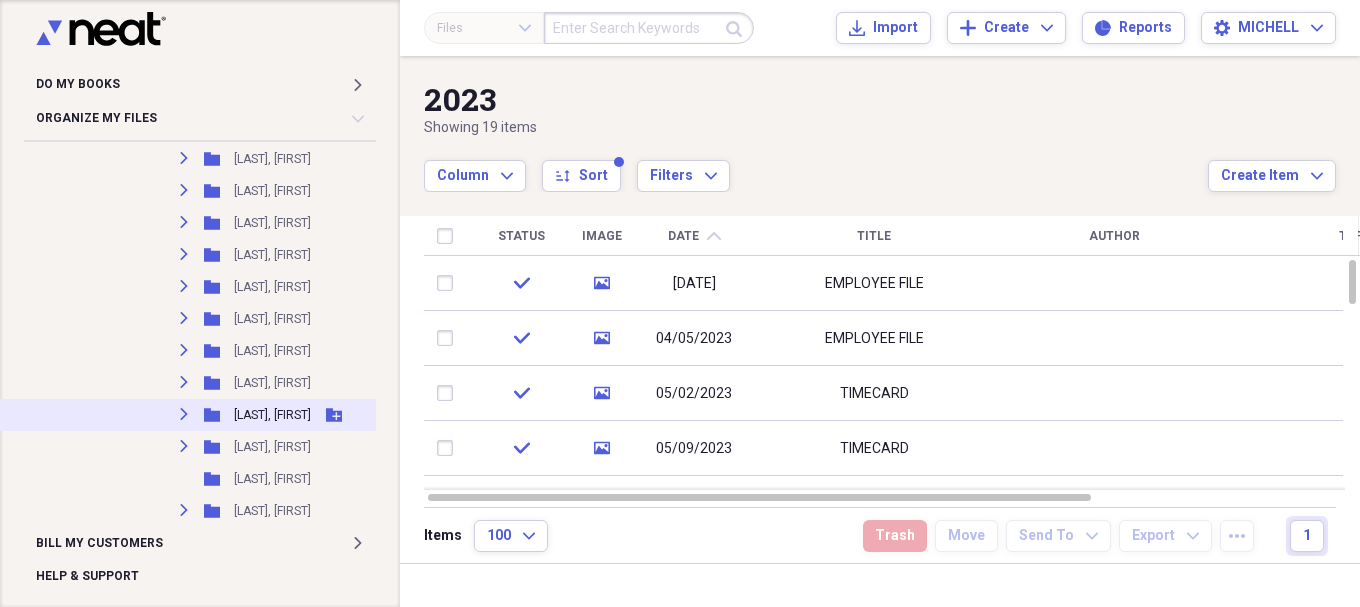 scroll, scrollTop: 4960, scrollLeft: 0, axis: vertical 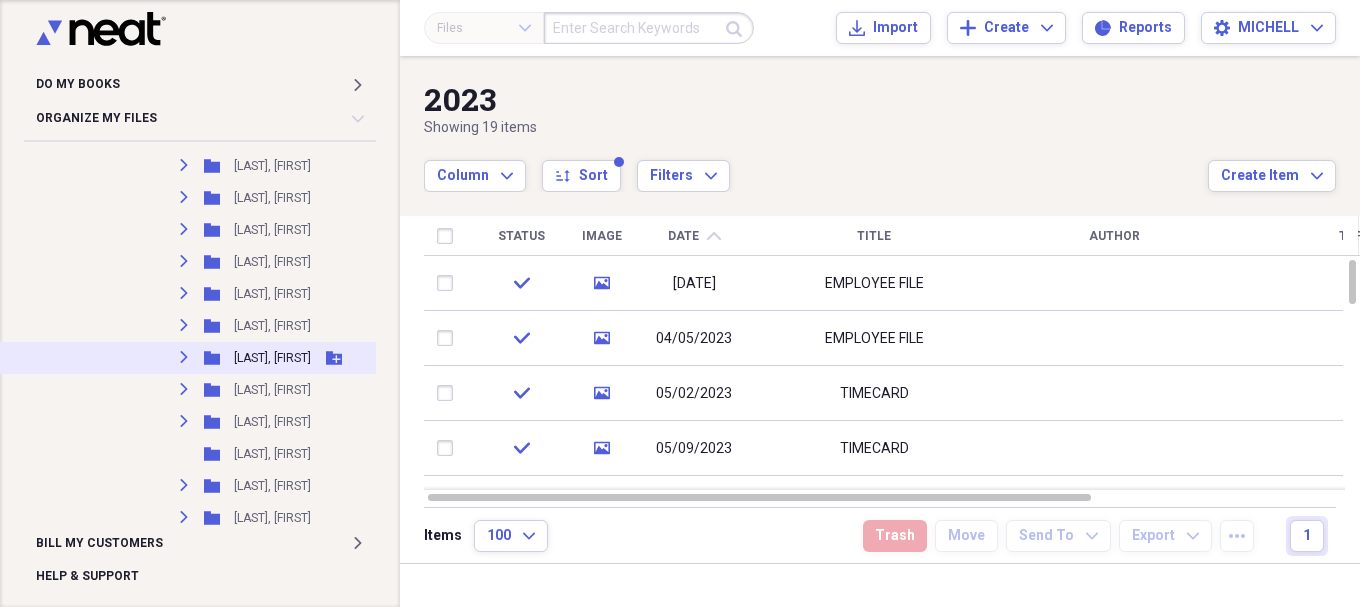 click on "Expand" 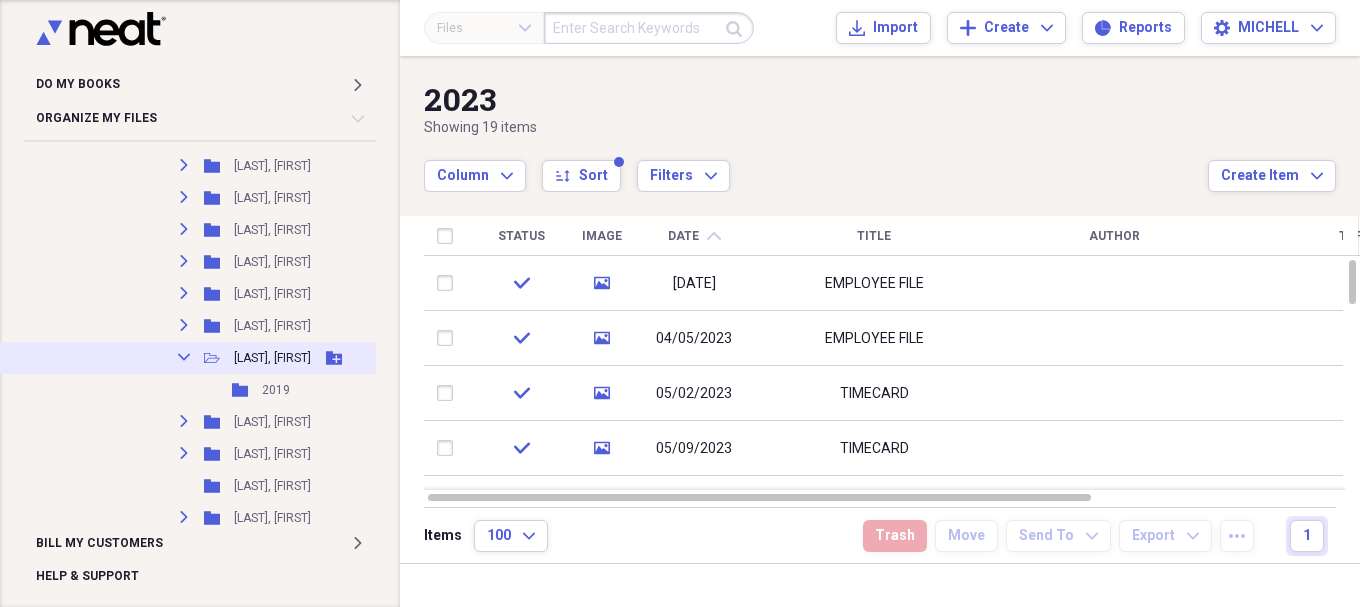 click on "Collapse" 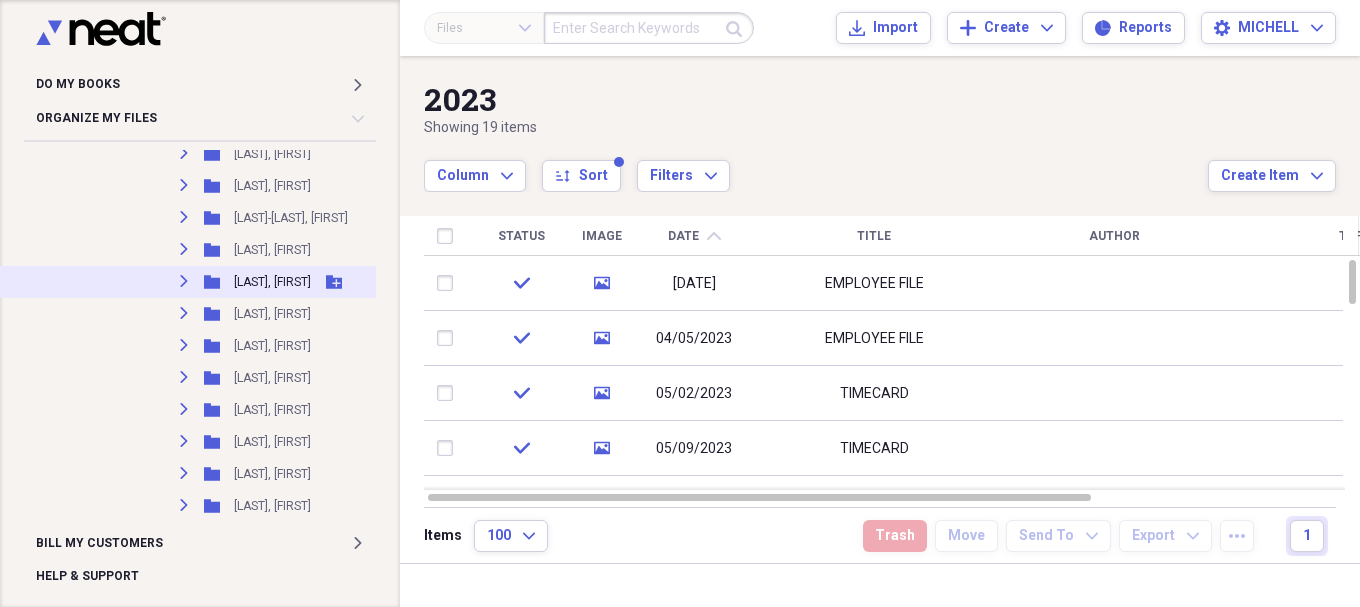 scroll, scrollTop: 11127, scrollLeft: 0, axis: vertical 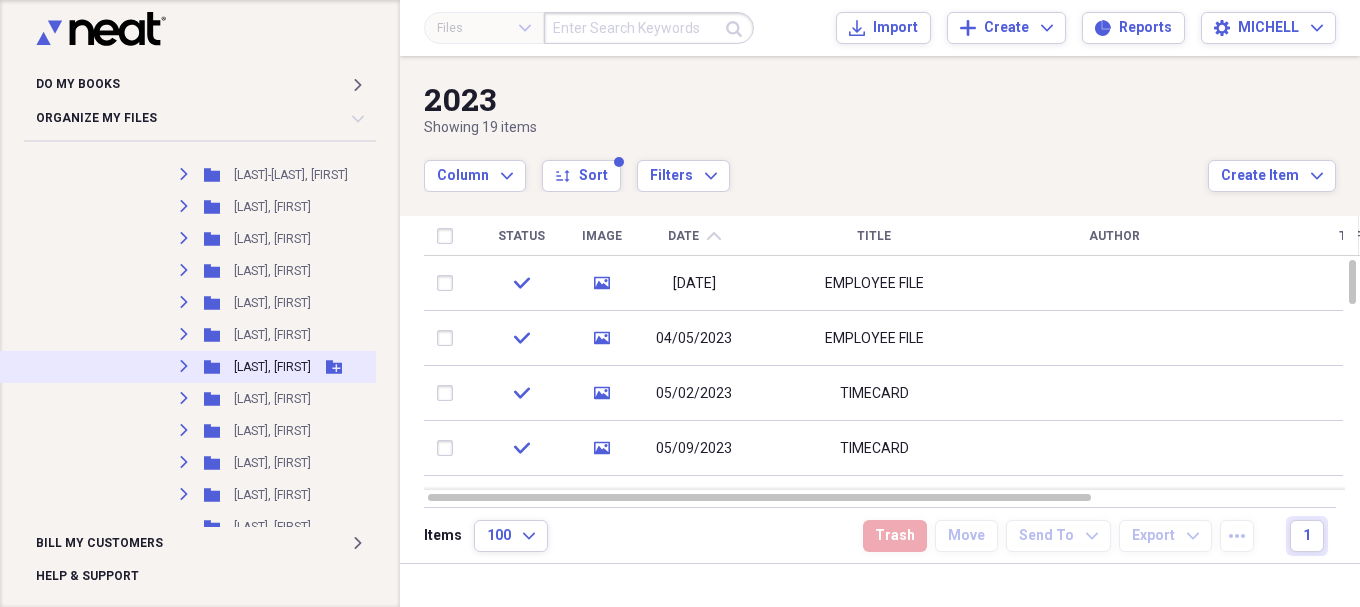 click on "Expand" 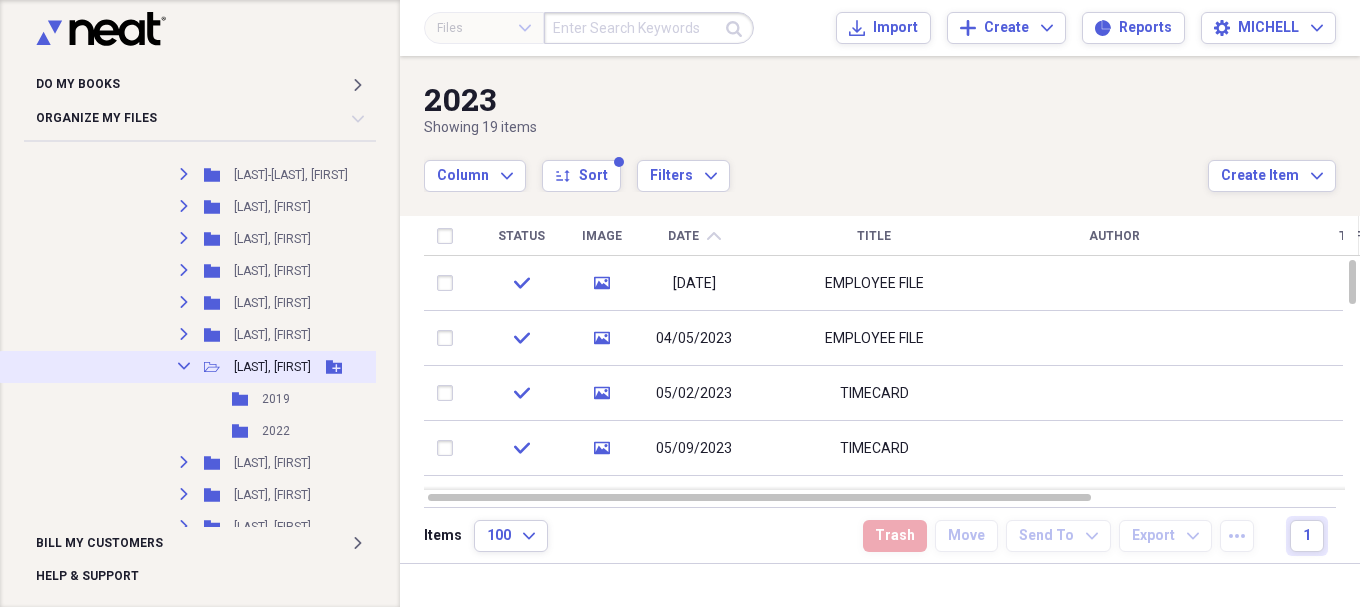 click on "Collapse" 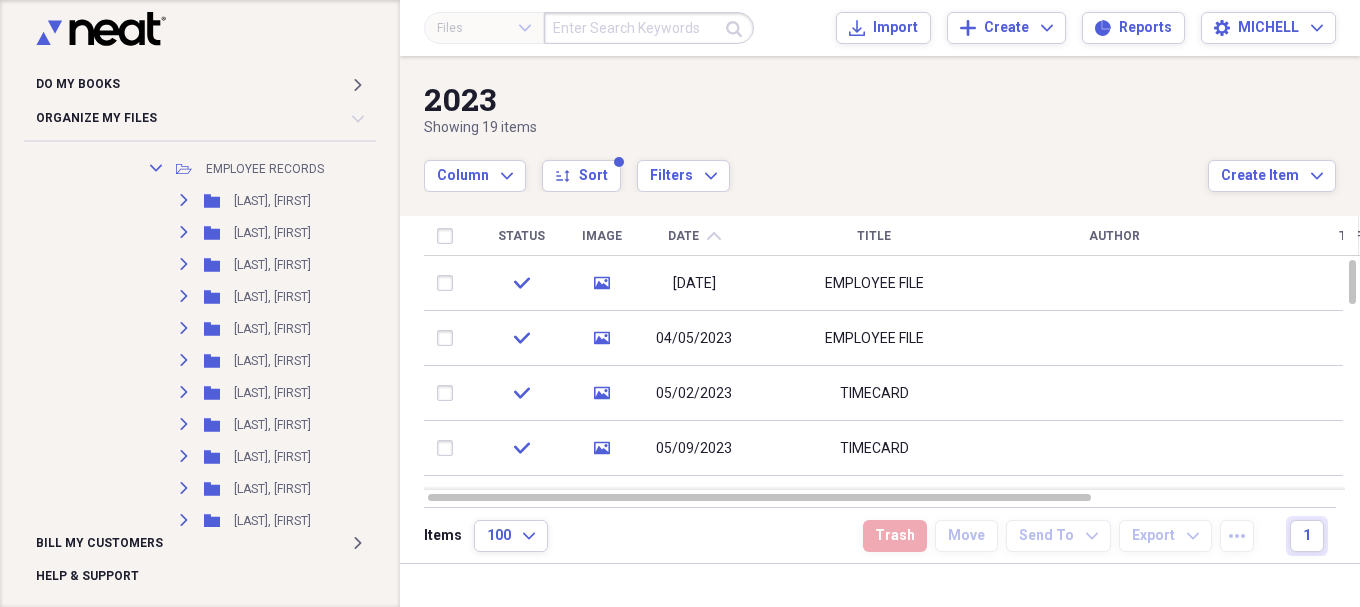 scroll, scrollTop: 3460, scrollLeft: 0, axis: vertical 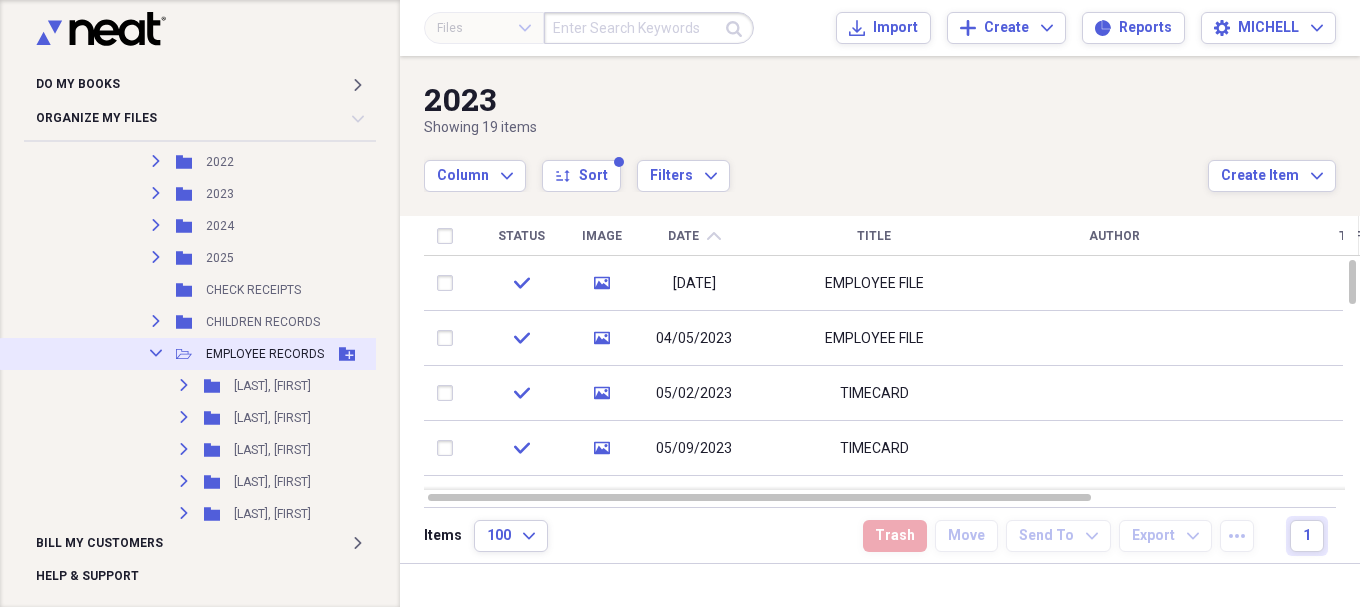 click 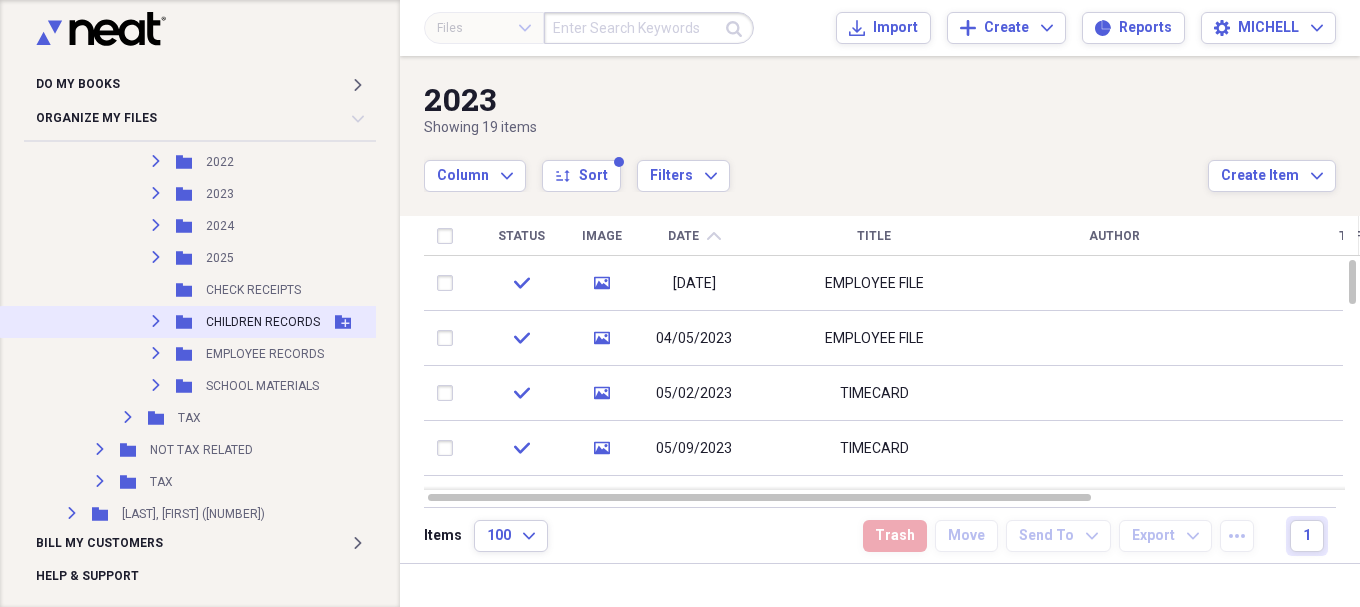 click on "Expand" 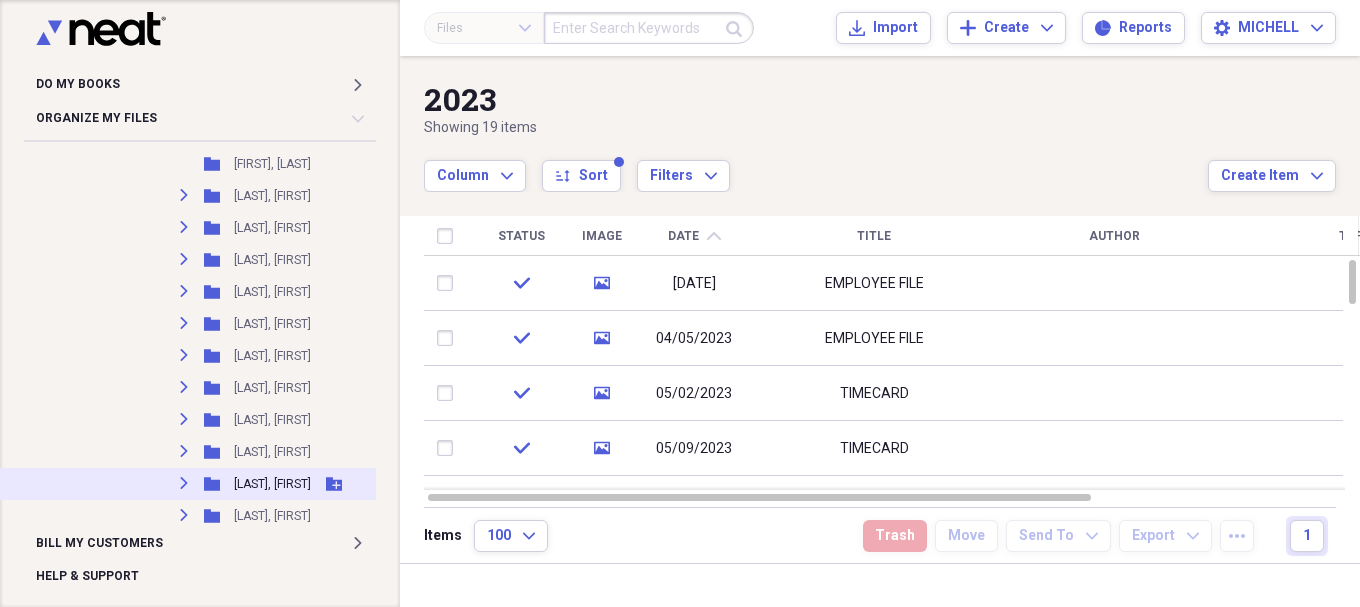 scroll, scrollTop: 10460, scrollLeft: 0, axis: vertical 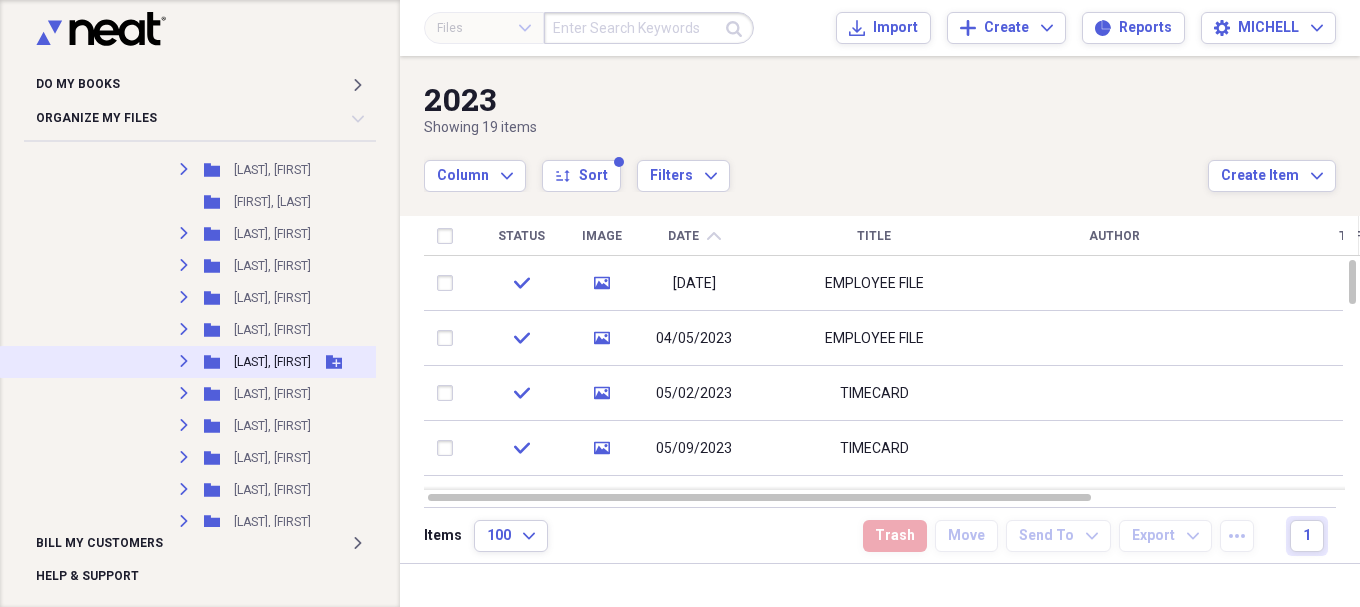 click on "Expand" 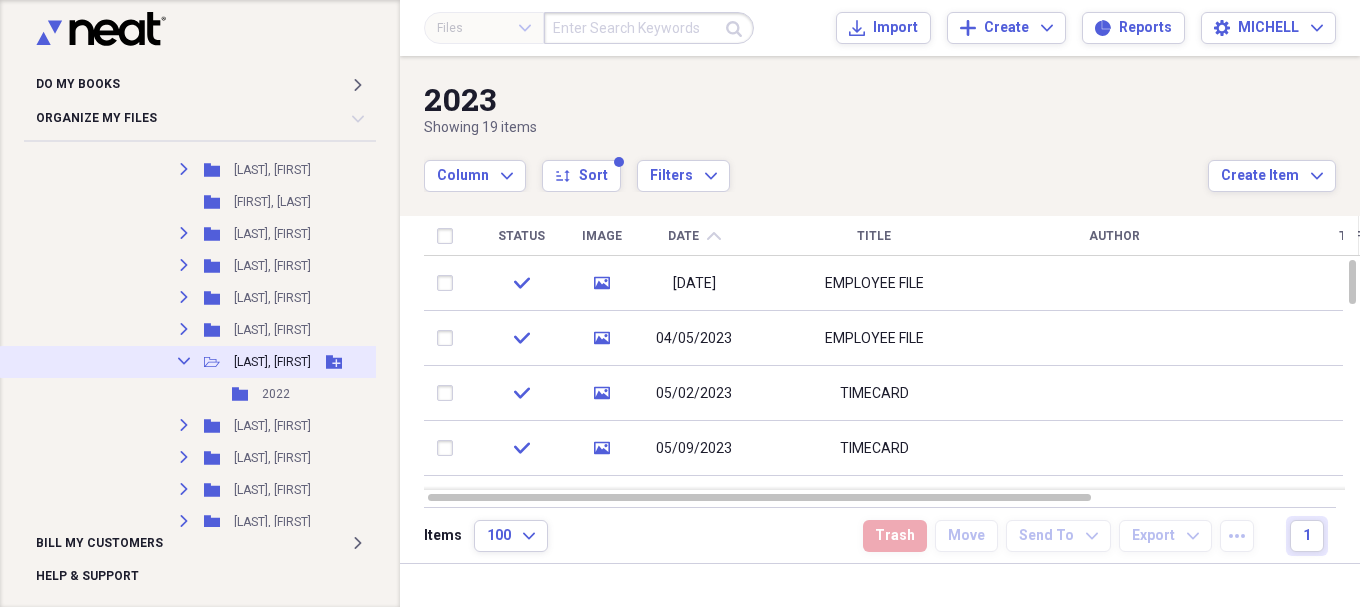 click on "Collapse" 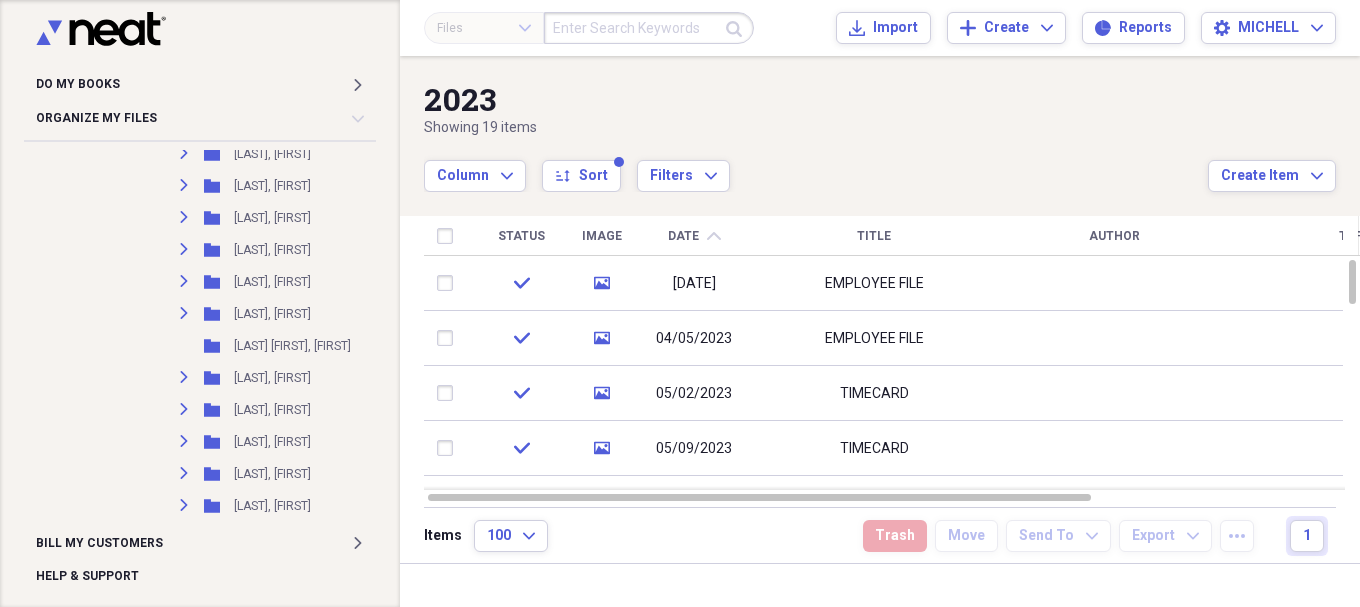 scroll, scrollTop: 5960, scrollLeft: 0, axis: vertical 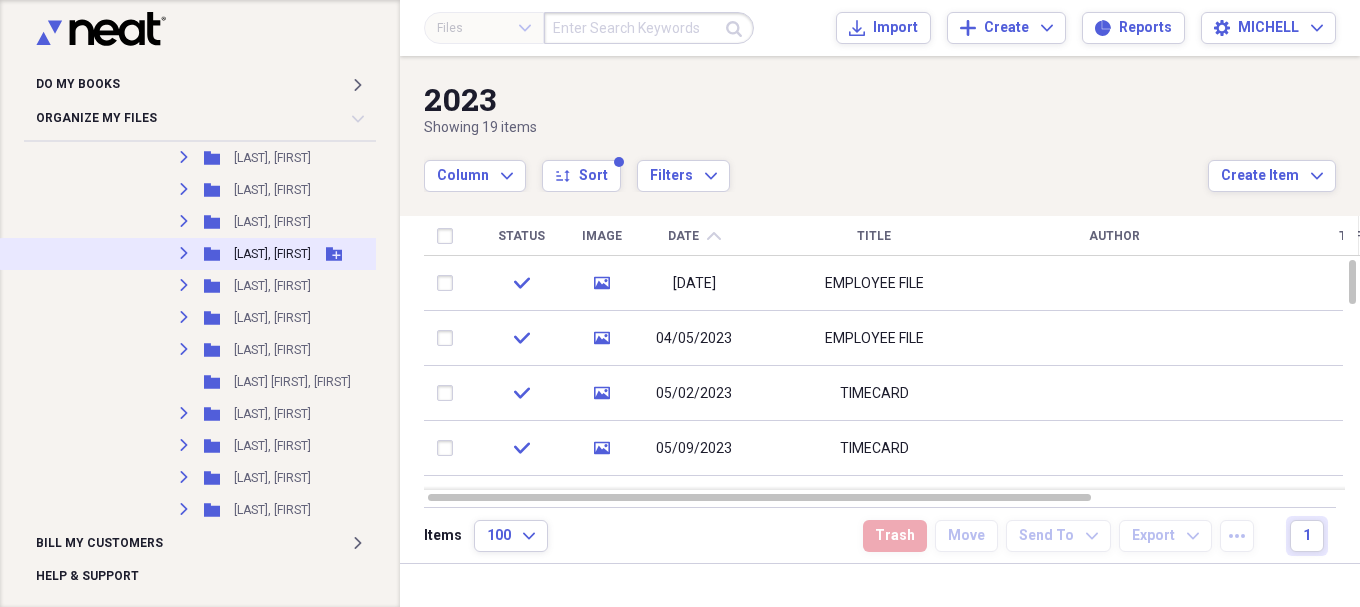 click on "Expand" 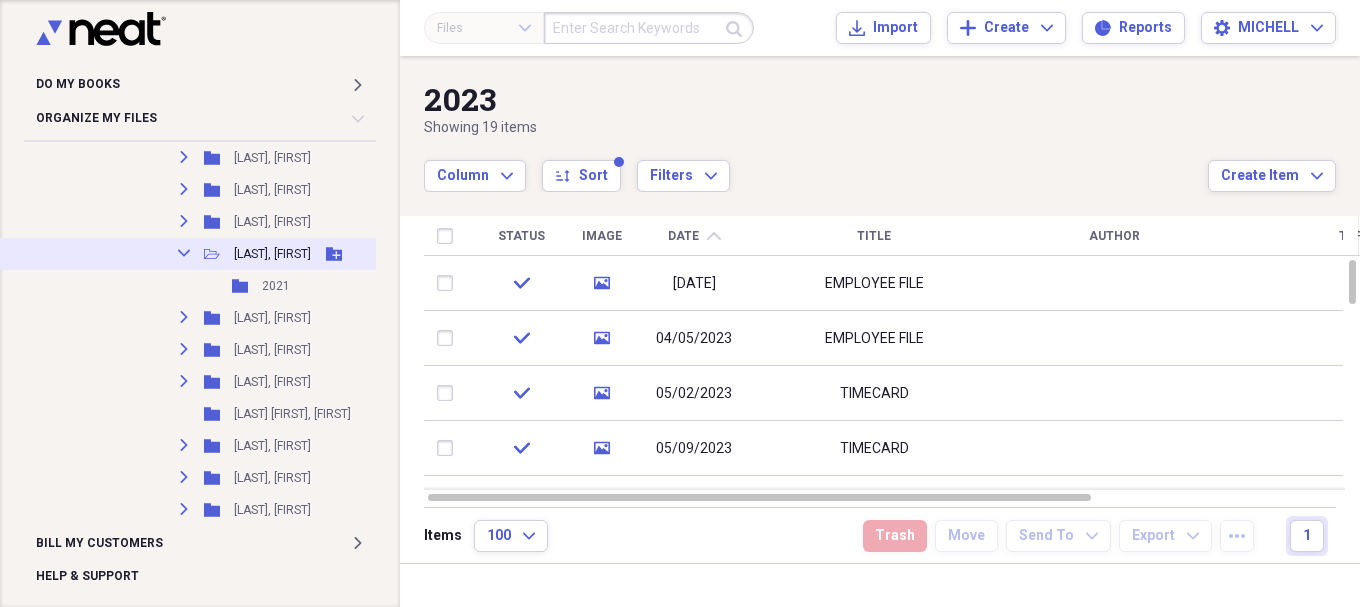 click 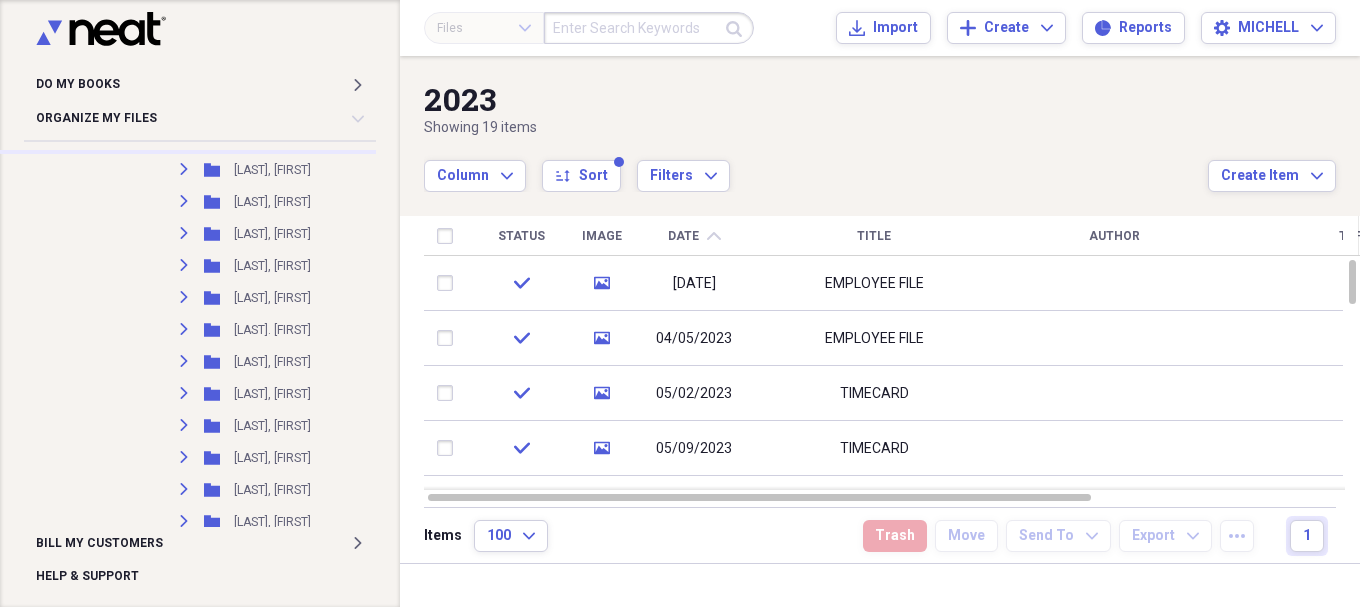 scroll, scrollTop: 5793, scrollLeft: 0, axis: vertical 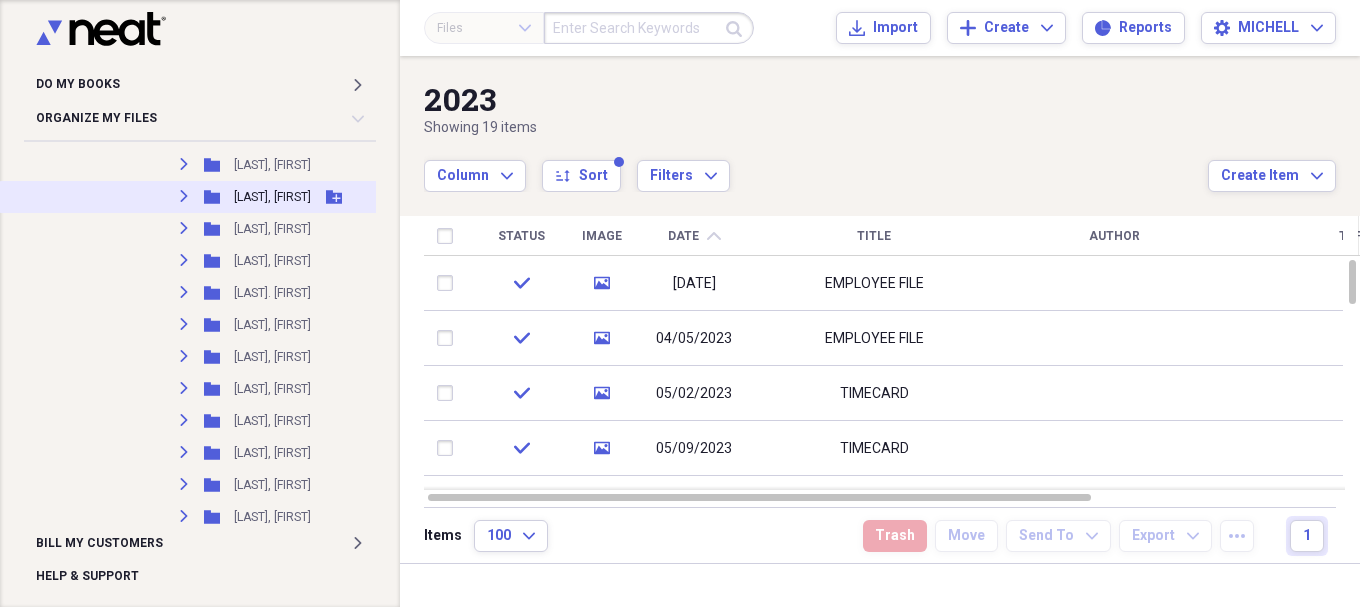 click on "Expand" 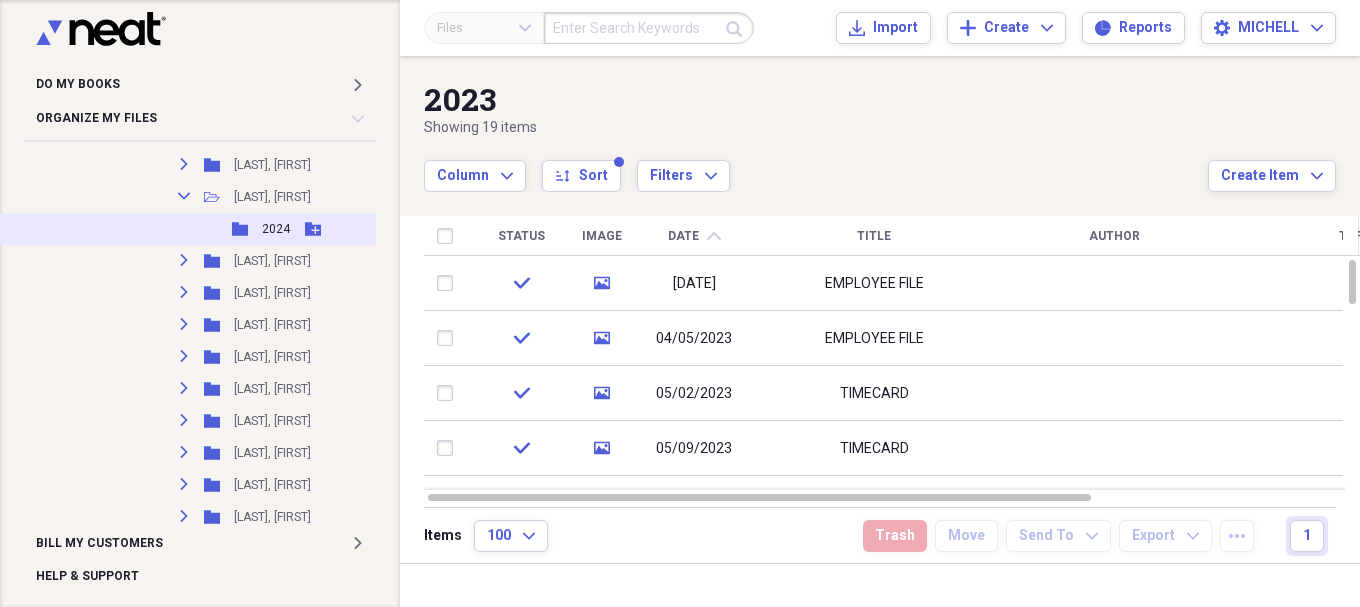 click on "2024" at bounding box center [276, 229] 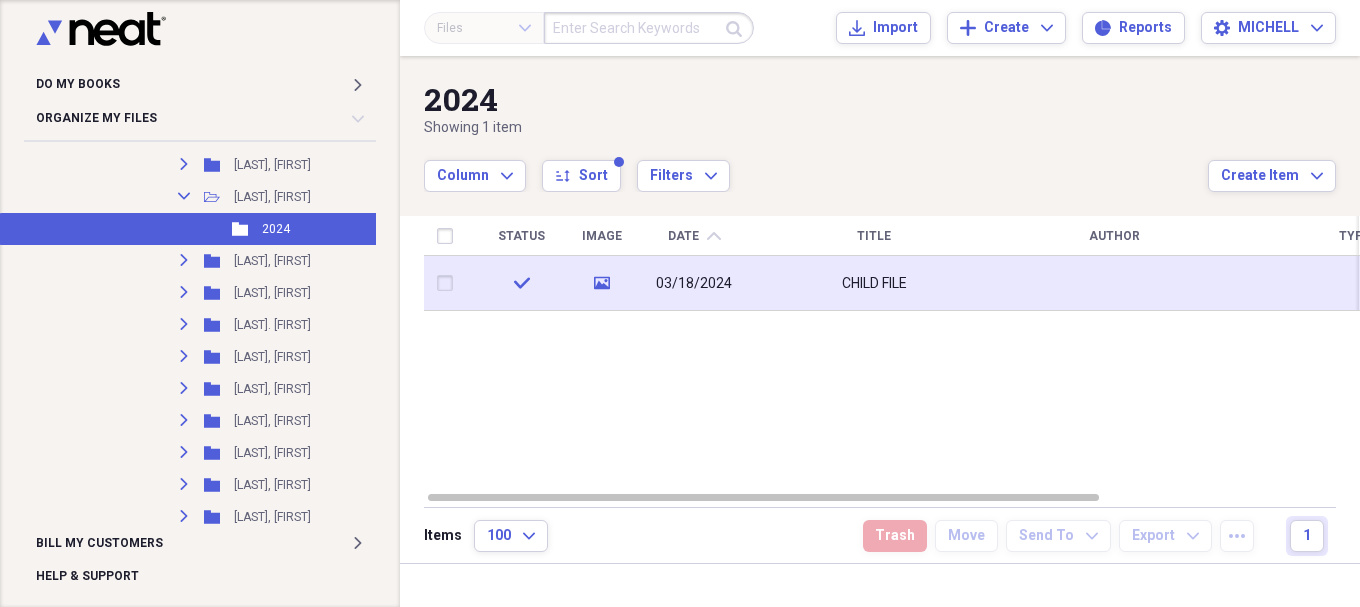 click on "CHILD FILE" at bounding box center (874, 283) 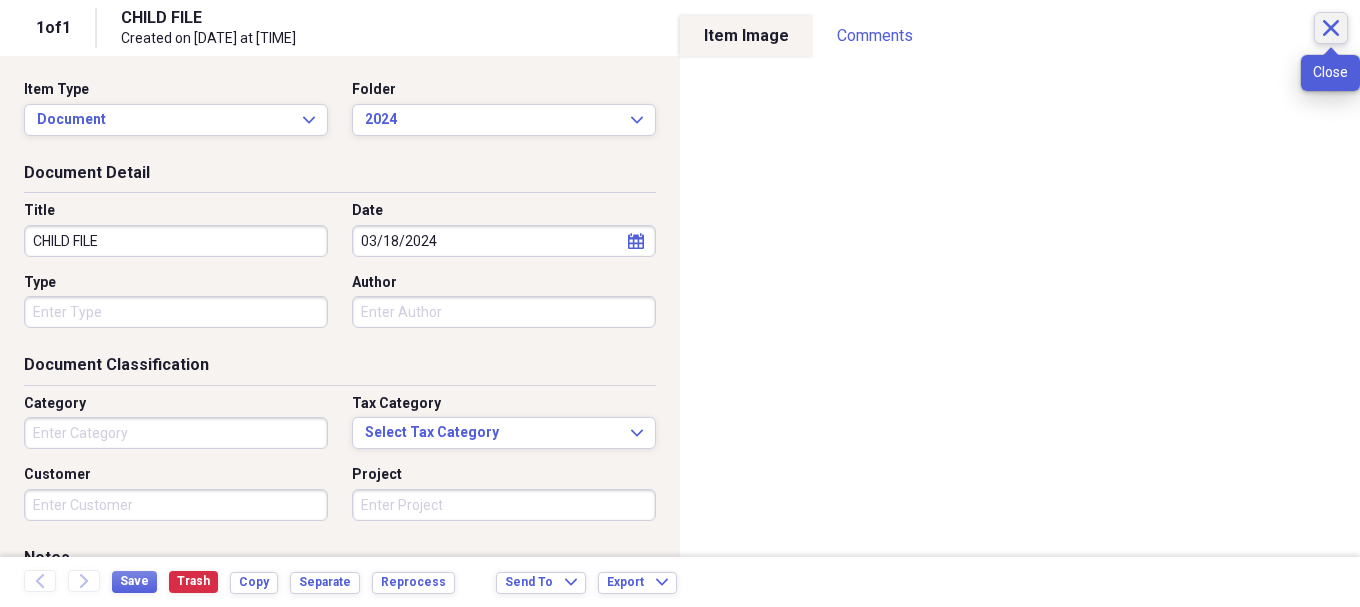 click on "Close" 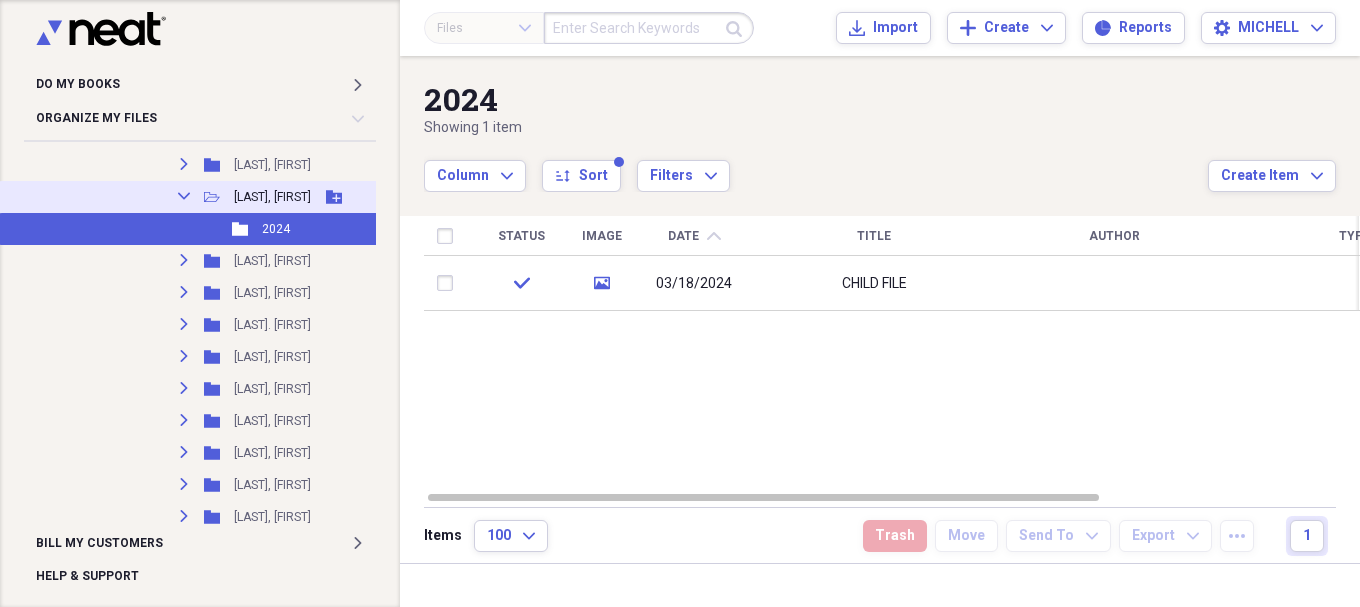 click on "Collapse" 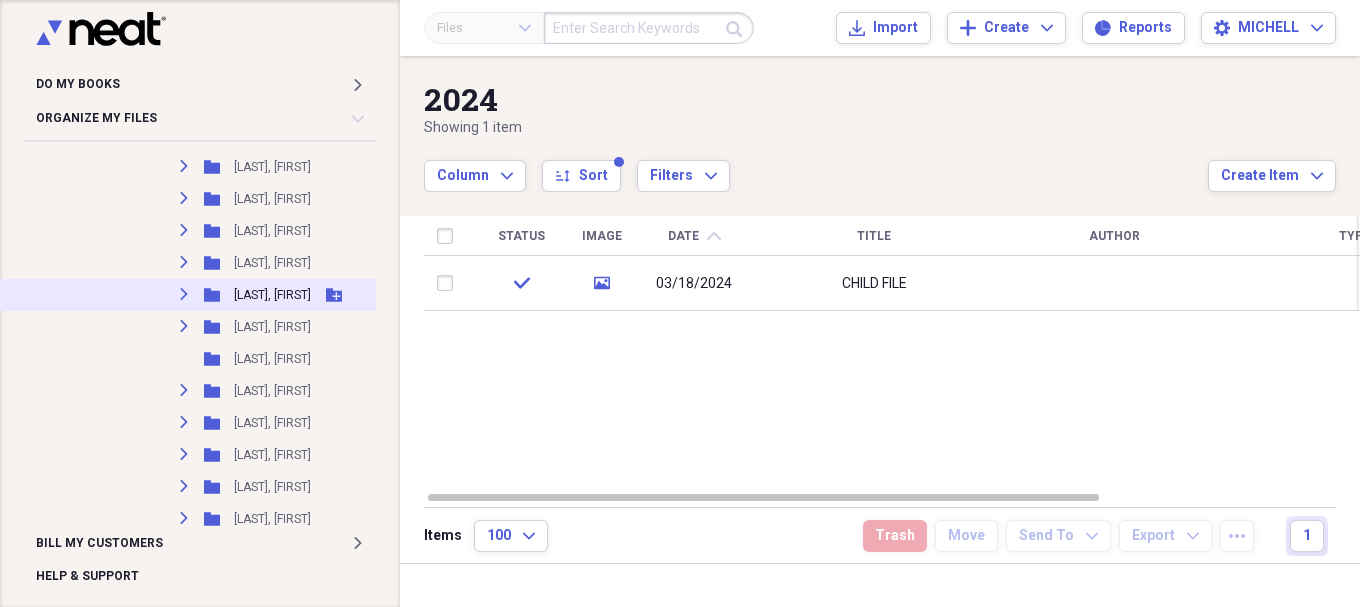 scroll, scrollTop: 12293, scrollLeft: 0, axis: vertical 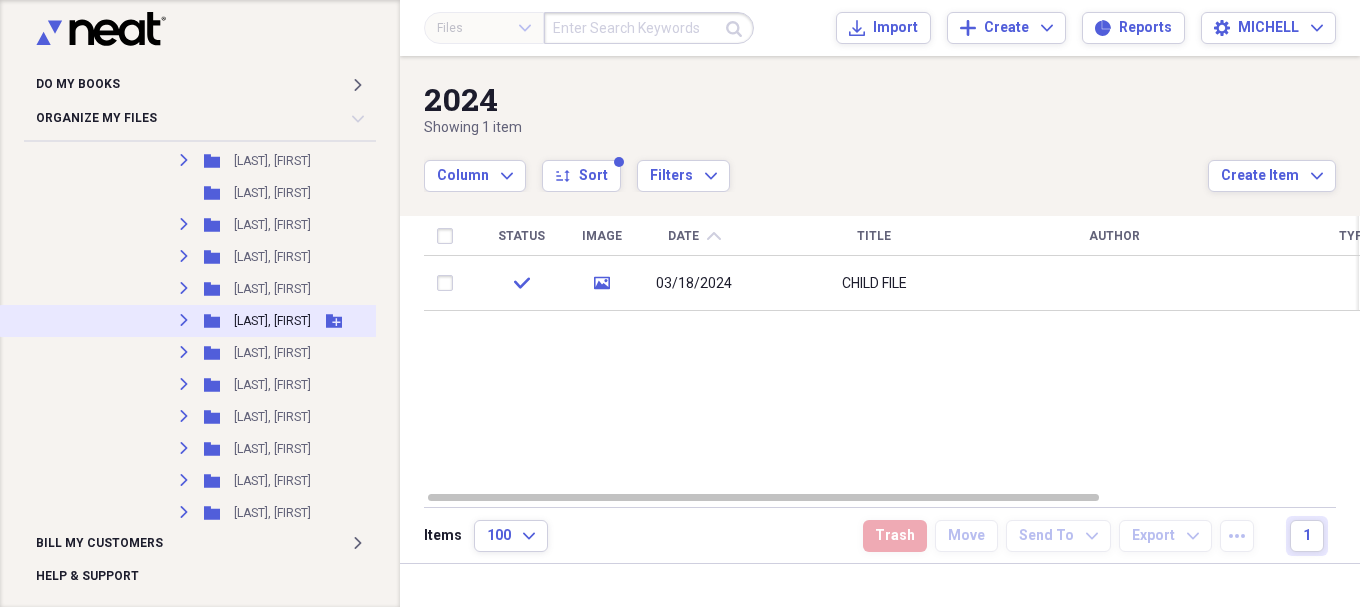 click on "Expand" 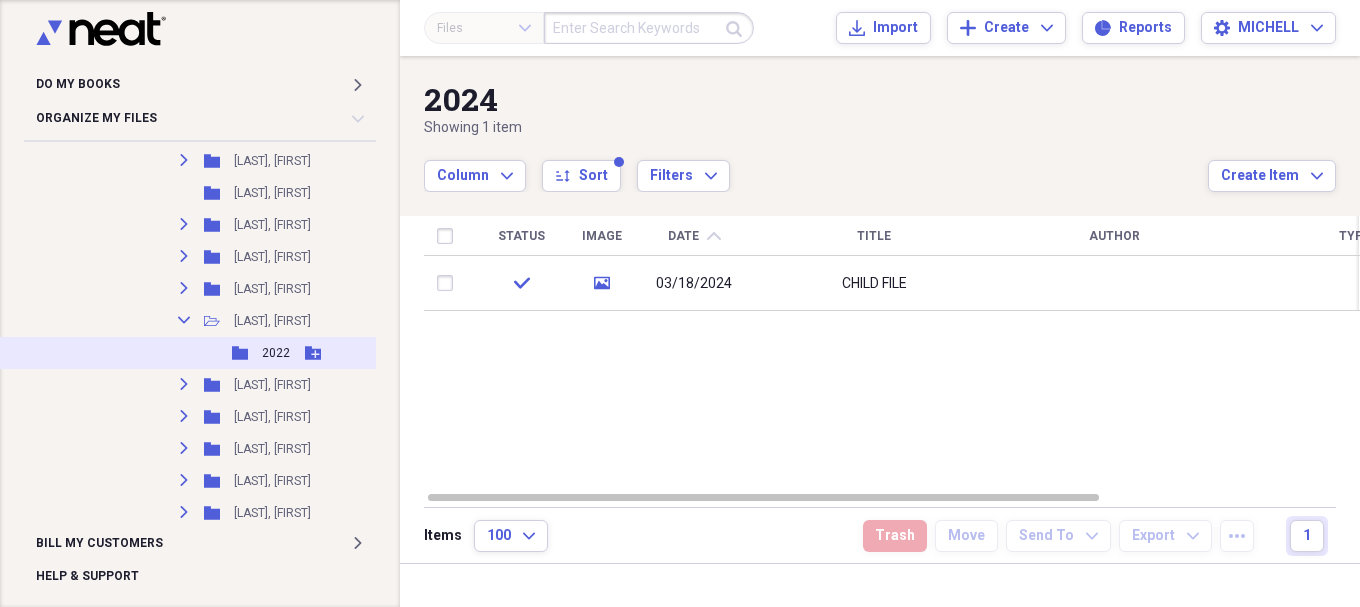 click on "2022" at bounding box center [276, 353] 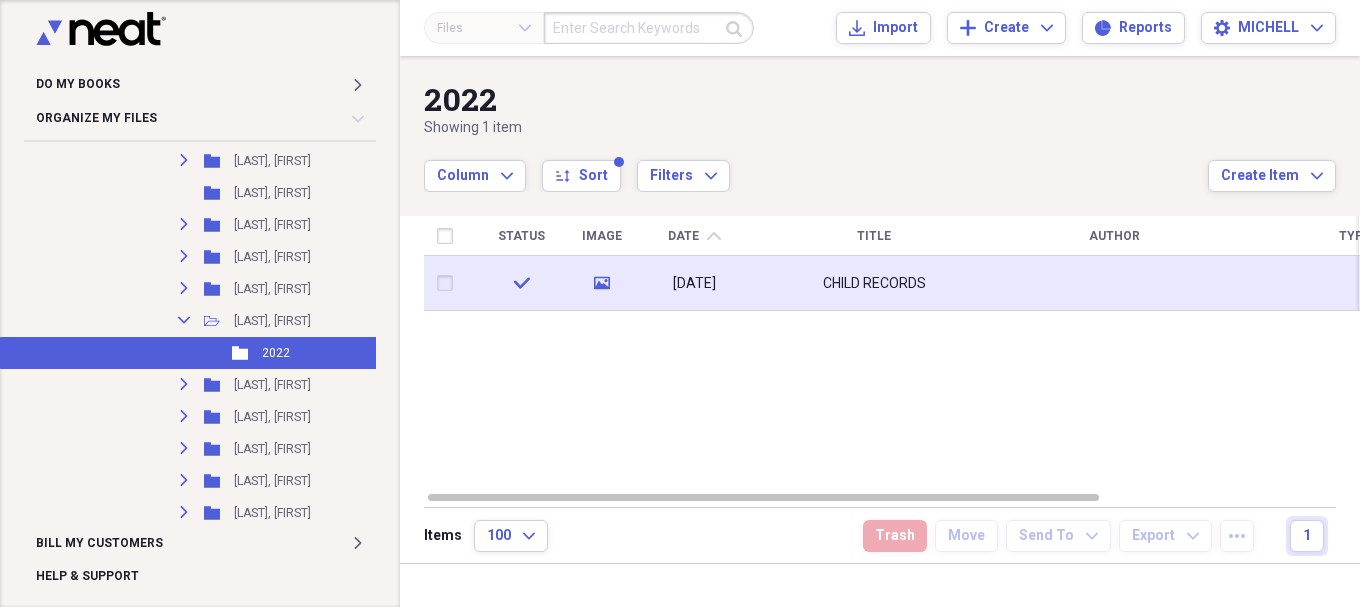click on "CHILD RECORDS" at bounding box center (874, 283) 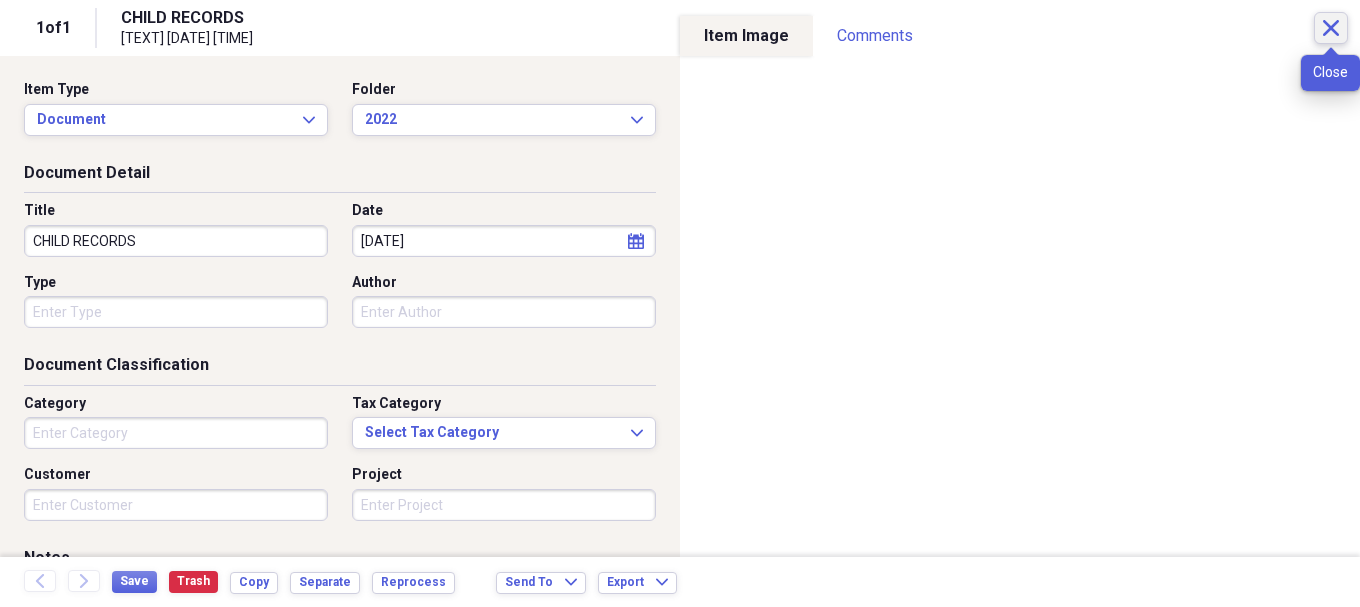 click on "Close" 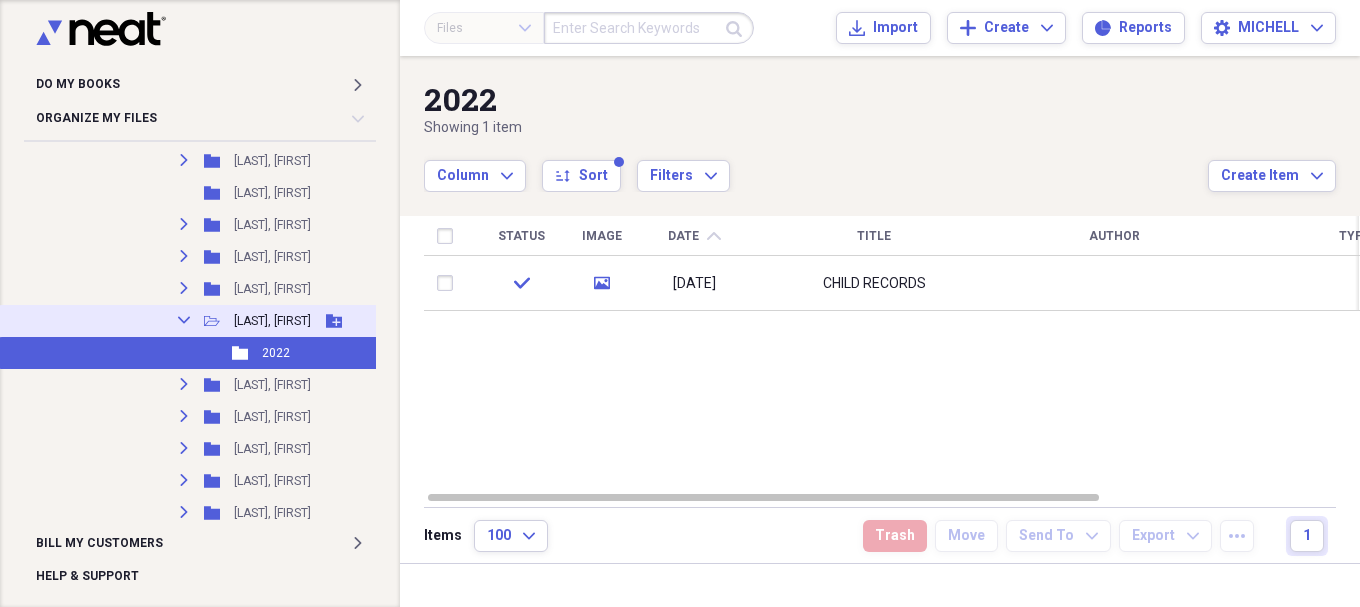 click on "Collapse" 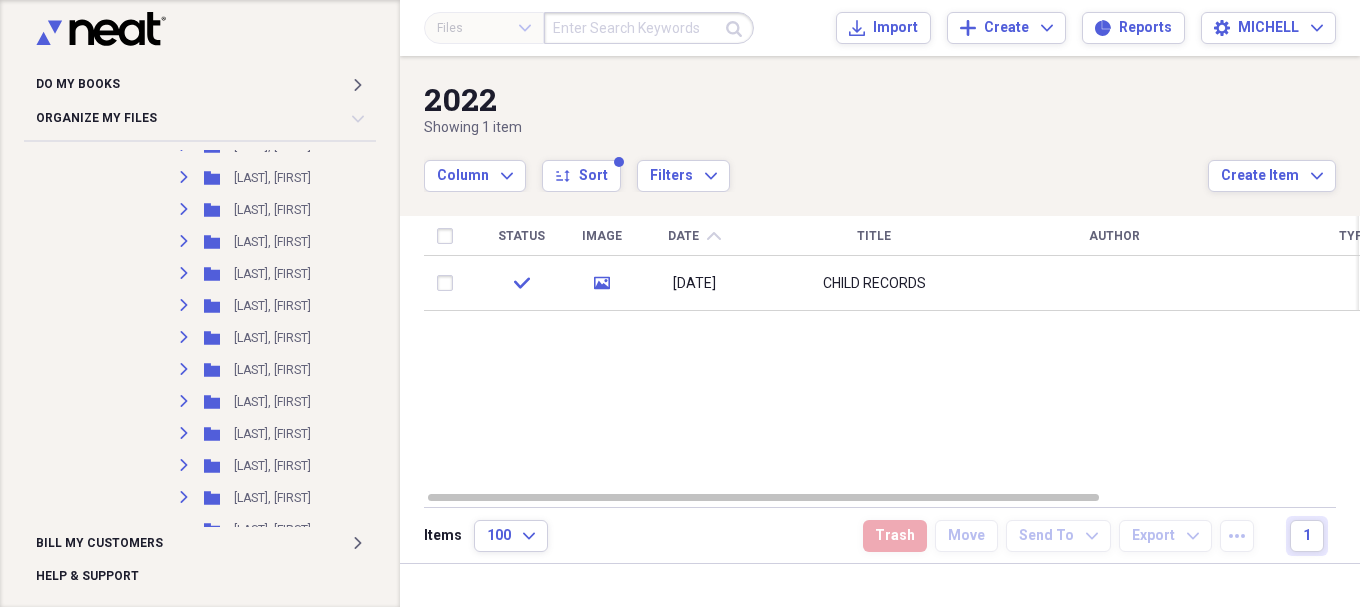 scroll, scrollTop: 4627, scrollLeft: 0, axis: vertical 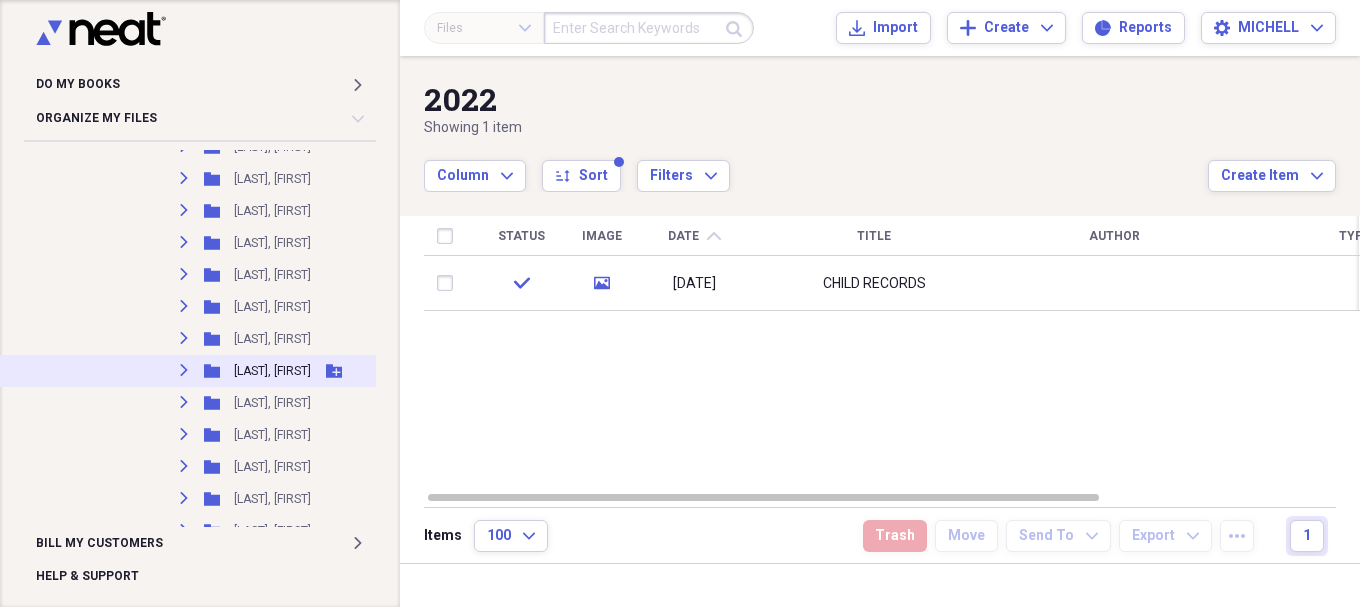 click on "Expand" 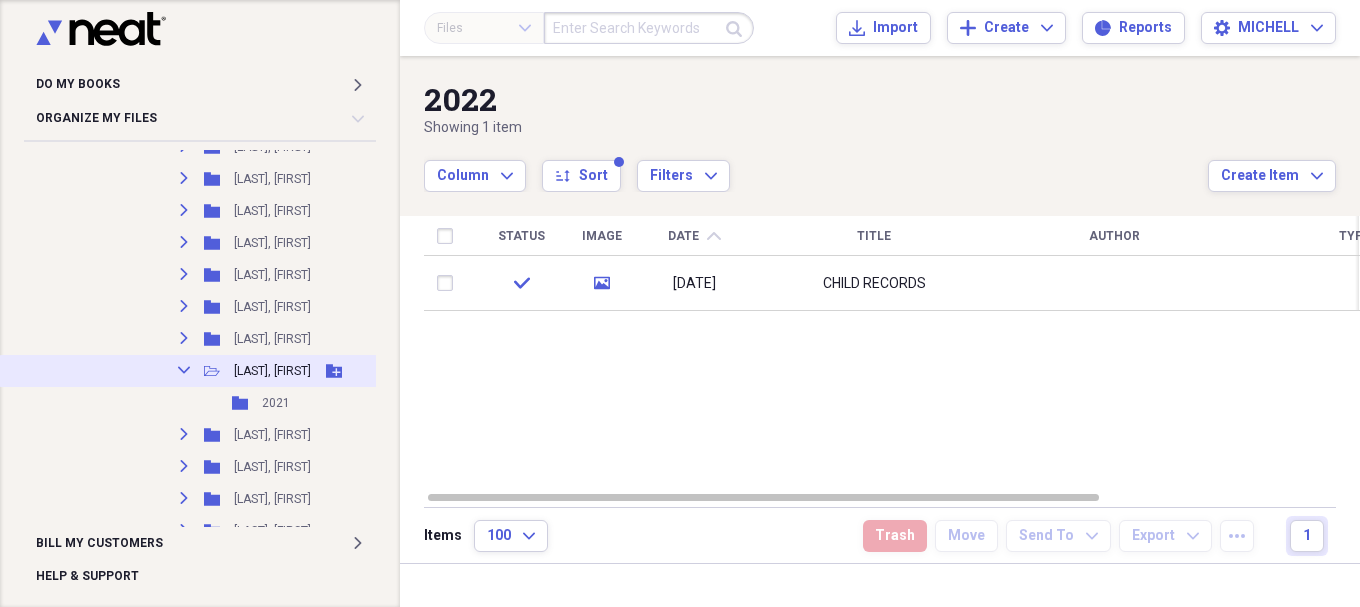 click on "Collapse" 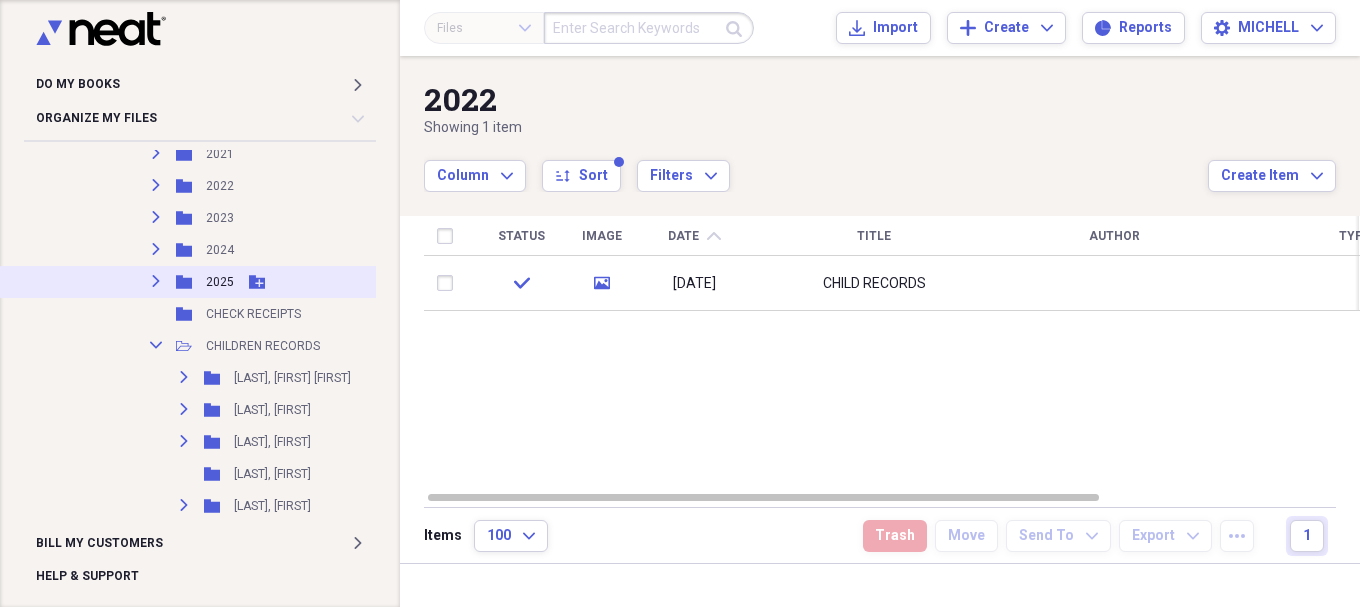 scroll, scrollTop: 3460, scrollLeft: 0, axis: vertical 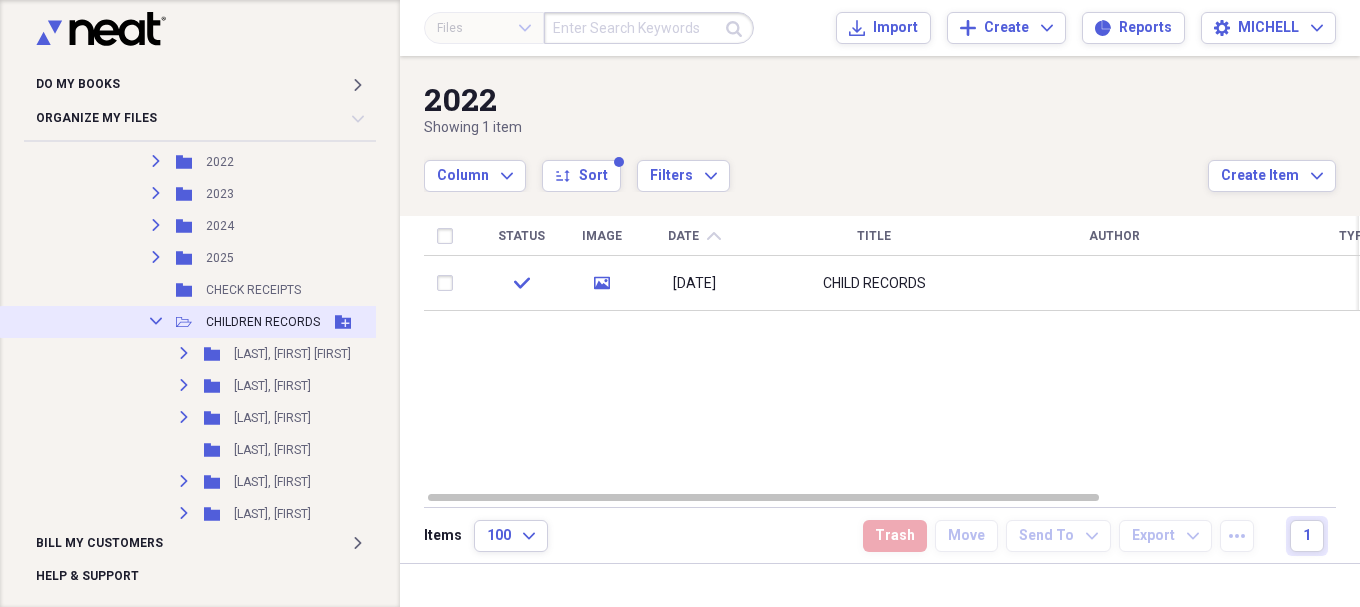 click on "Collapse" 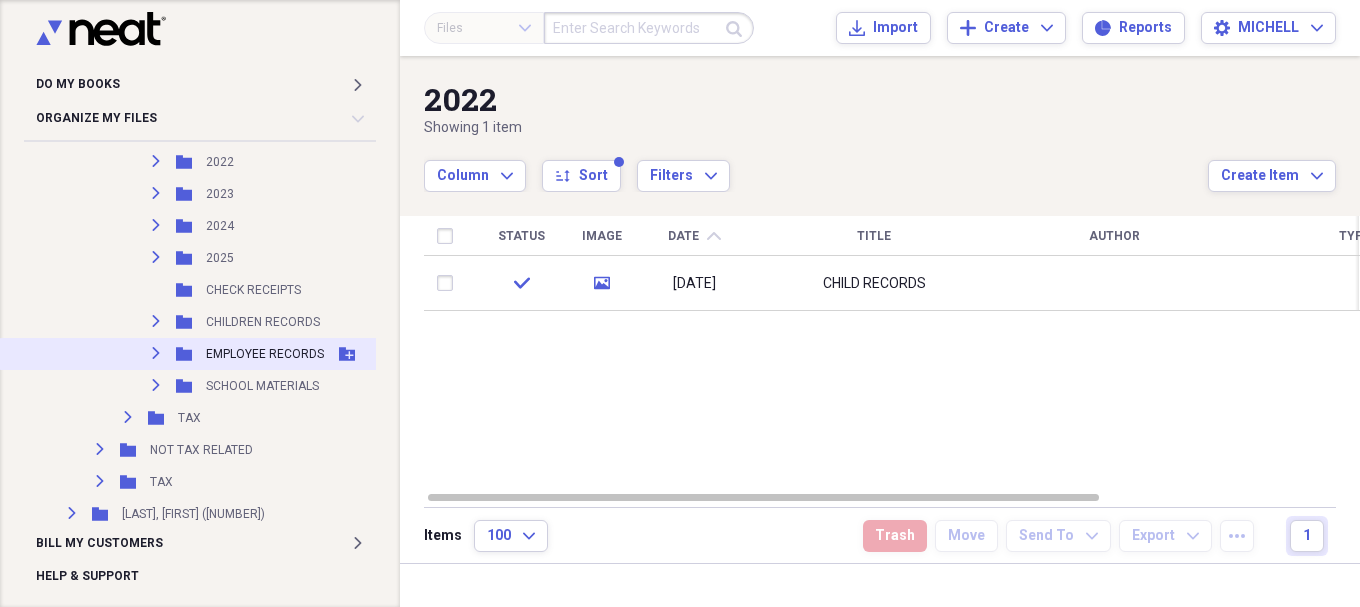 click 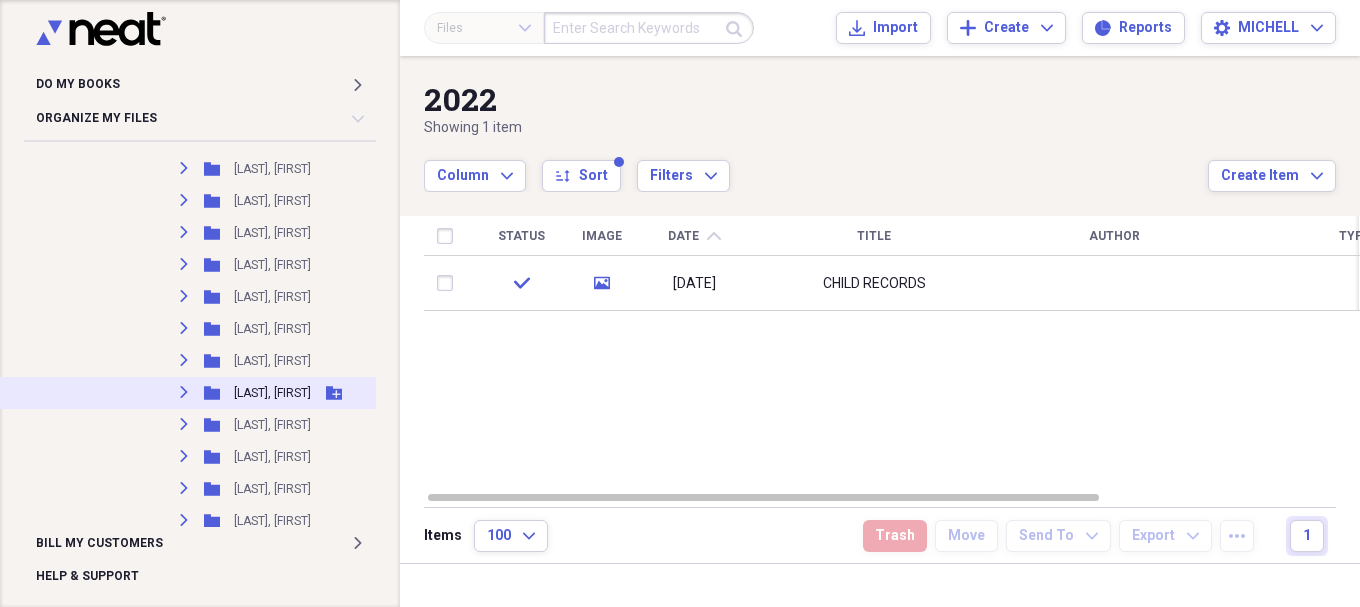 scroll, scrollTop: 6793, scrollLeft: 0, axis: vertical 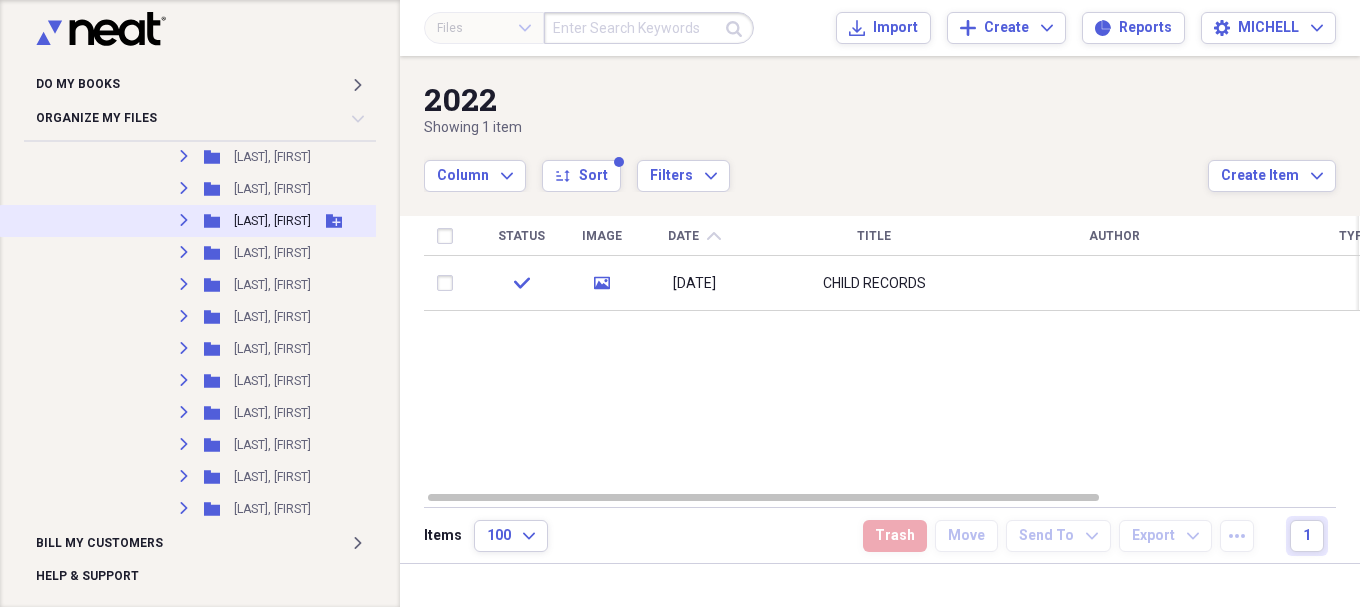 click 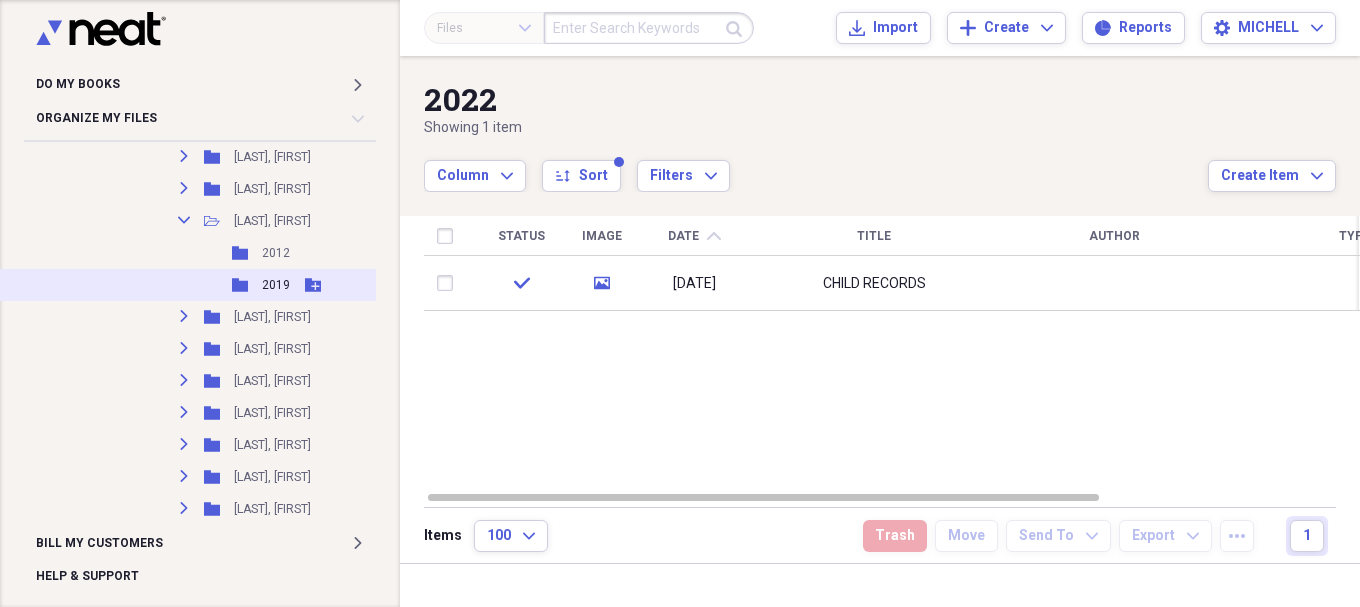 click on "2019" at bounding box center [276, 285] 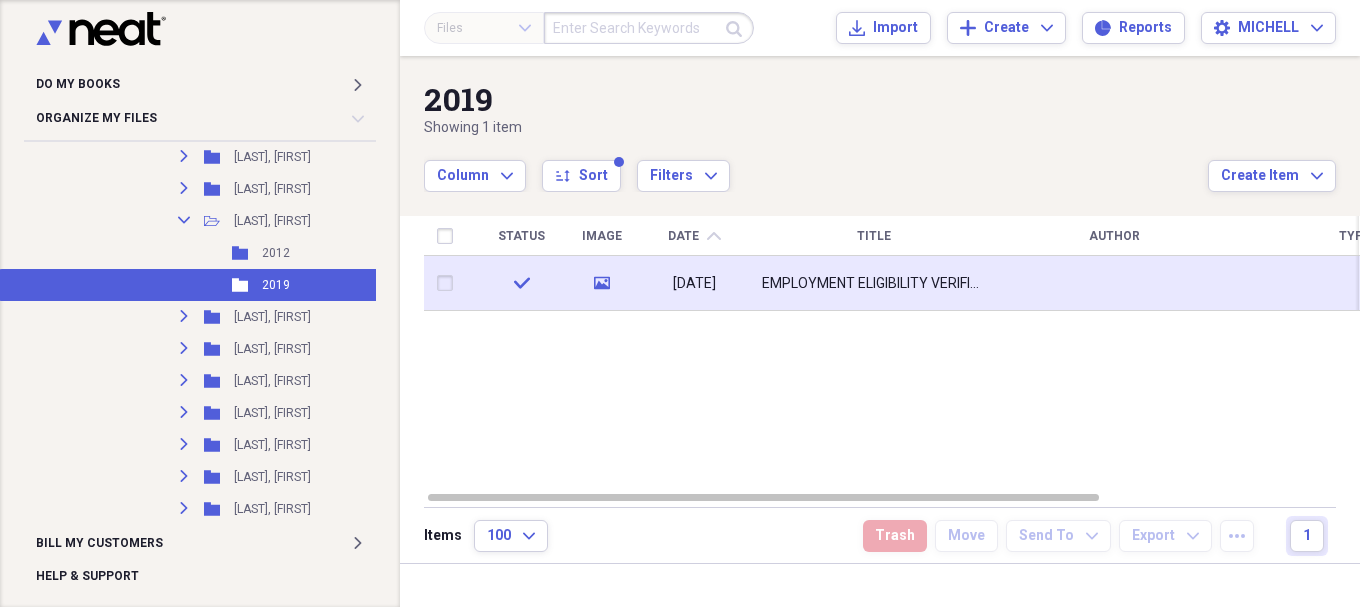 click on "EMPLOYMENT ELIGIBILITY VERIFICATION" at bounding box center (874, 284) 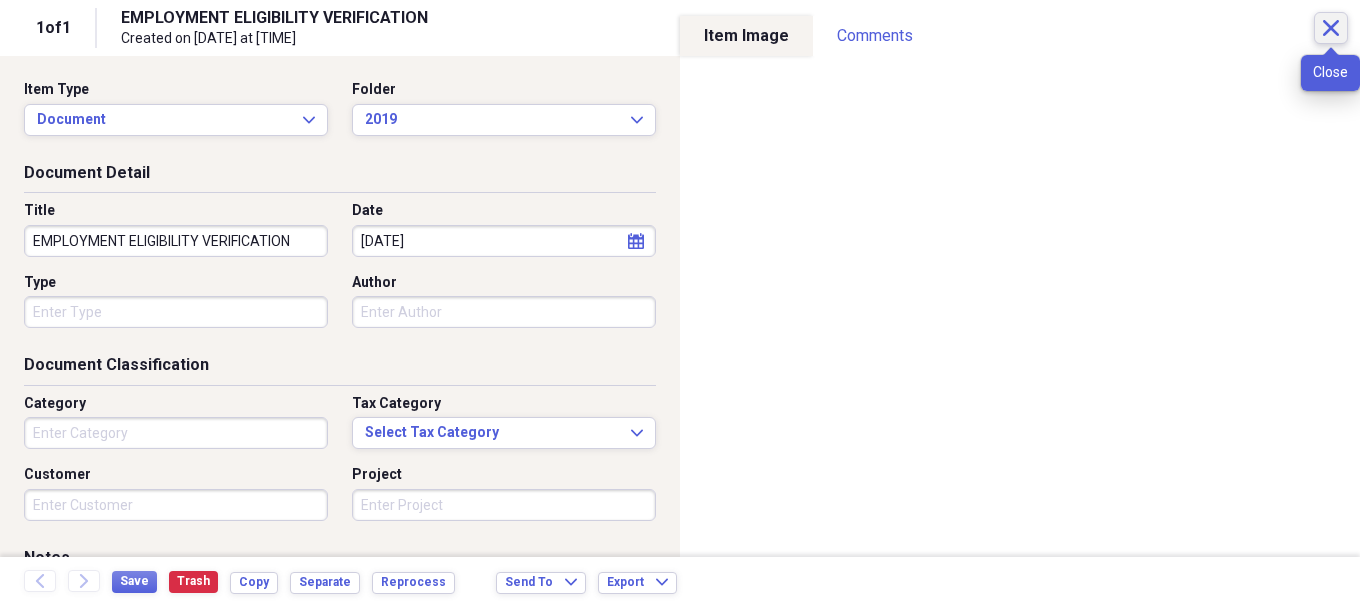 click on "Close" 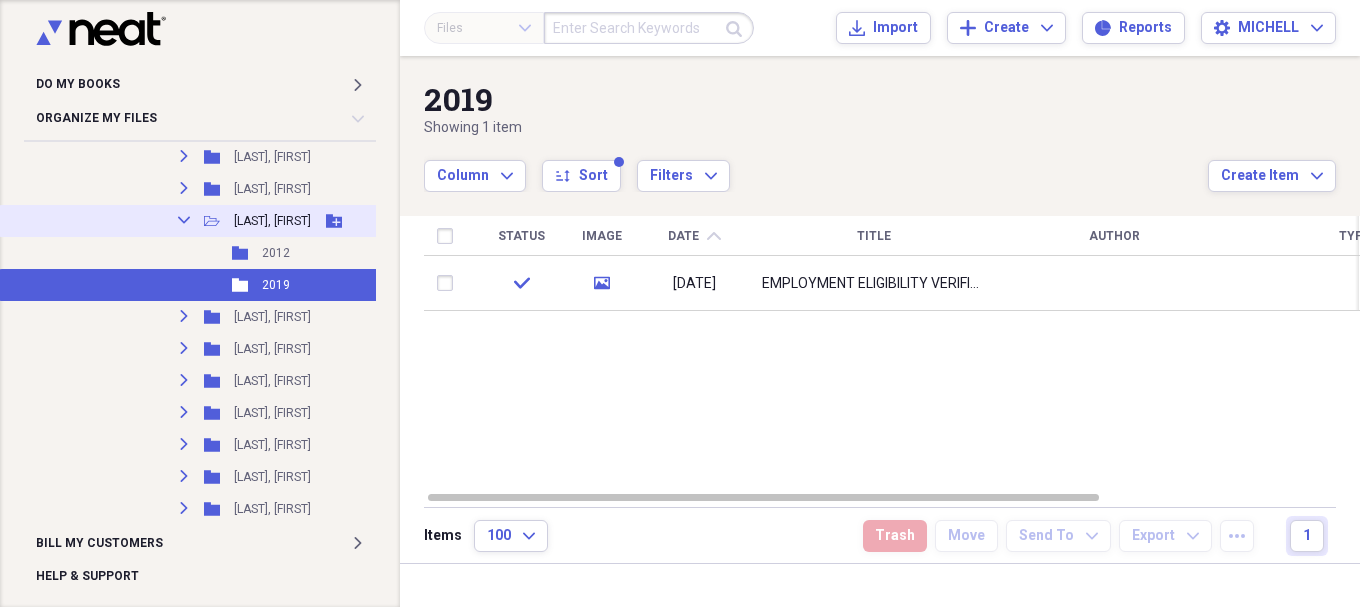 click 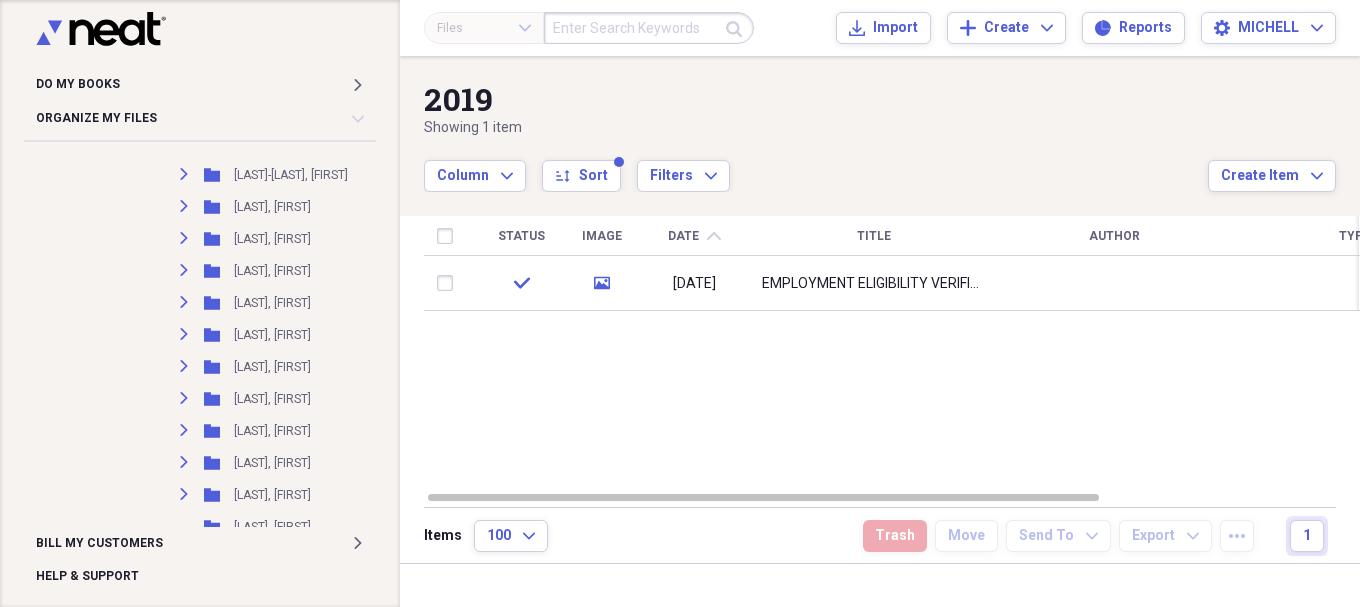 scroll, scrollTop: 11293, scrollLeft: 0, axis: vertical 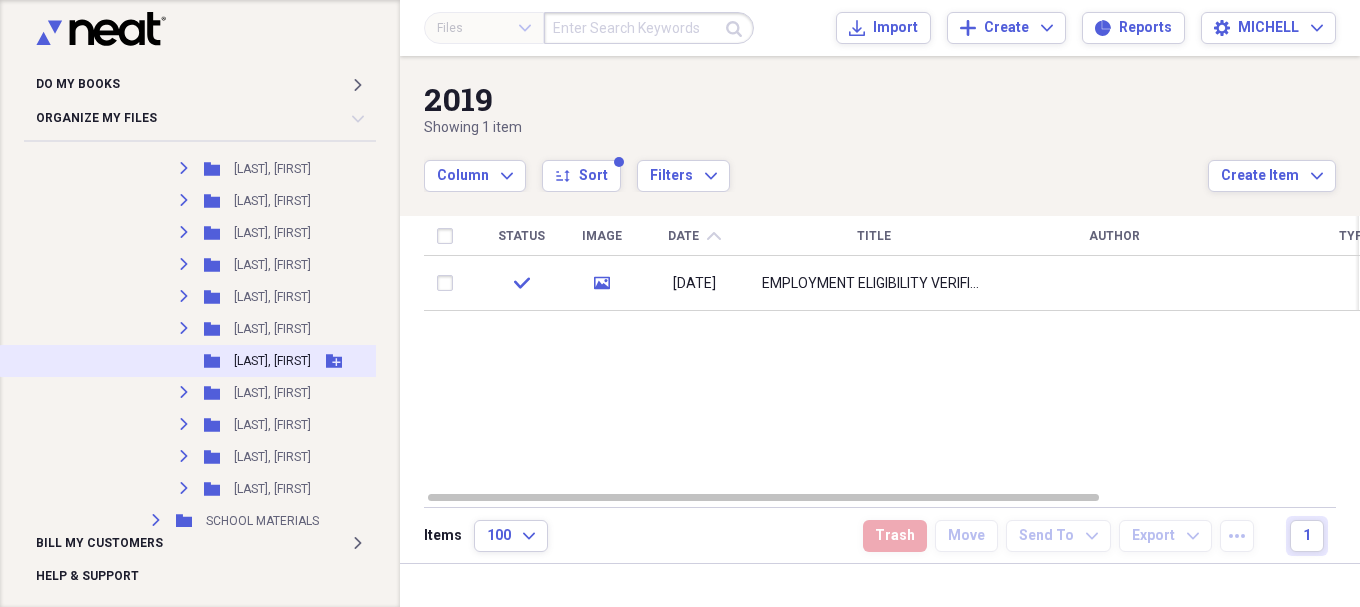 click on "[LAST], [FIRST]" at bounding box center [272, 361] 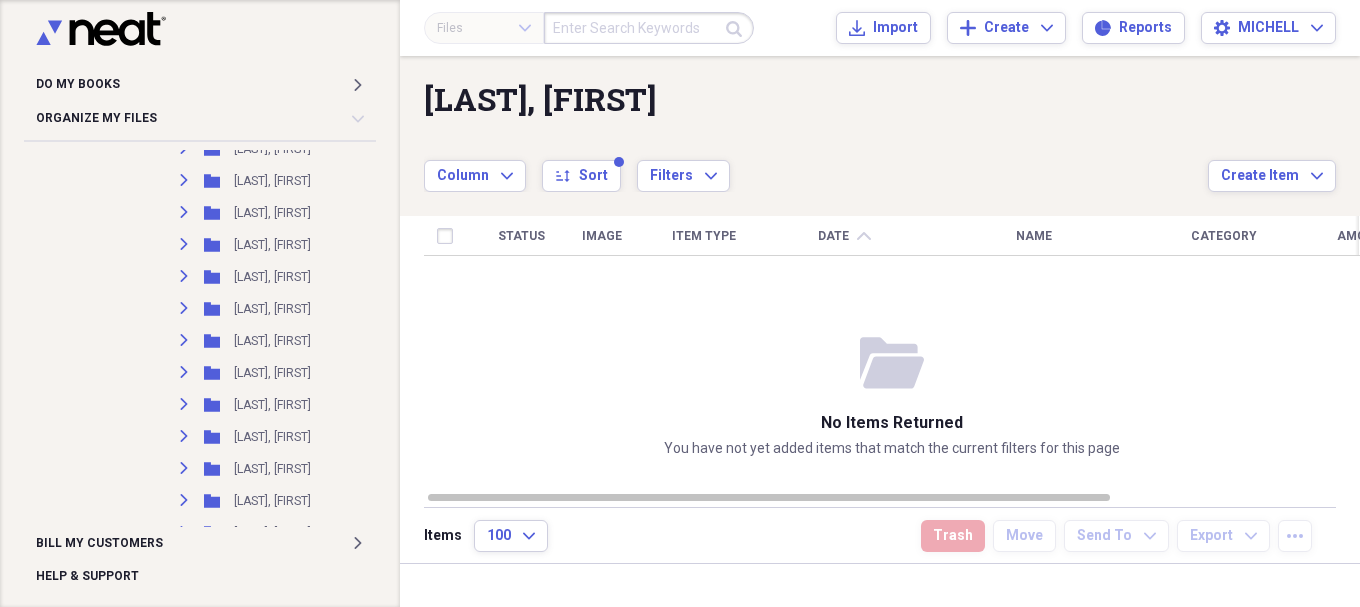 scroll, scrollTop: 3627, scrollLeft: 0, axis: vertical 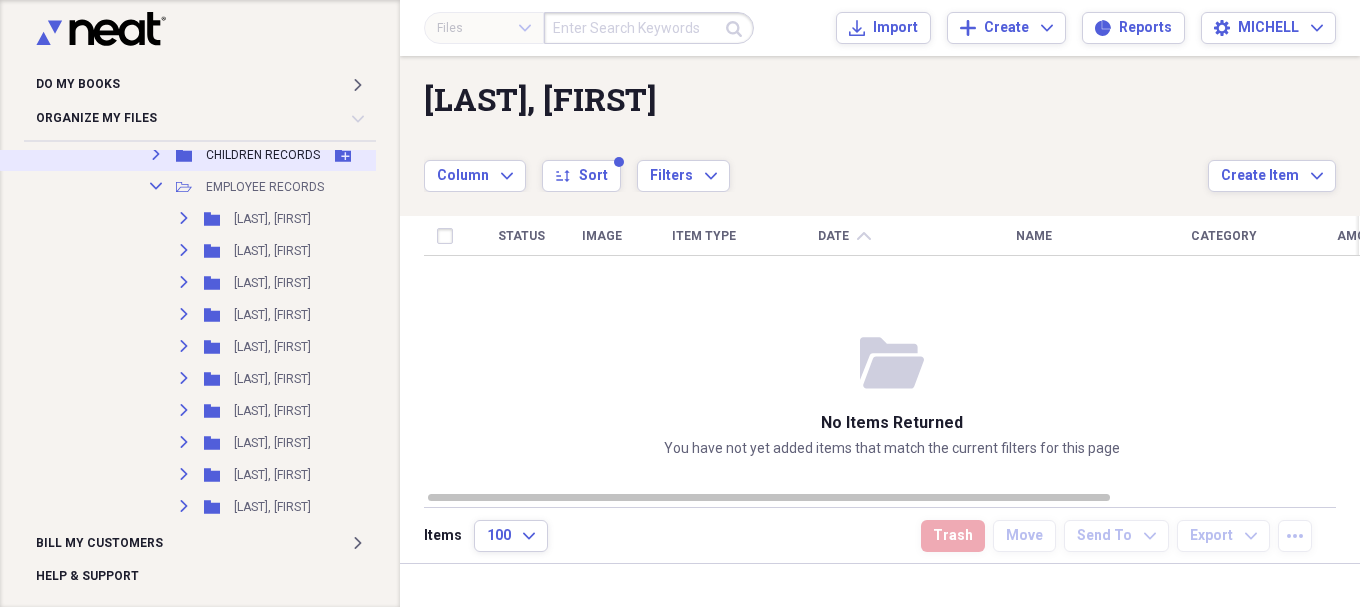 click 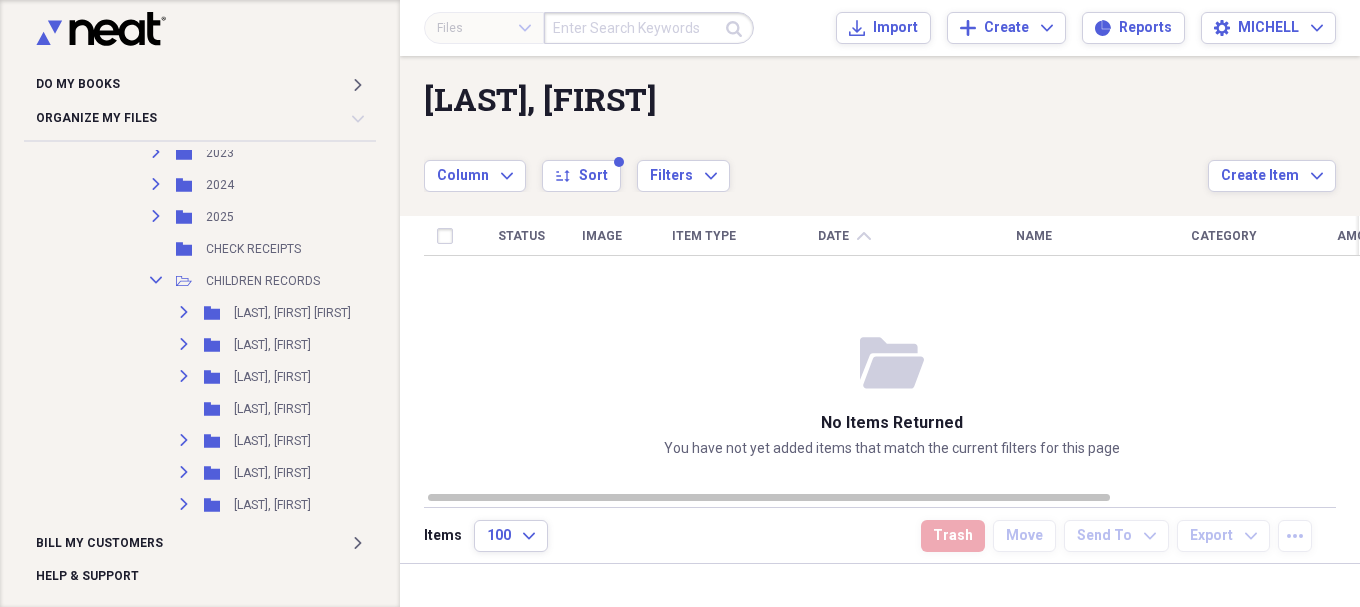 scroll, scrollTop: 3460, scrollLeft: 0, axis: vertical 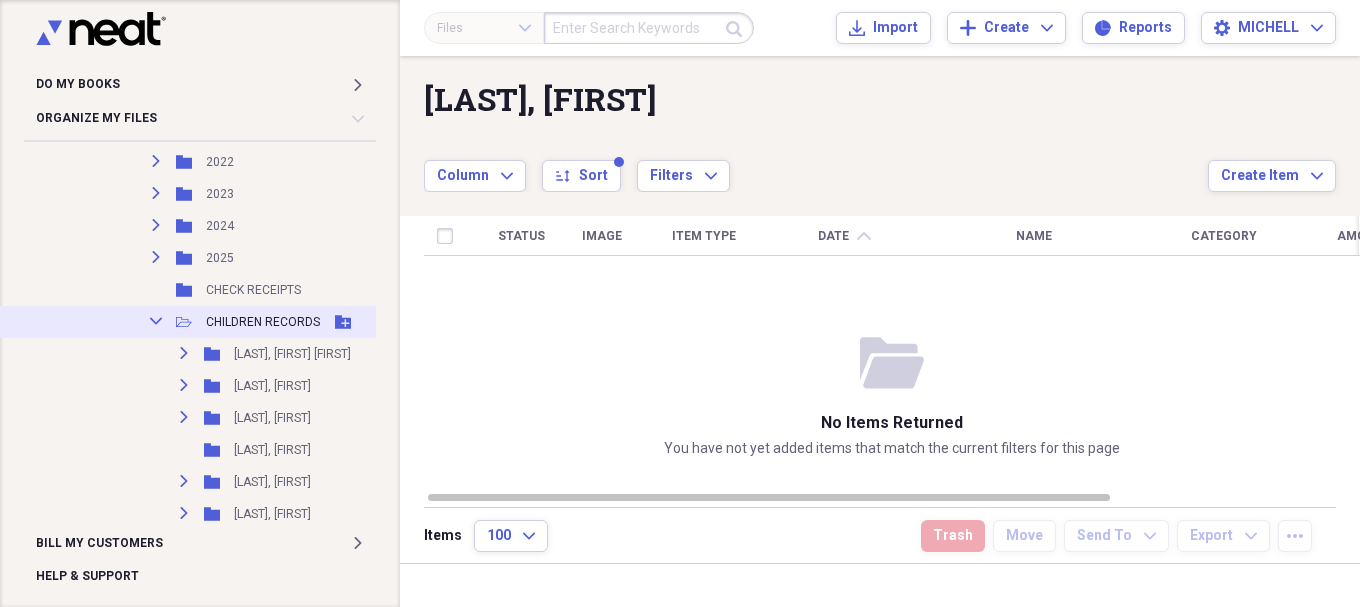 click on "Collapse" 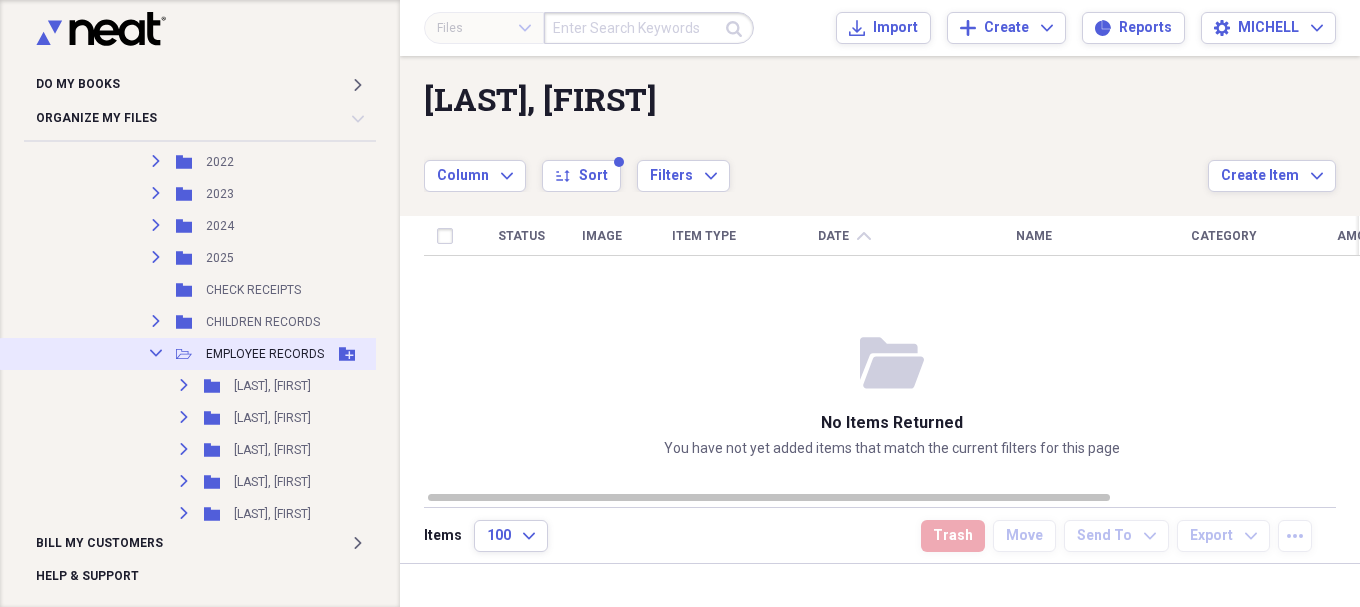 click on "Collapse" 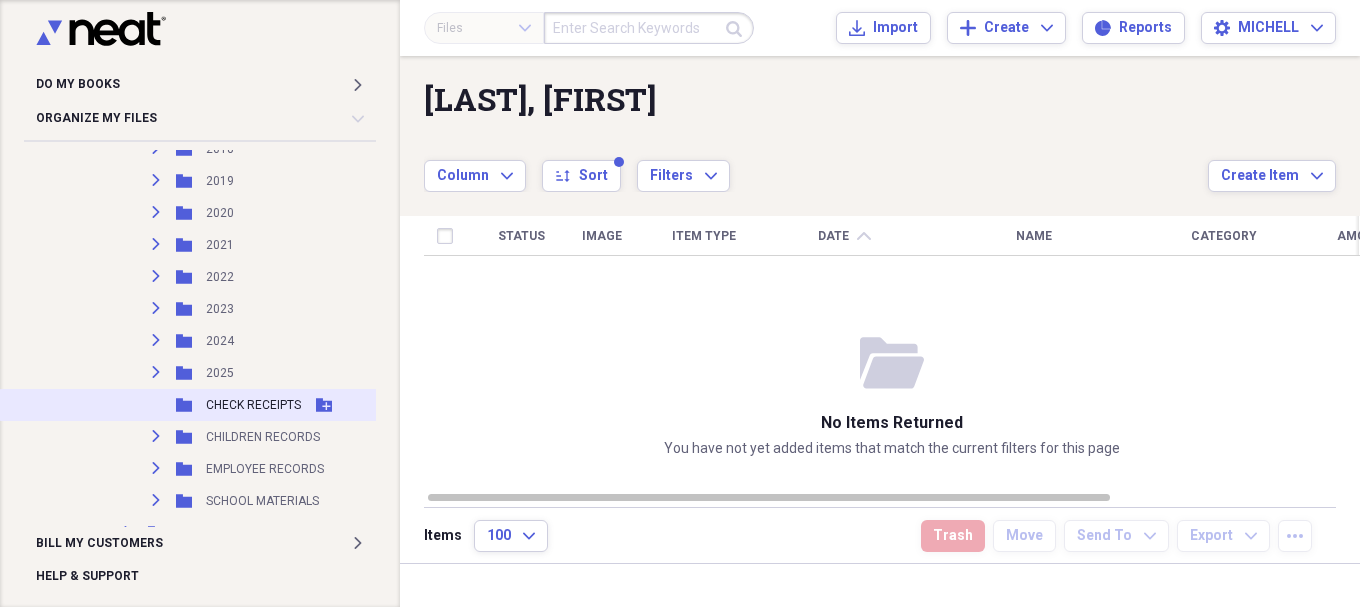 scroll, scrollTop: 3293, scrollLeft: 0, axis: vertical 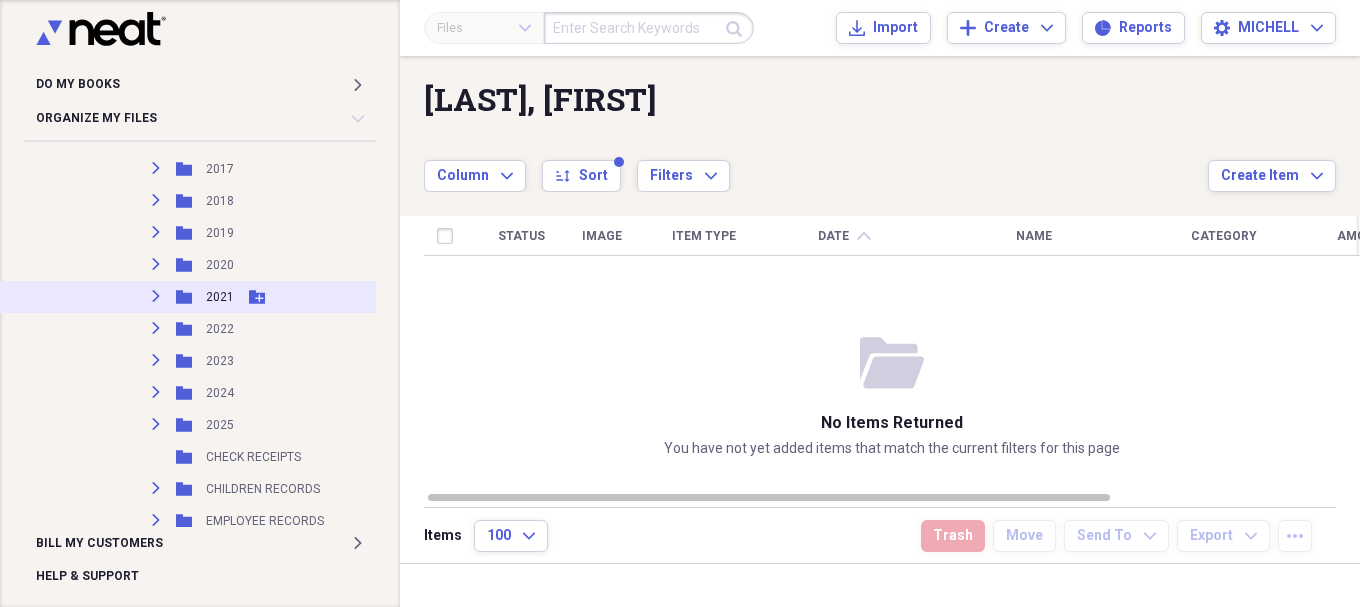 click 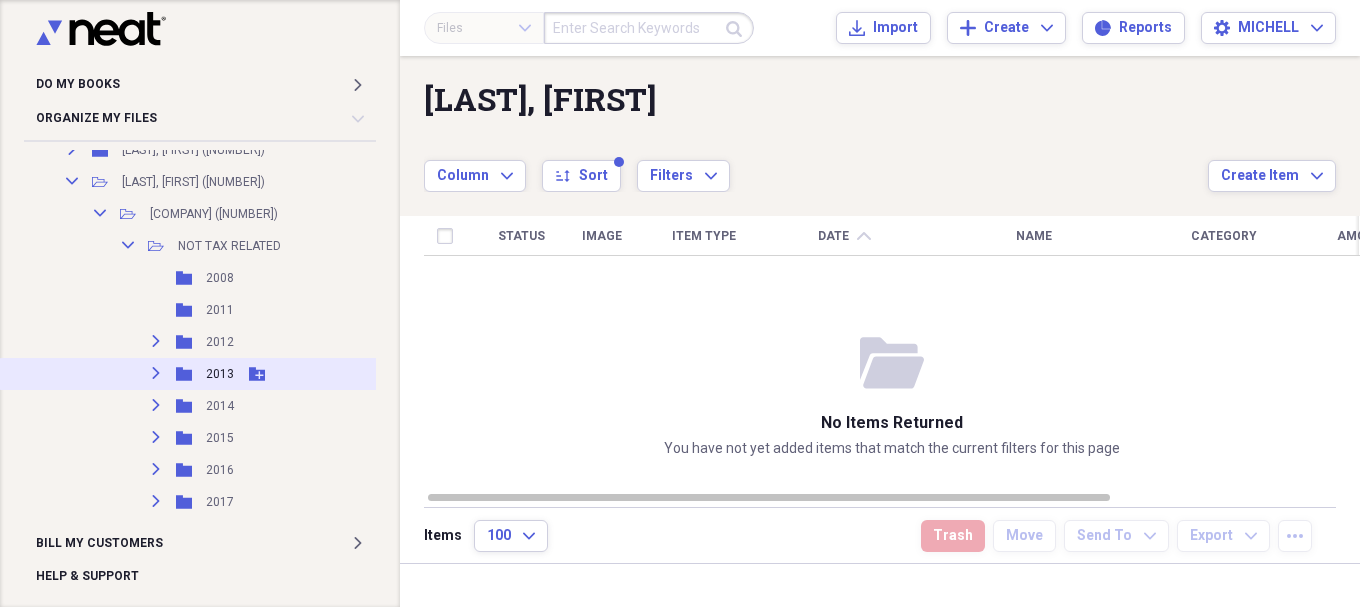 scroll, scrollTop: 3127, scrollLeft: 0, axis: vertical 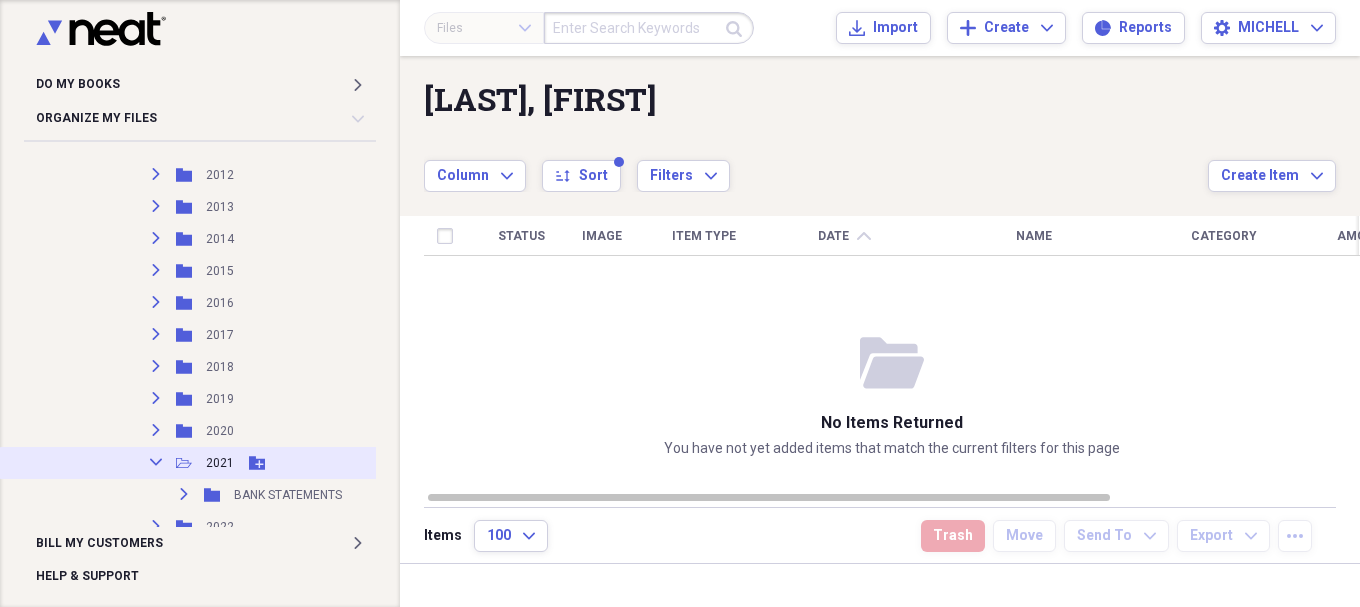 click 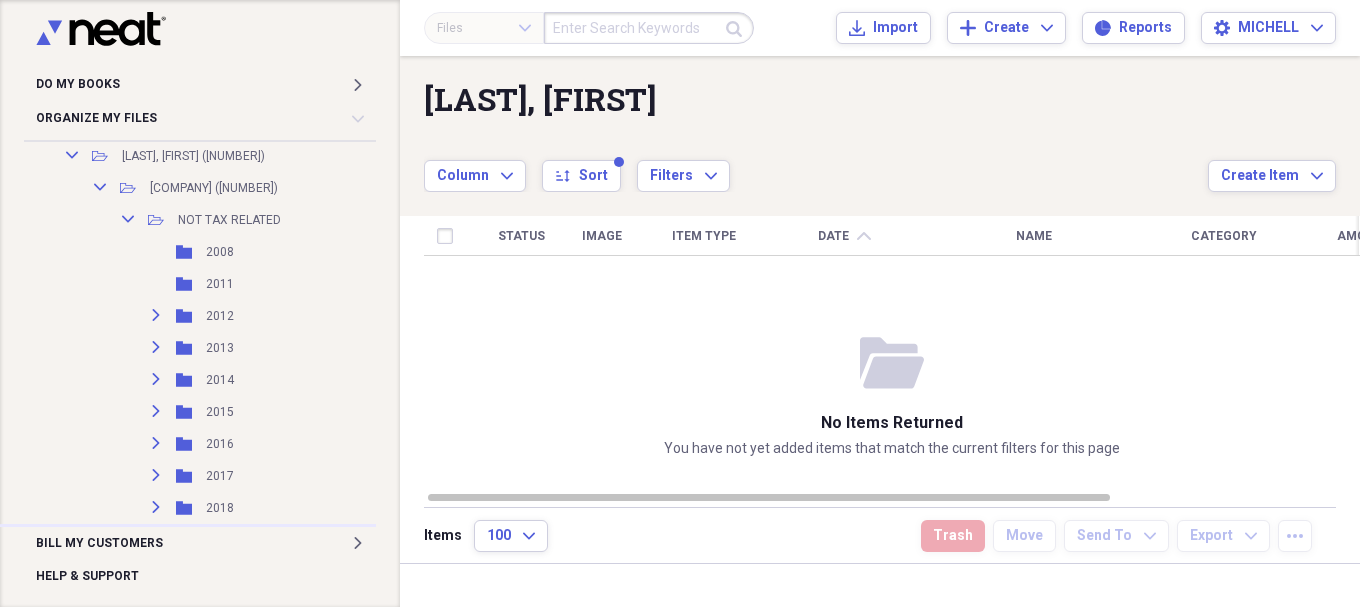 scroll, scrollTop: 2960, scrollLeft: 0, axis: vertical 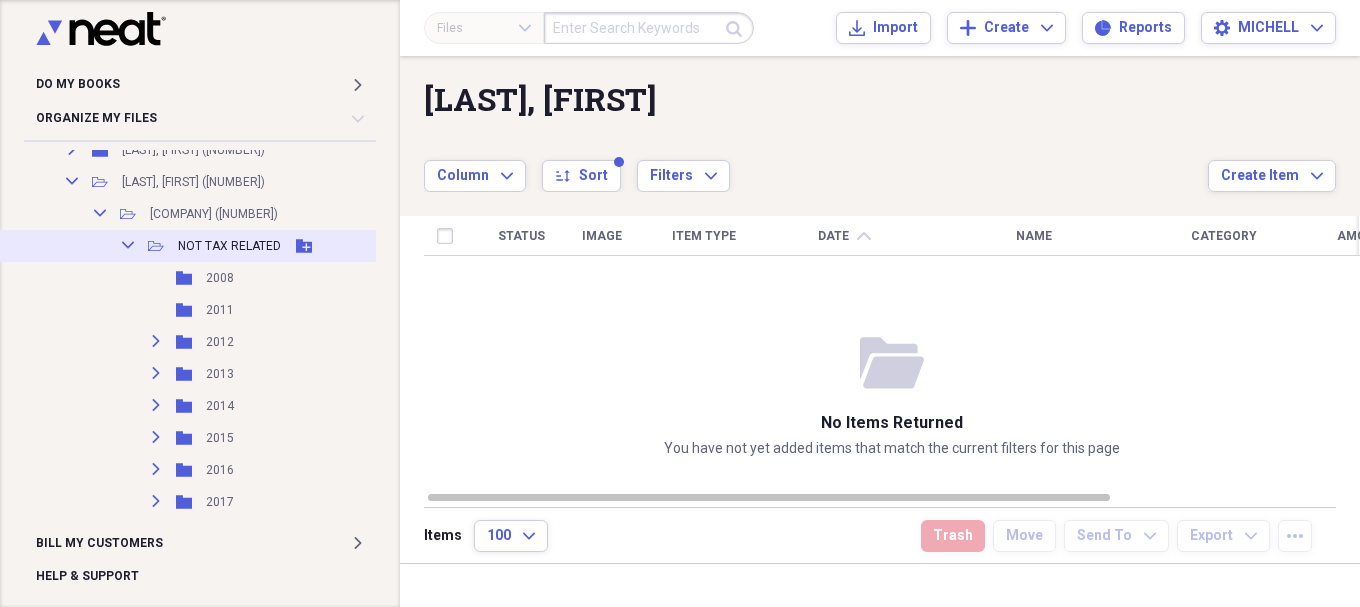 click on "Collapse" 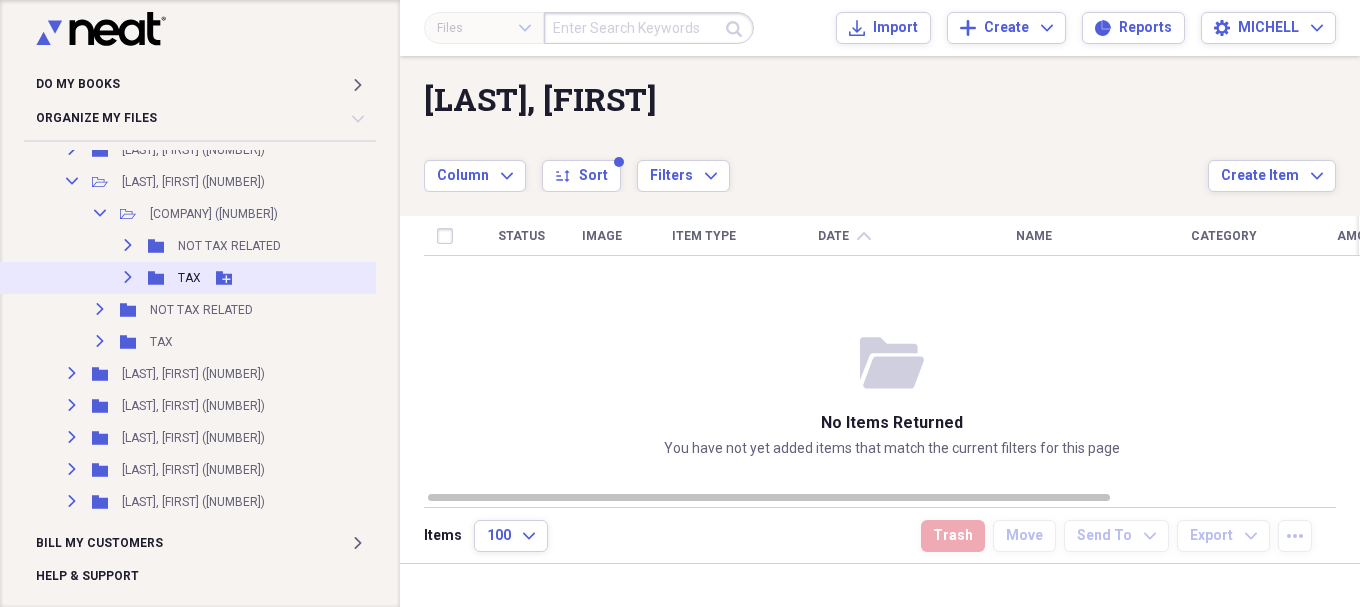 click on "Expand" 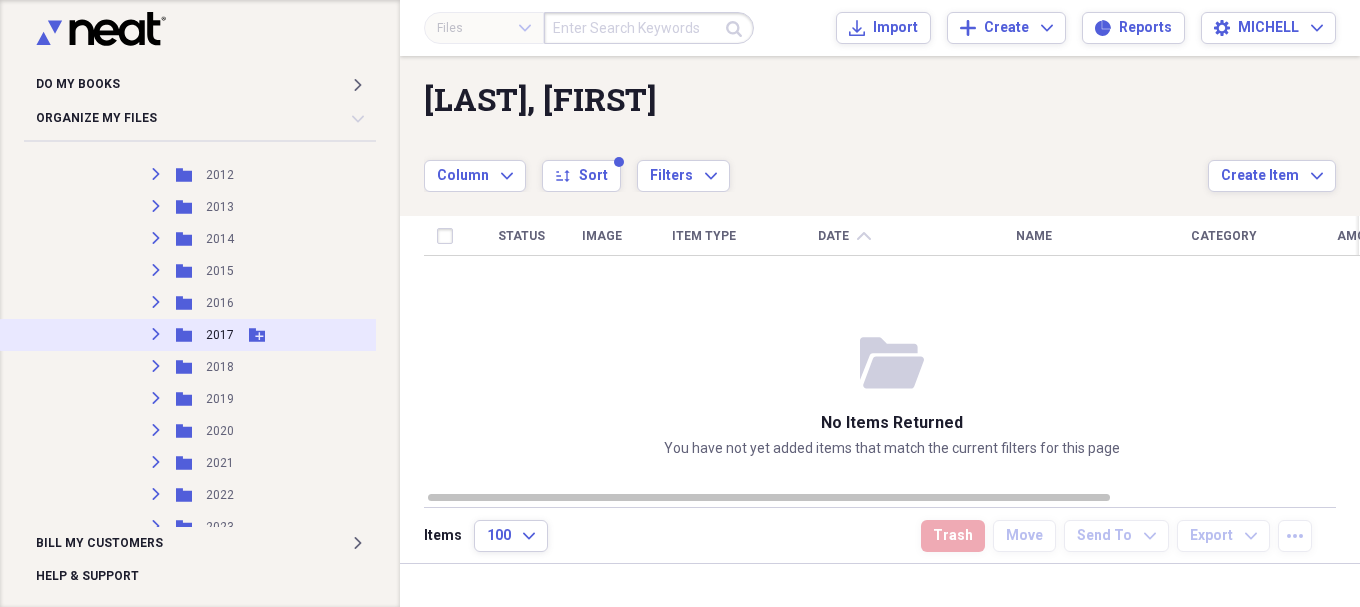 scroll, scrollTop: 3293, scrollLeft: 0, axis: vertical 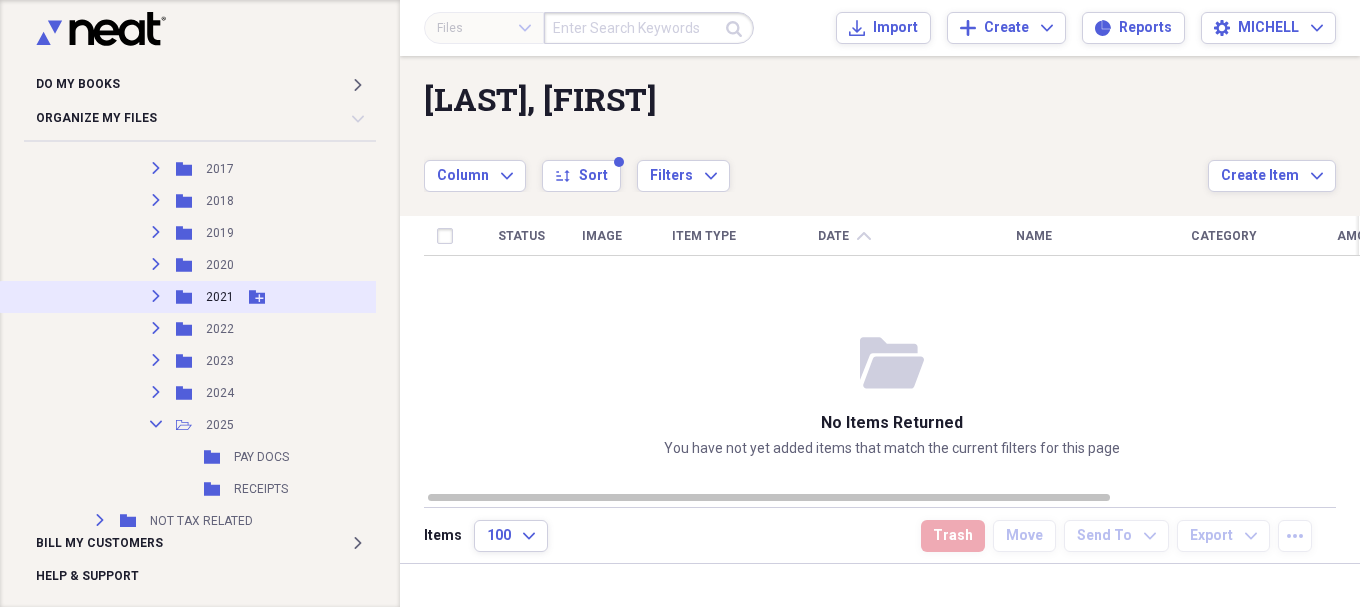 click 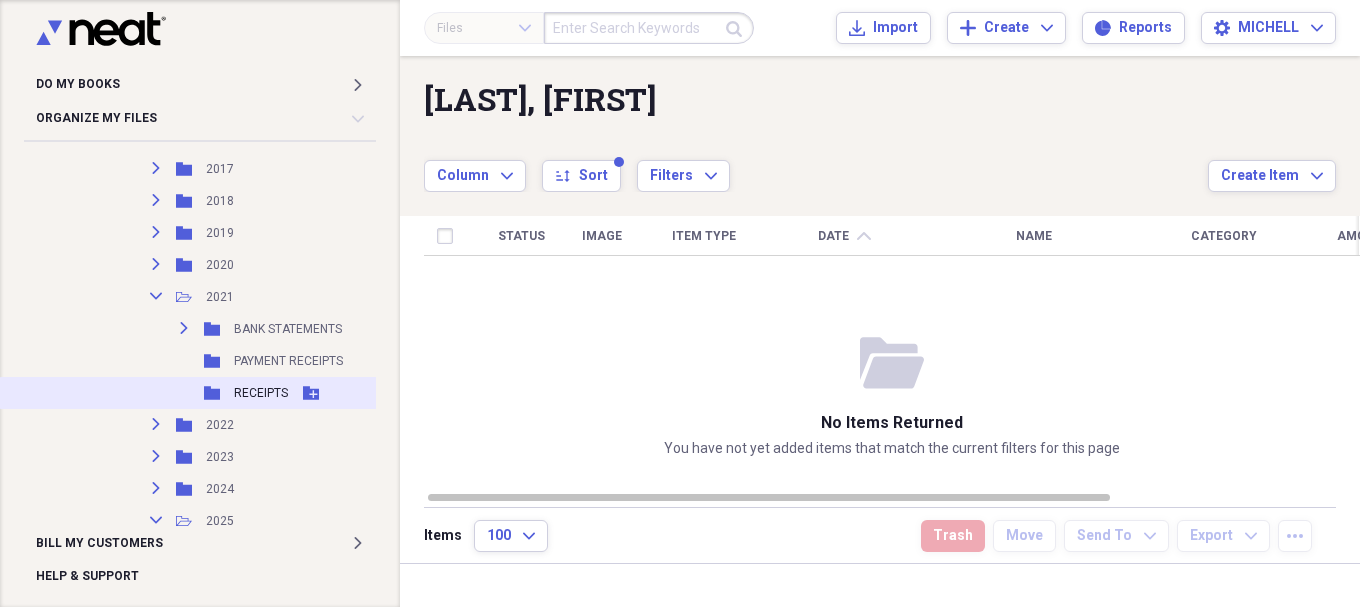 click on "RECEIPTS" at bounding box center (261, 393) 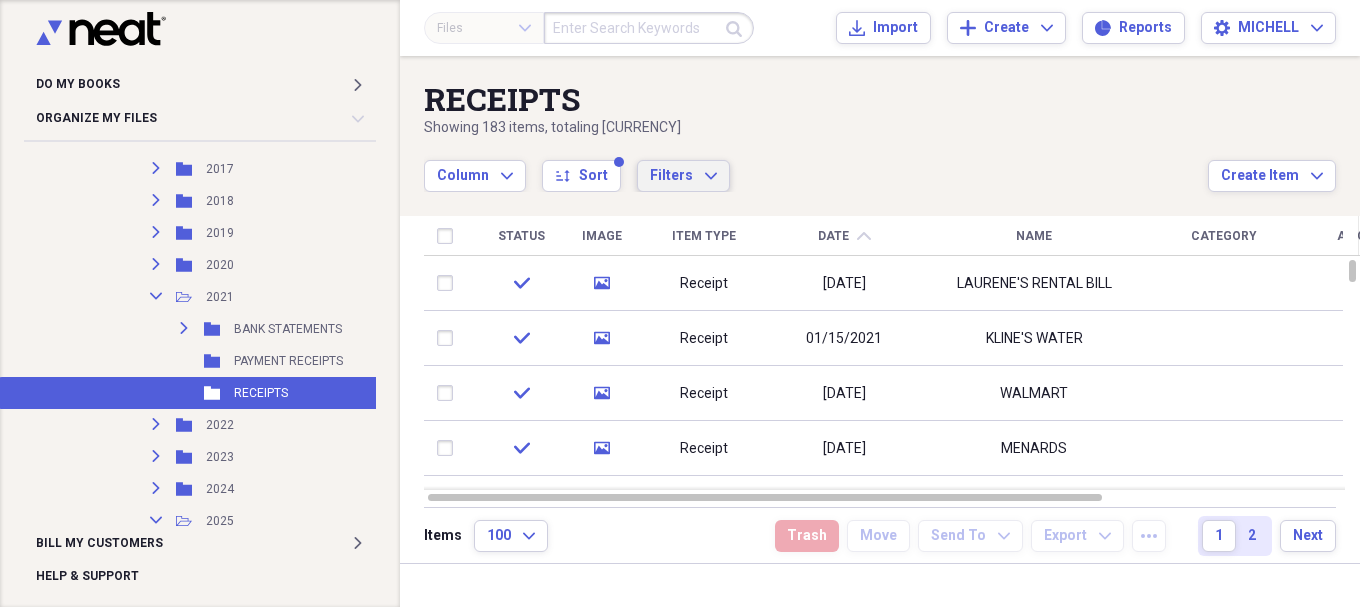 click on "Filters  Expand" at bounding box center (683, 176) 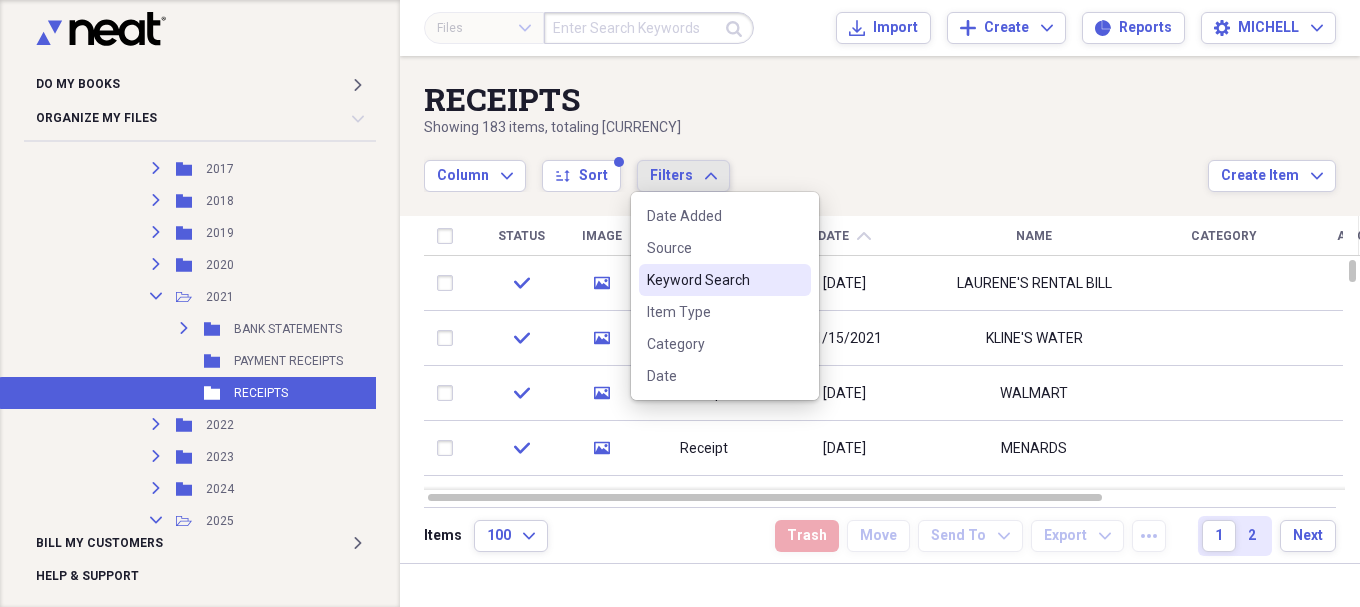 click on "Keyword Search" at bounding box center [713, 280] 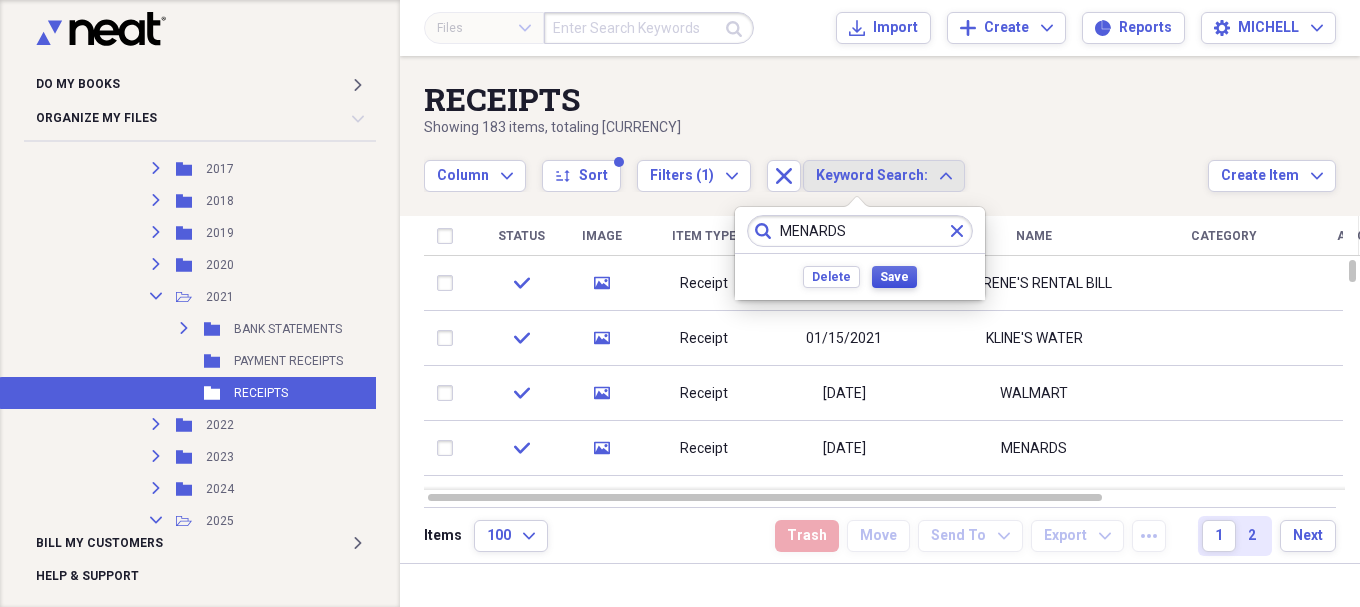 type on "MENARDS" 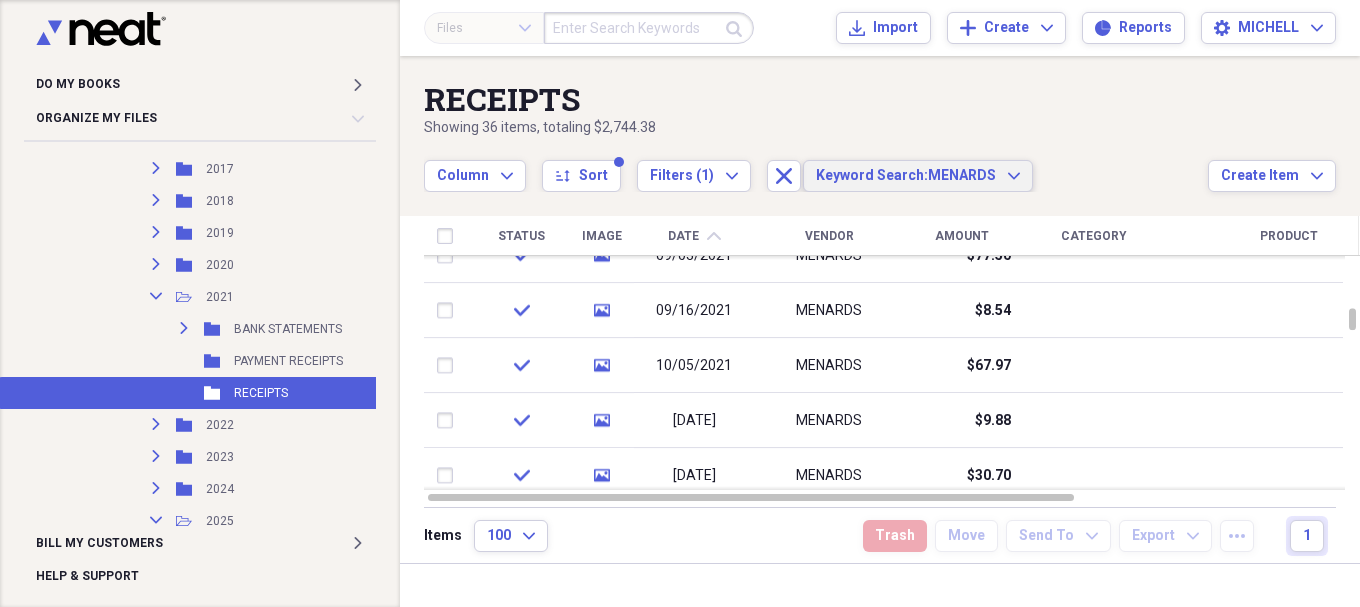 click on "Expand" 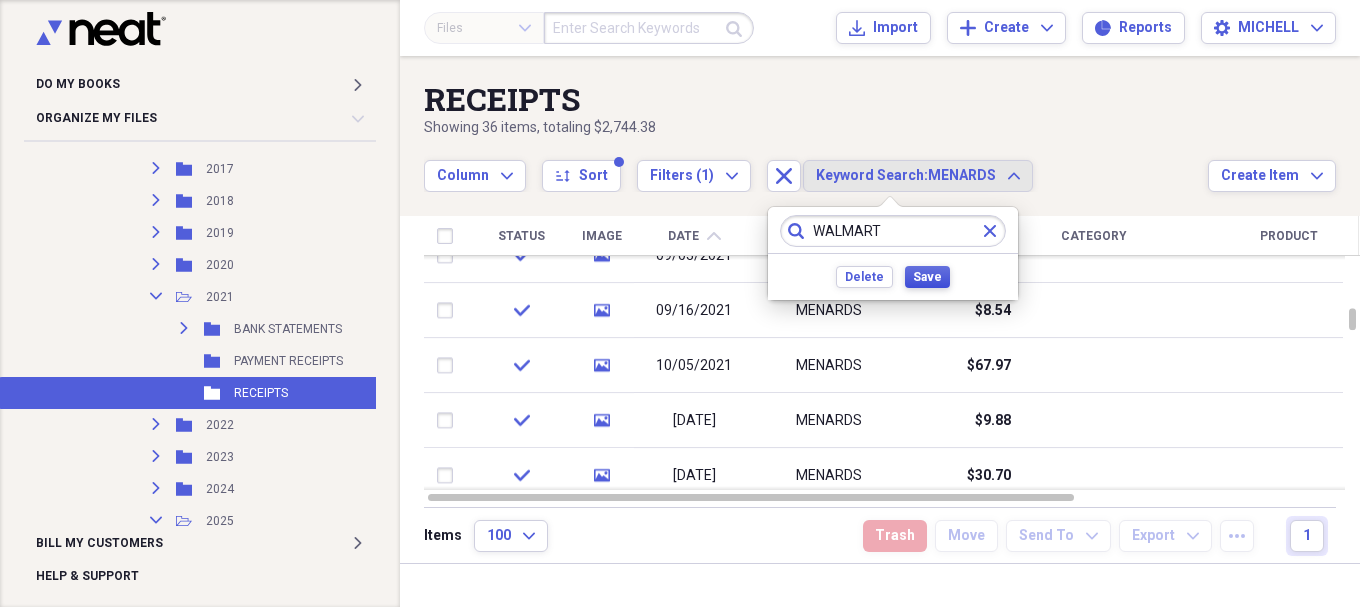 type on "WALMART" 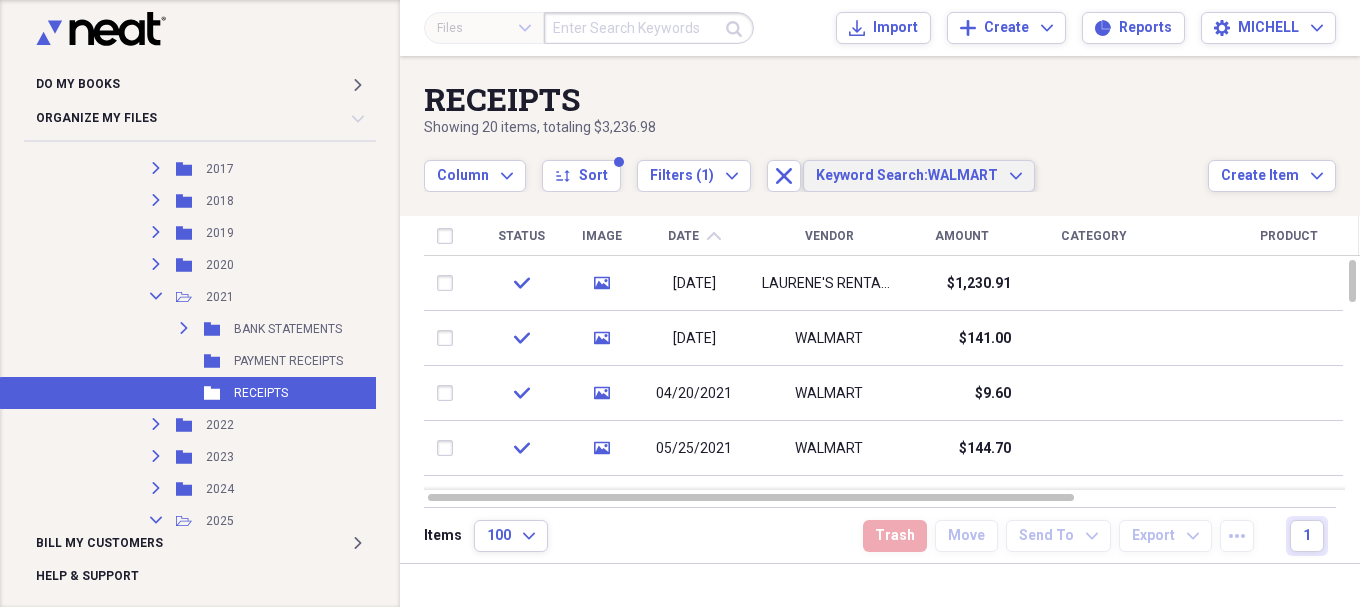 click on "Expand" 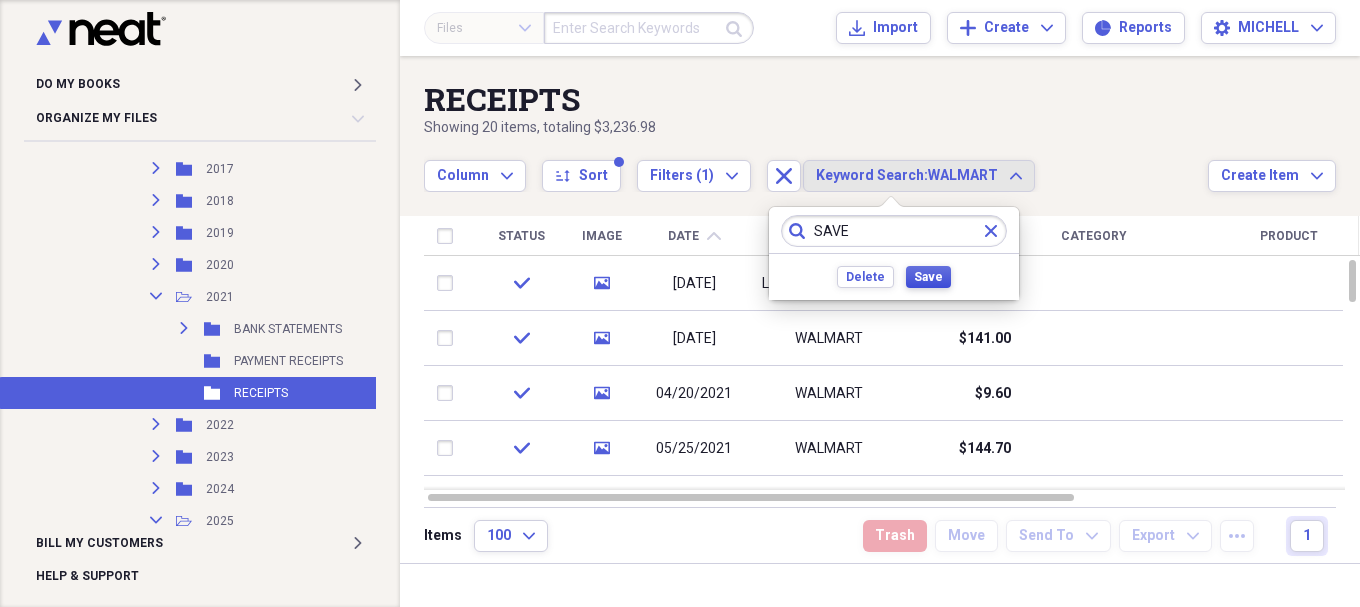 type on "SAVE" 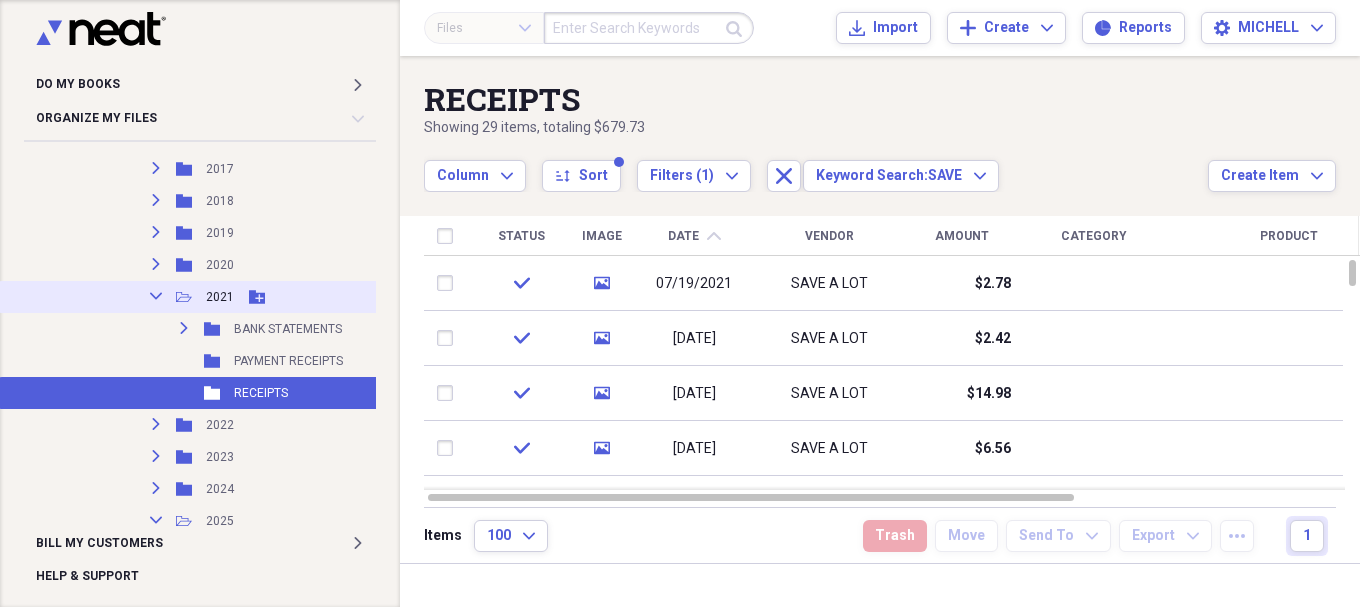 click 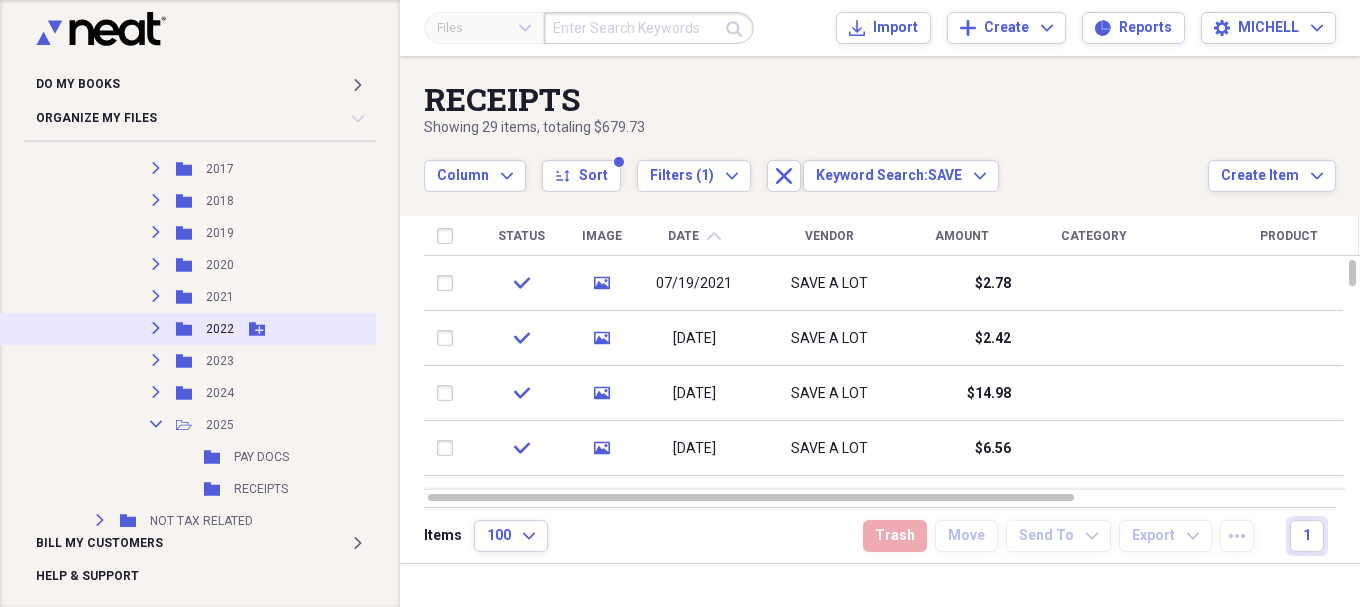 click on "Expand" 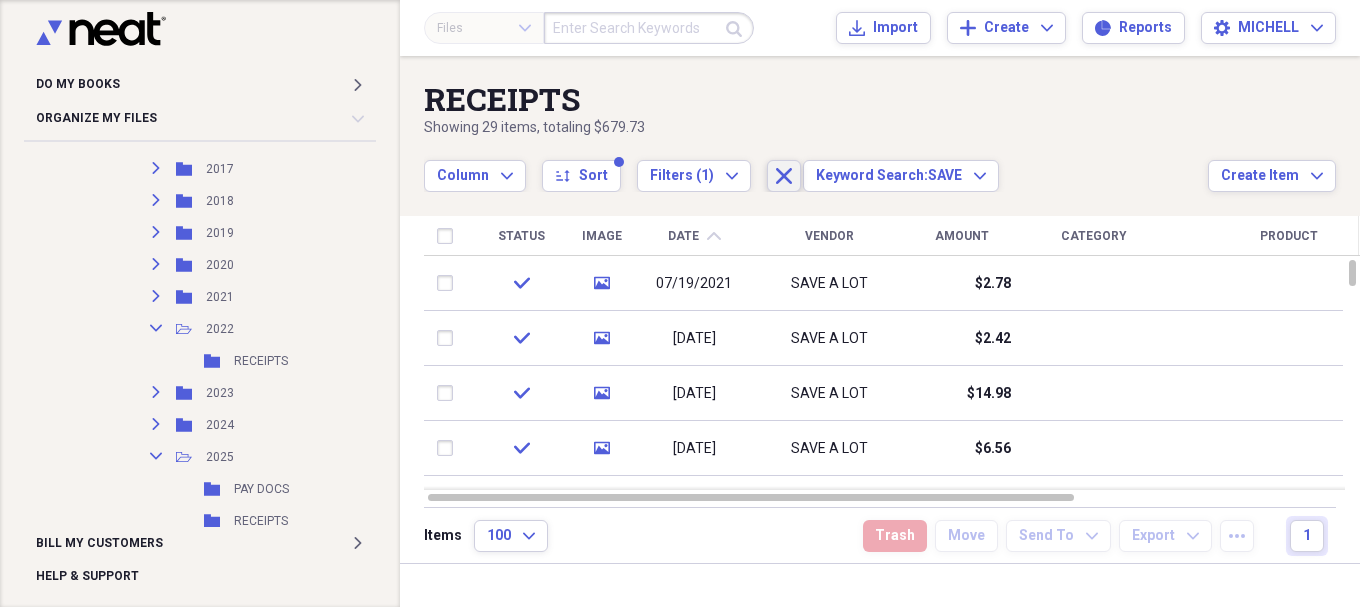 click 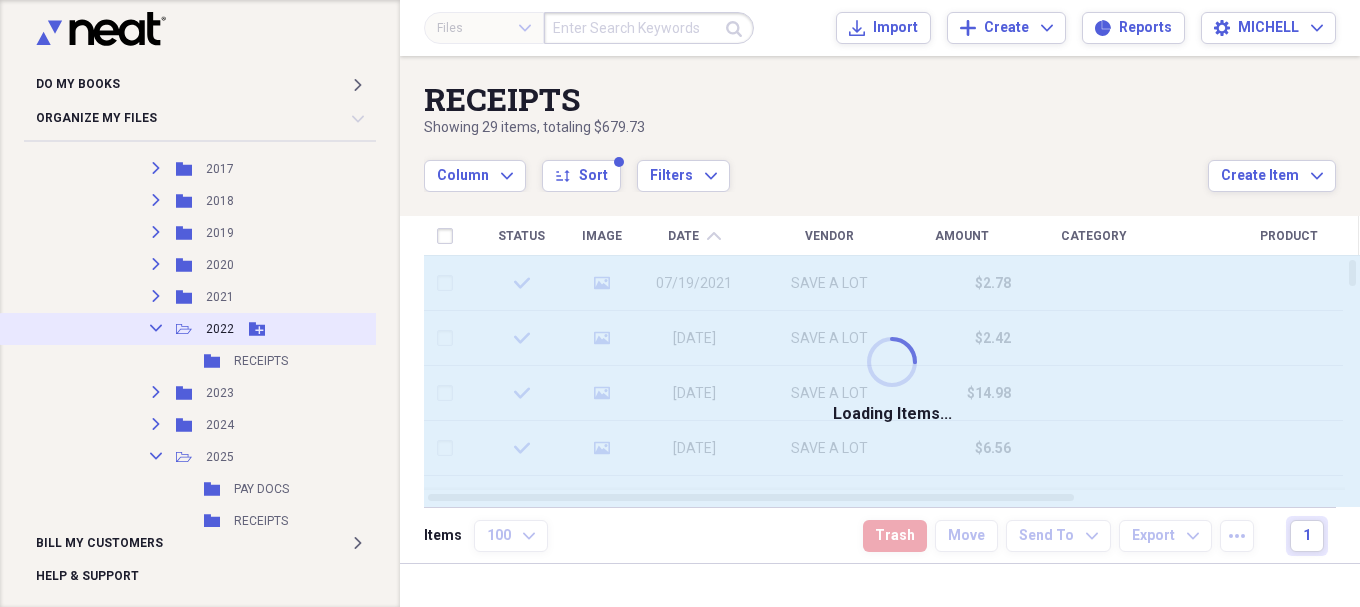click on "Collapse" 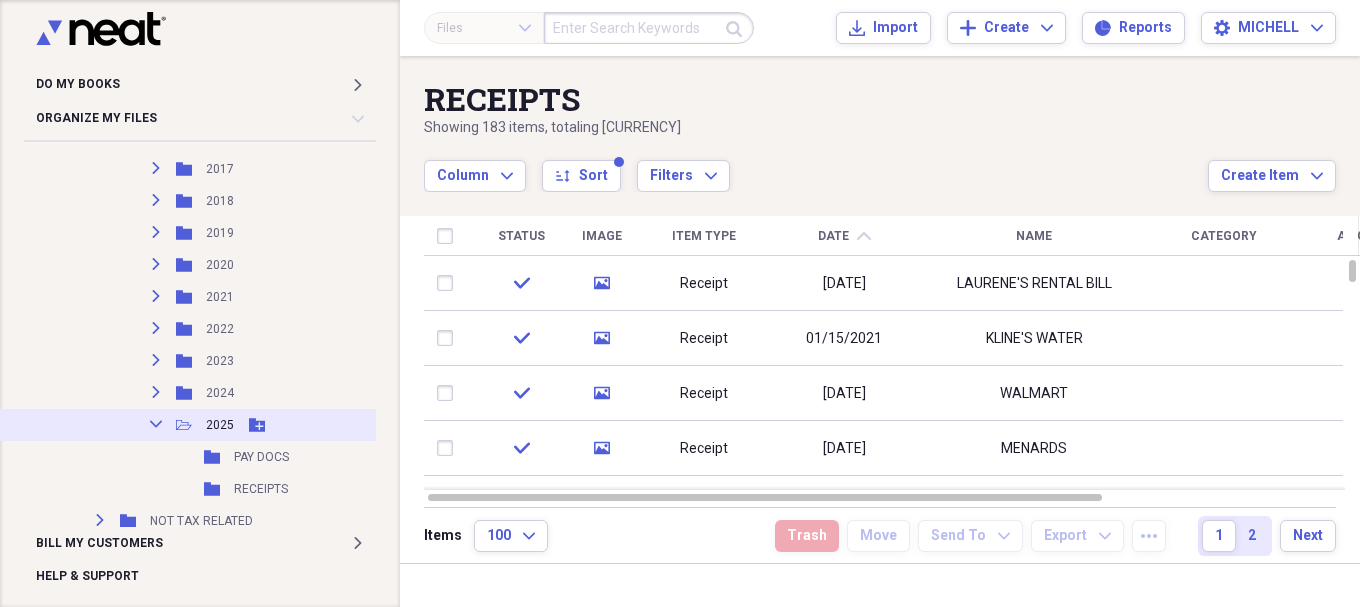 click on "Collapse" 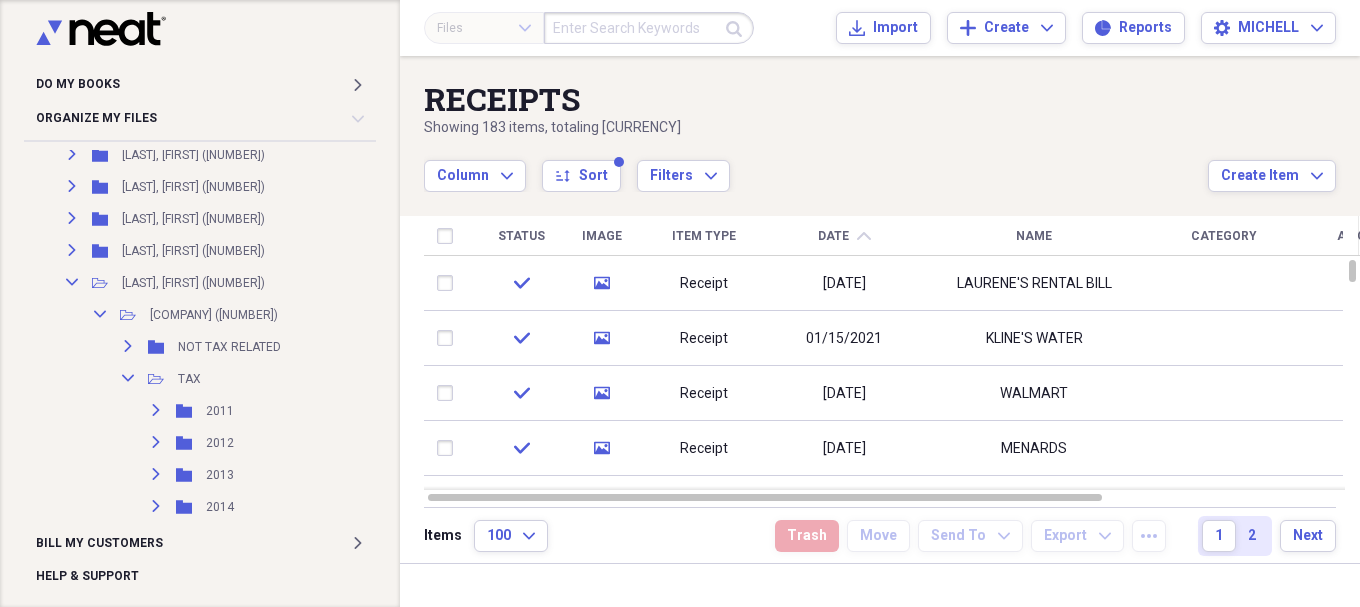 scroll, scrollTop: 2793, scrollLeft: 0, axis: vertical 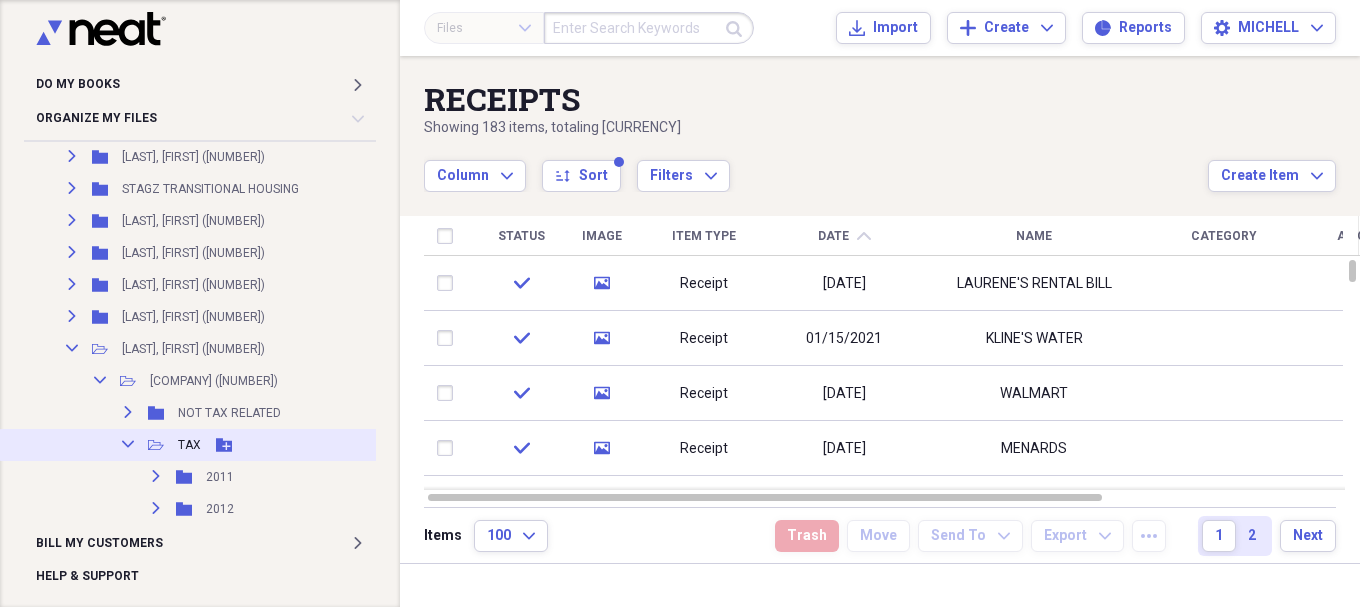 click on "Collapse" 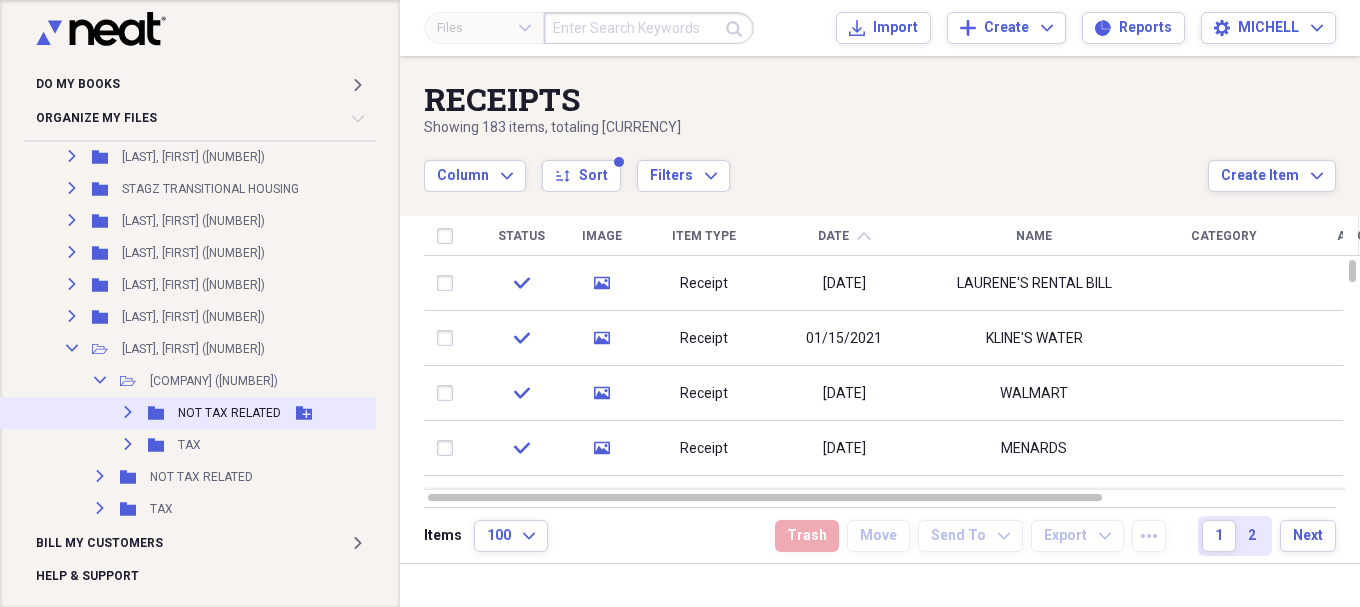 click on "Expand" 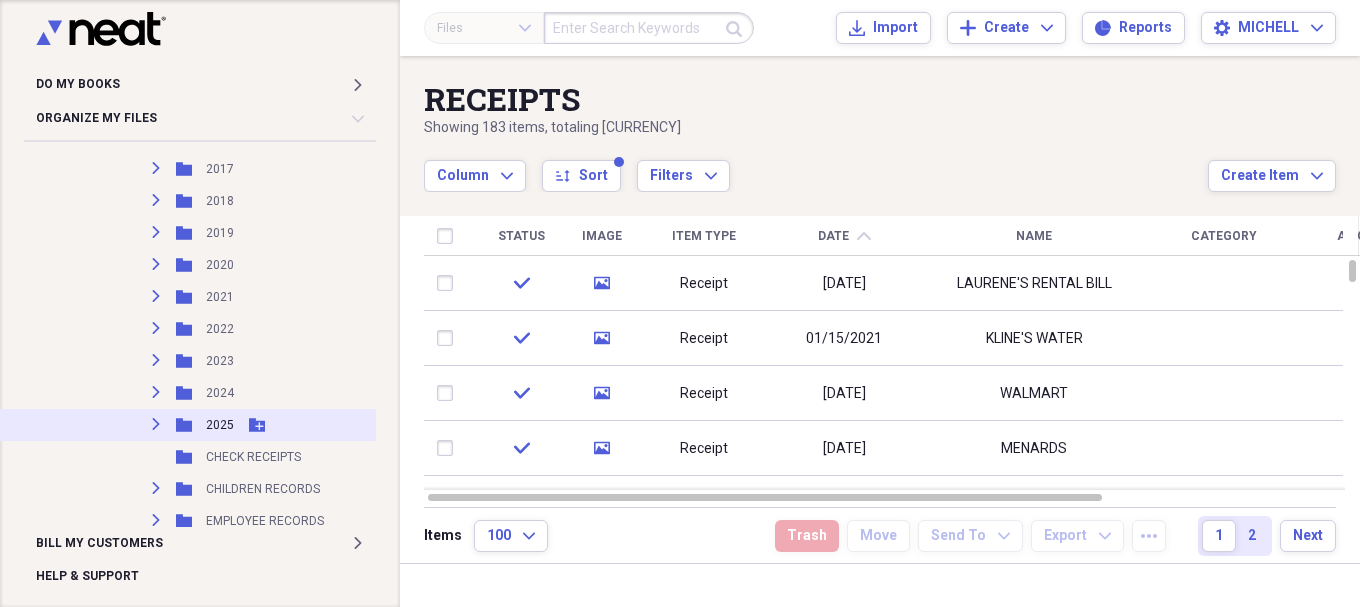 scroll, scrollTop: 3460, scrollLeft: 0, axis: vertical 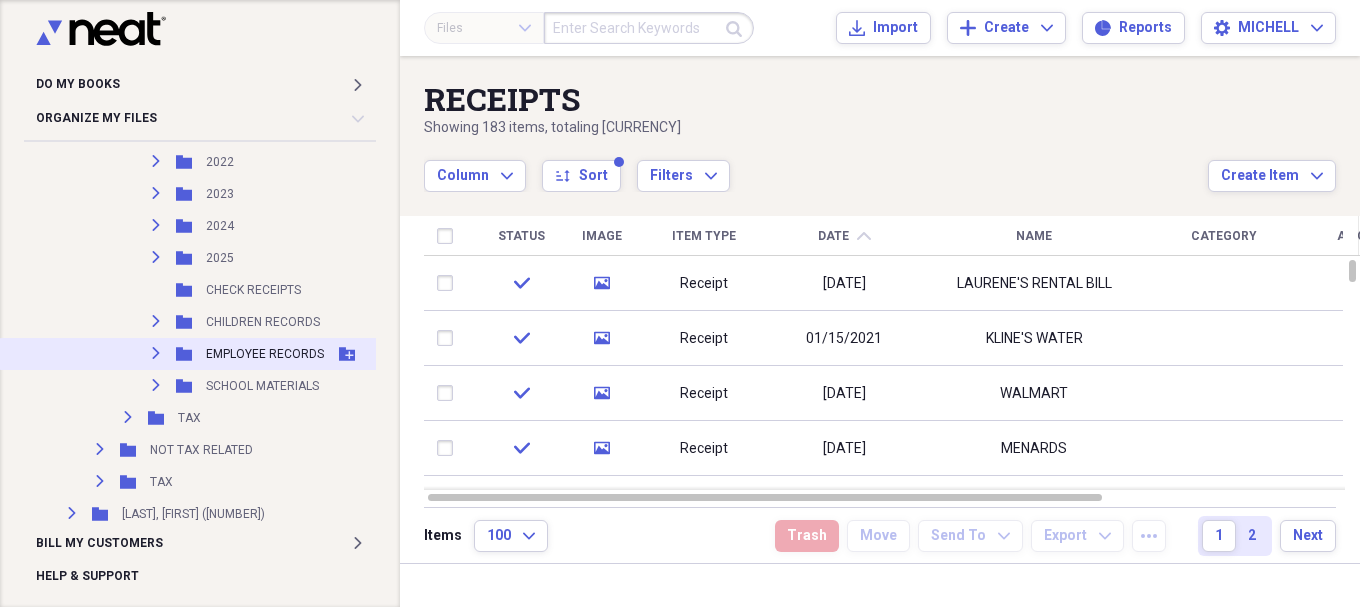 click 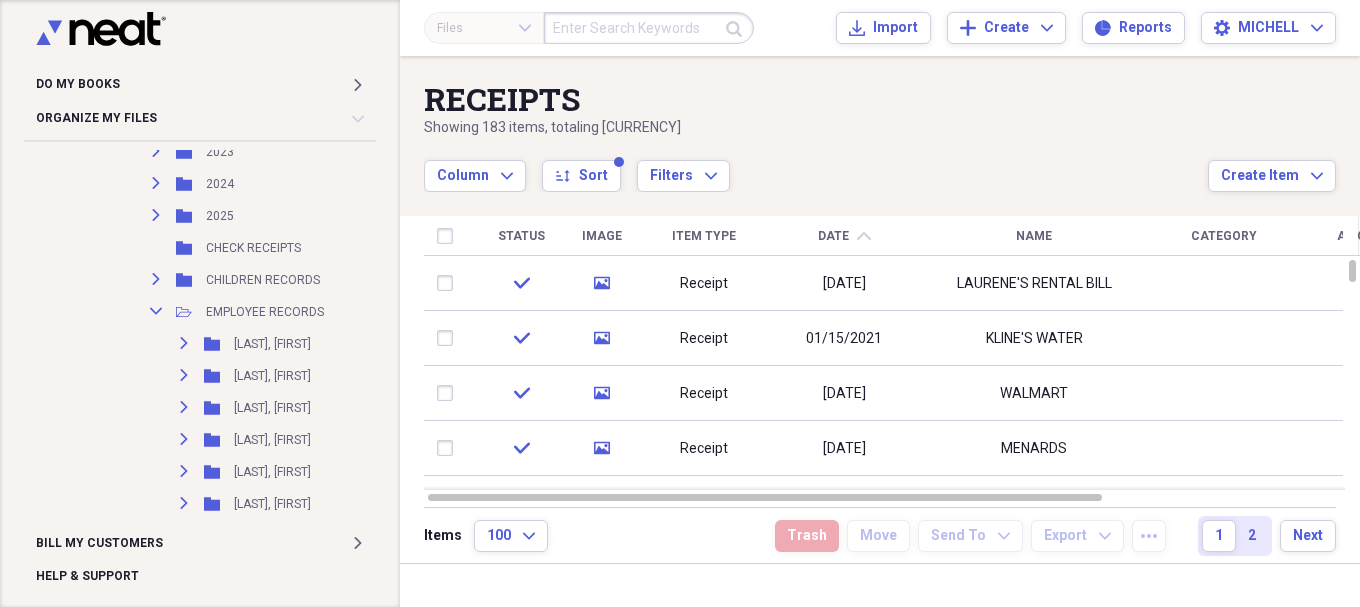 scroll, scrollTop: 3460, scrollLeft: 0, axis: vertical 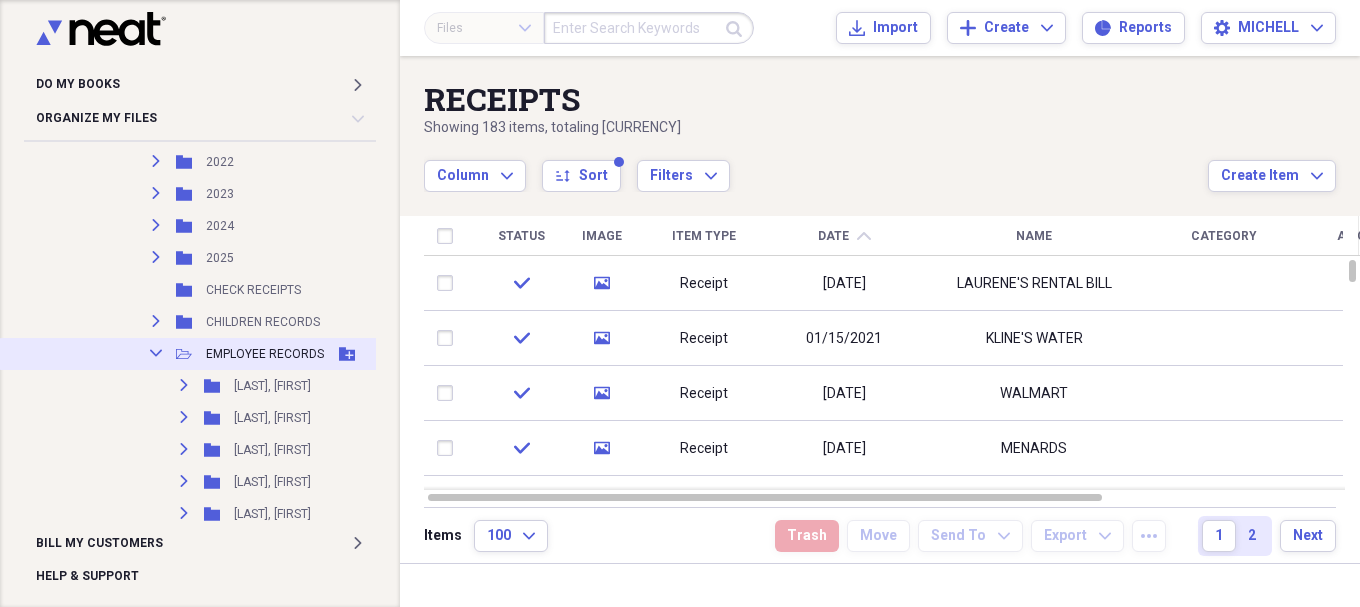 click on "Collapse" 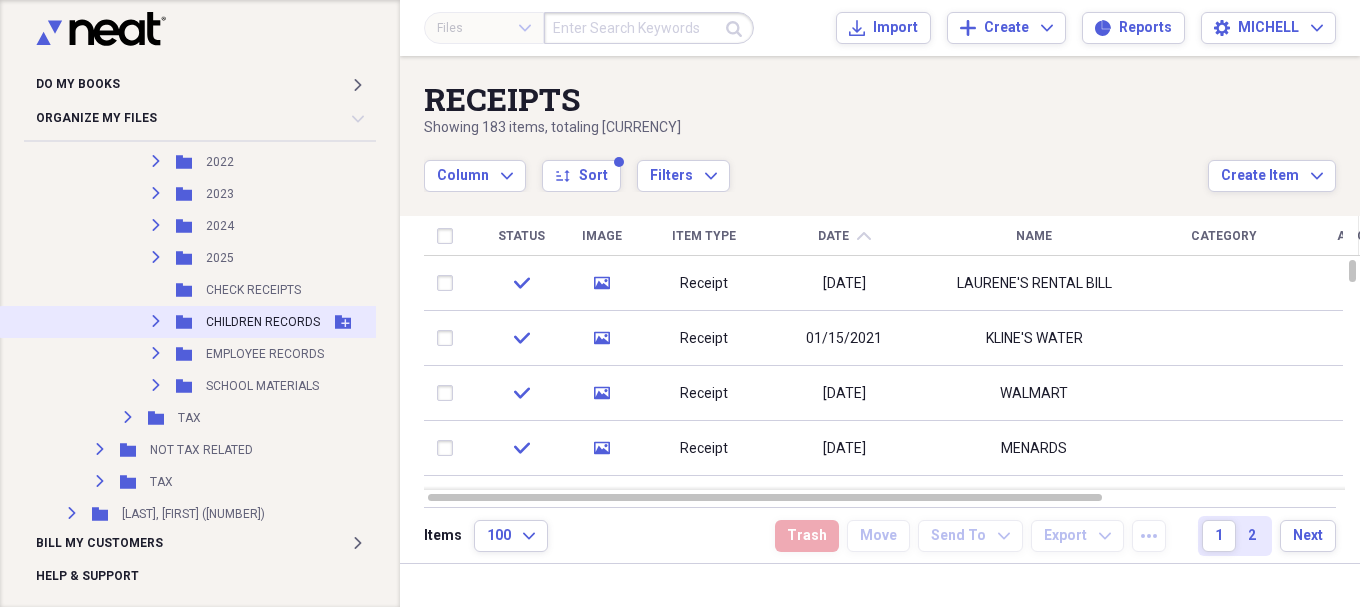 click on "Expand" 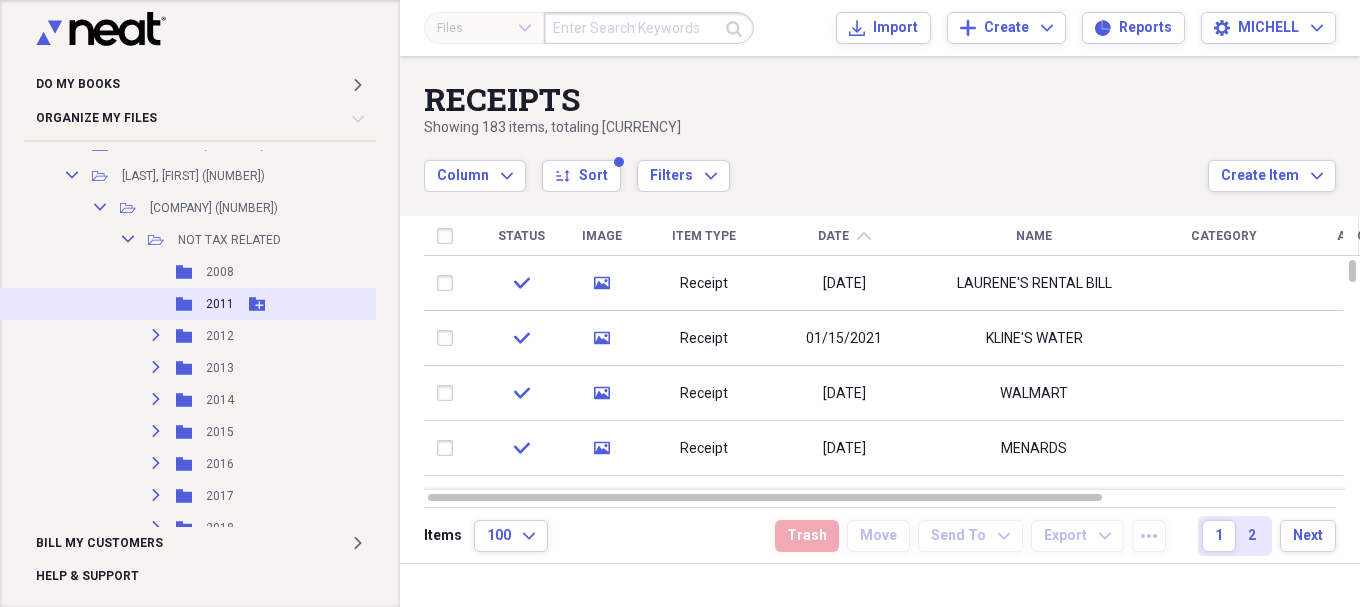 scroll, scrollTop: 2960, scrollLeft: 0, axis: vertical 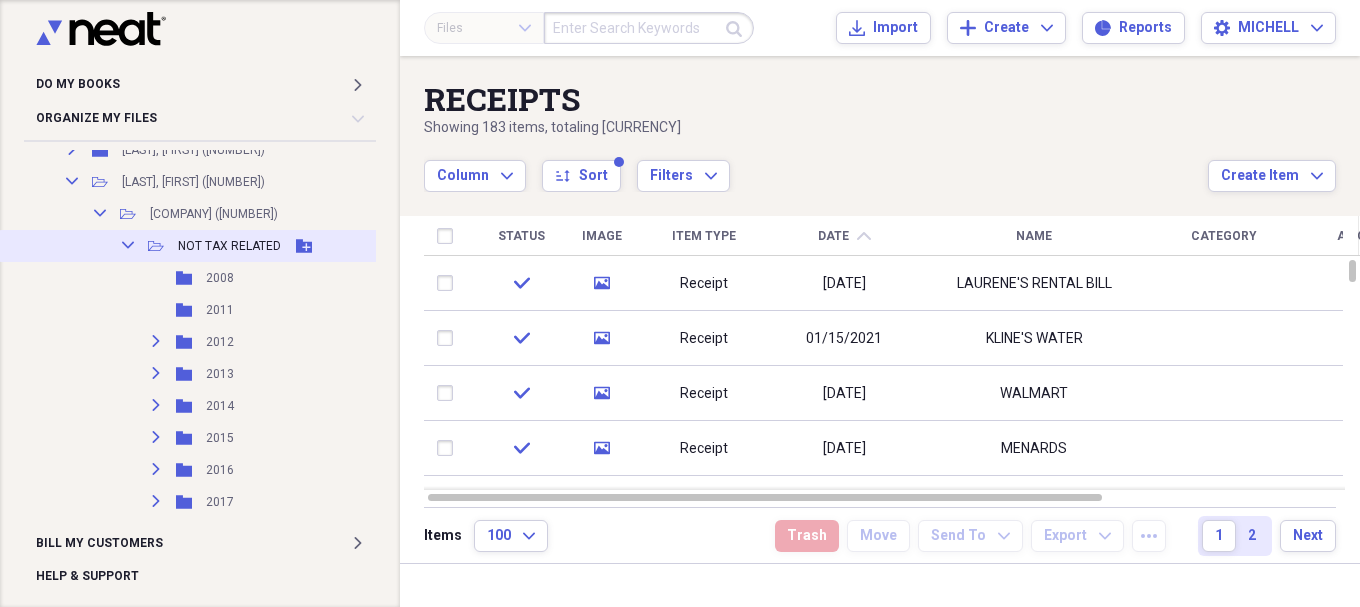 click 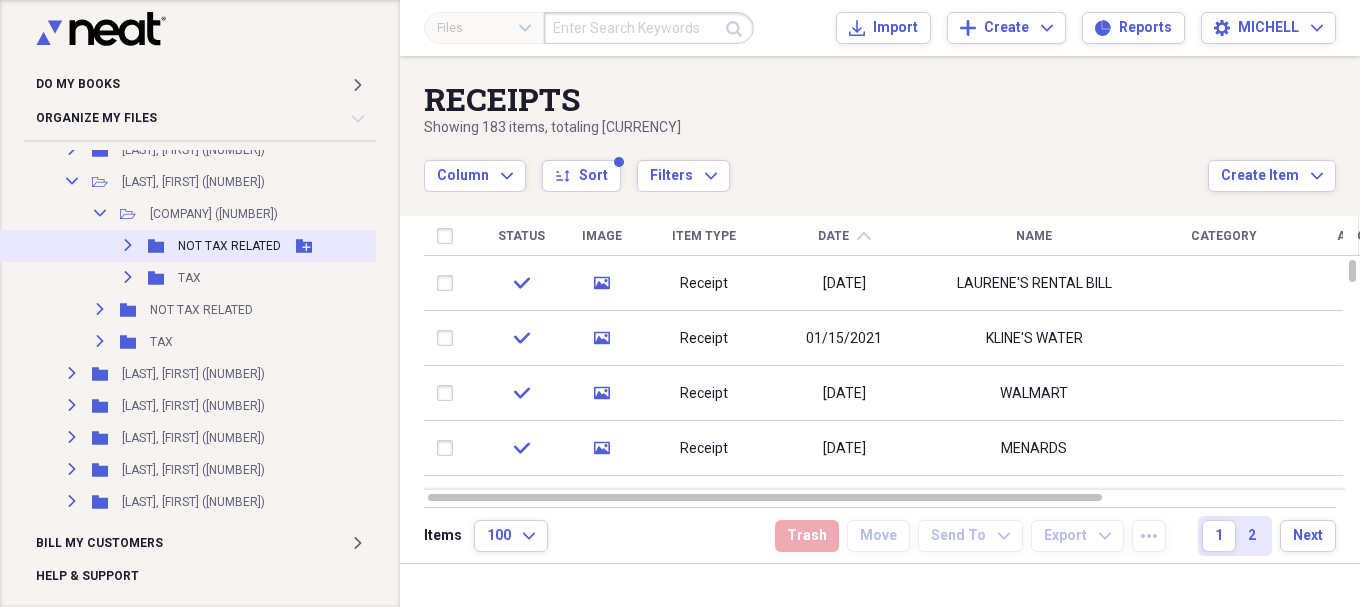 click on "Expand" 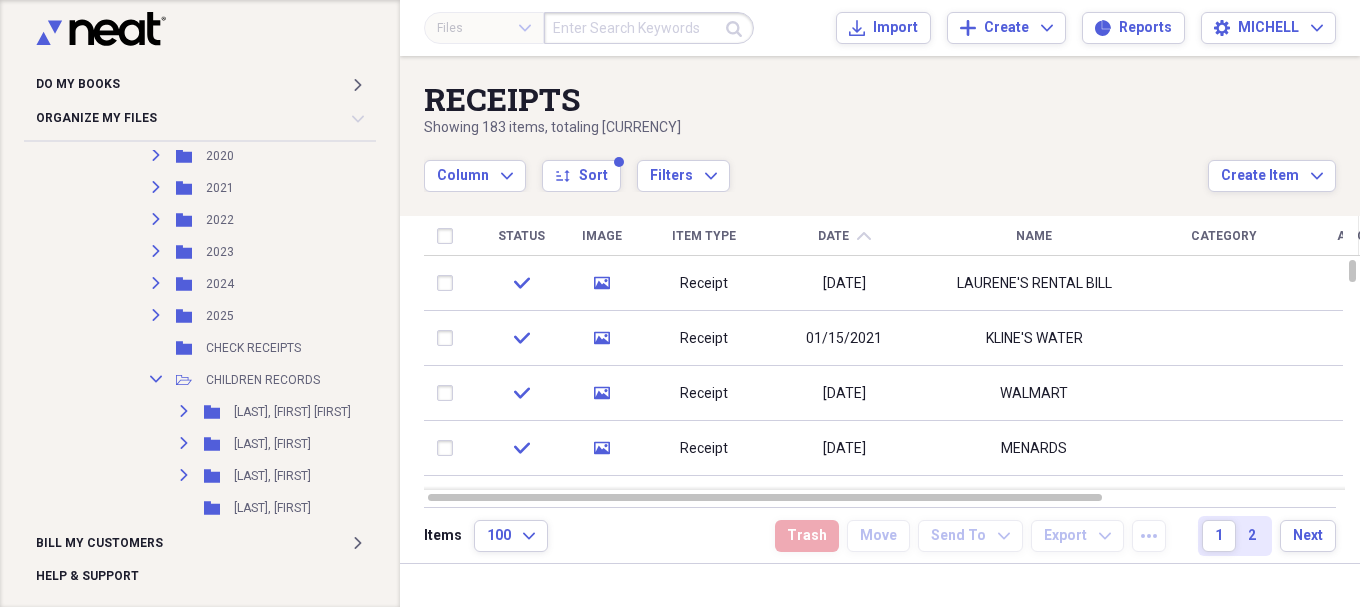 scroll, scrollTop: 3460, scrollLeft: 0, axis: vertical 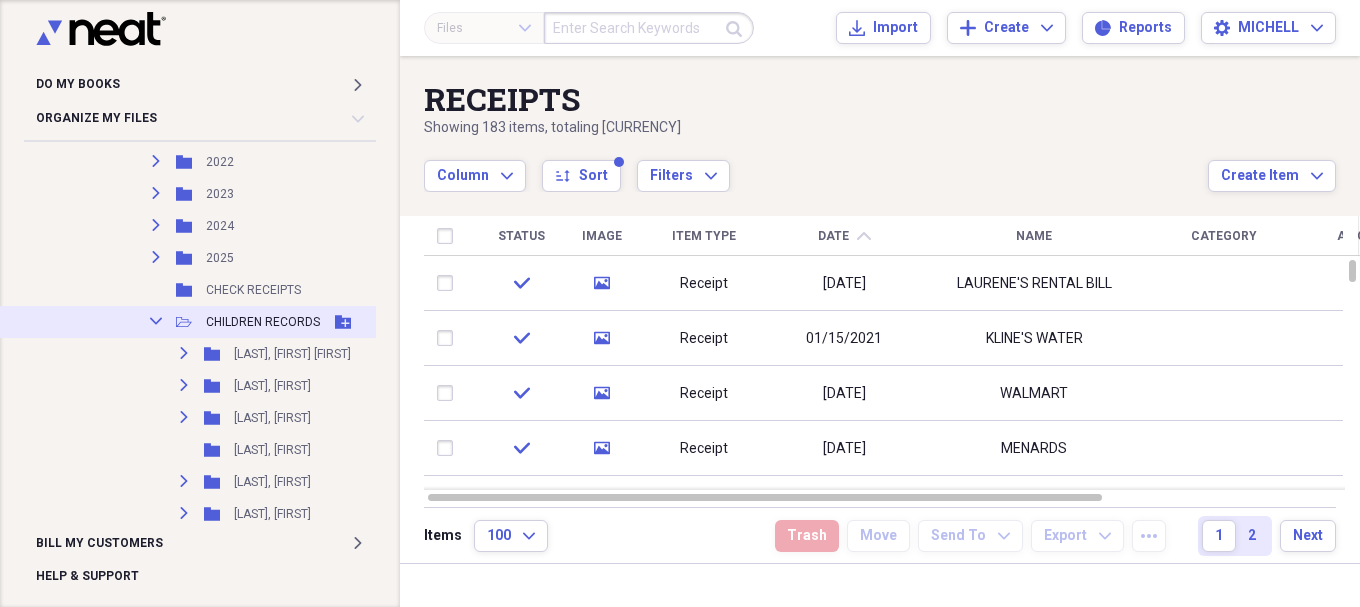 click on "Collapse" 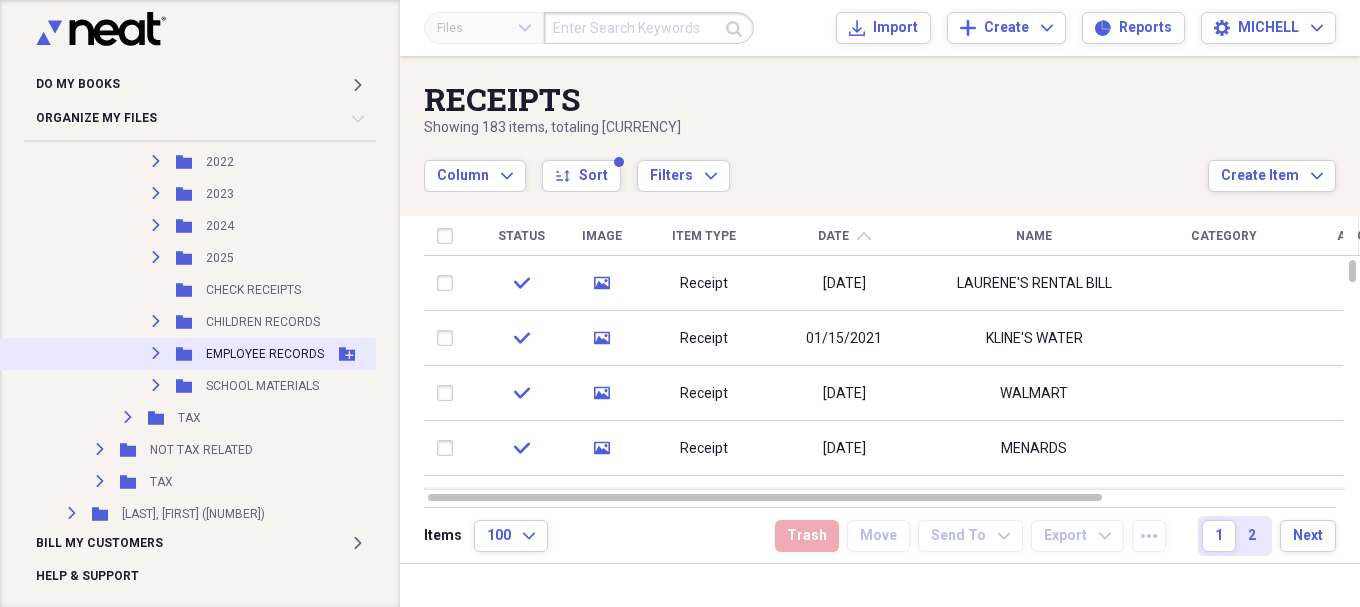 click on "Expand" 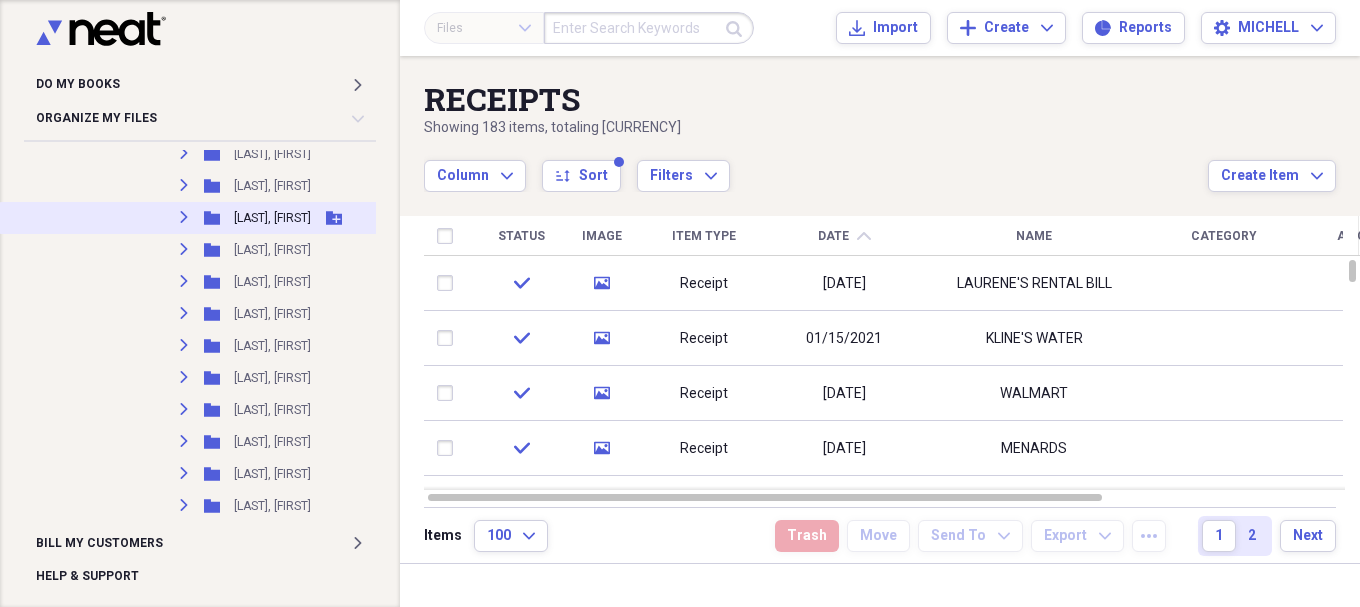 scroll, scrollTop: 3460, scrollLeft: 0, axis: vertical 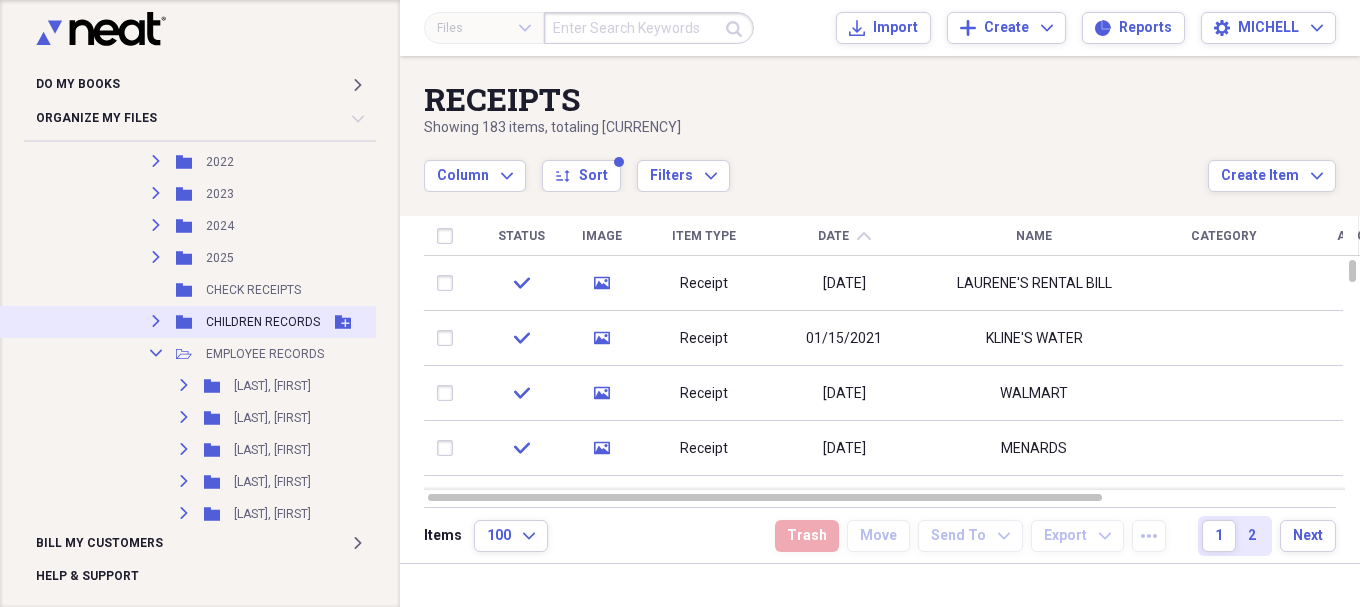 click 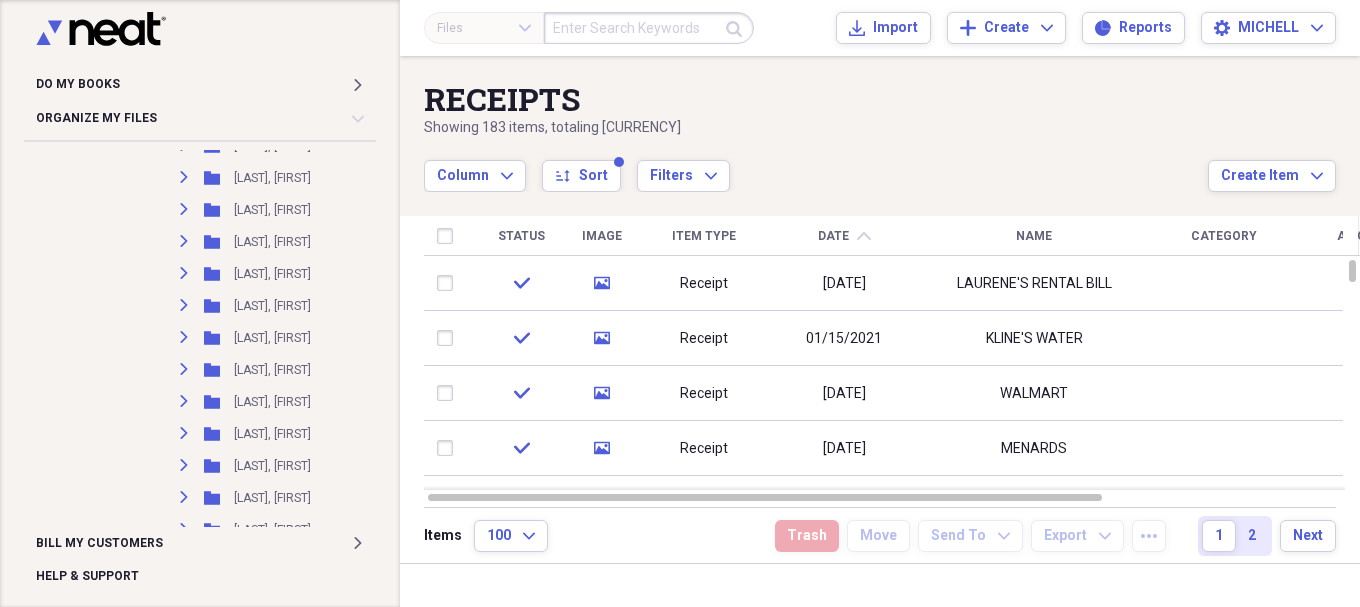 scroll, scrollTop: 12460, scrollLeft: 0, axis: vertical 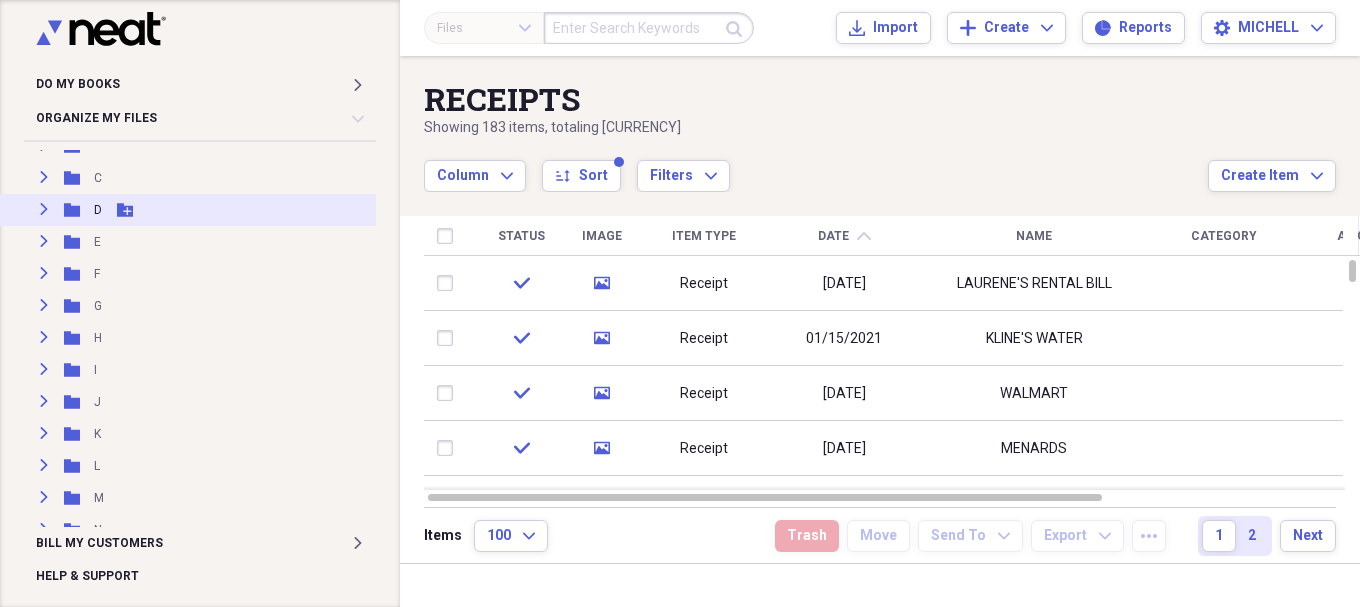 click 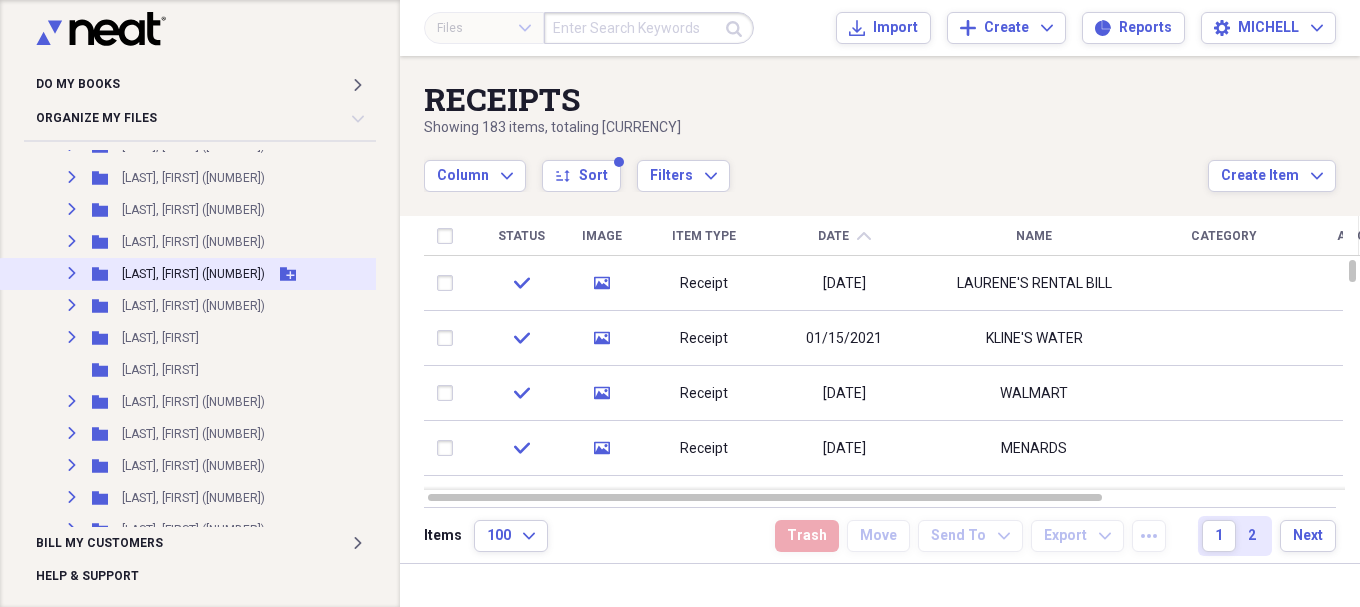 scroll, scrollTop: 1167, scrollLeft: 0, axis: vertical 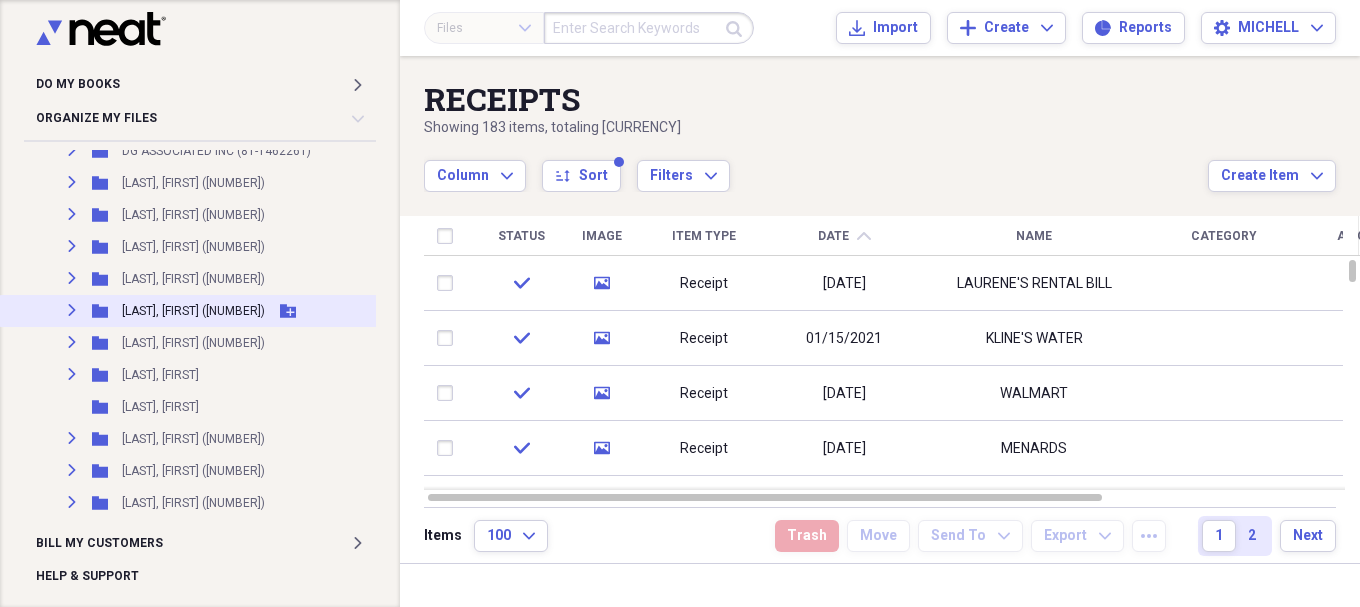 click on "Expand" 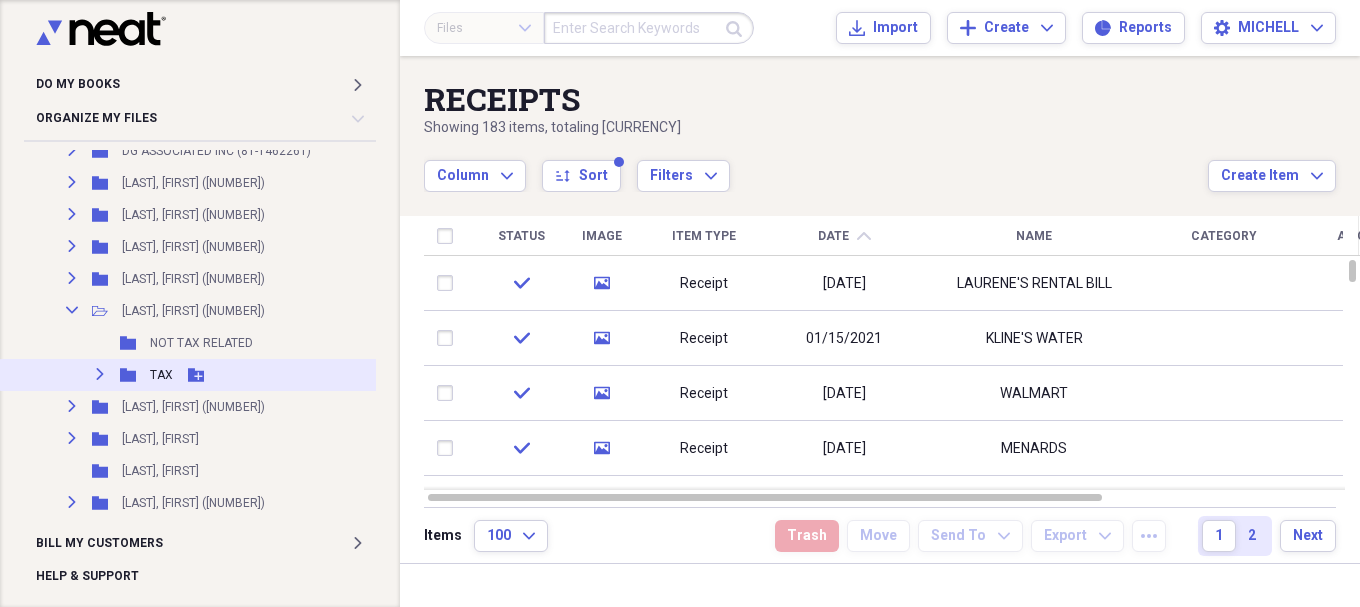 click on "Expand" 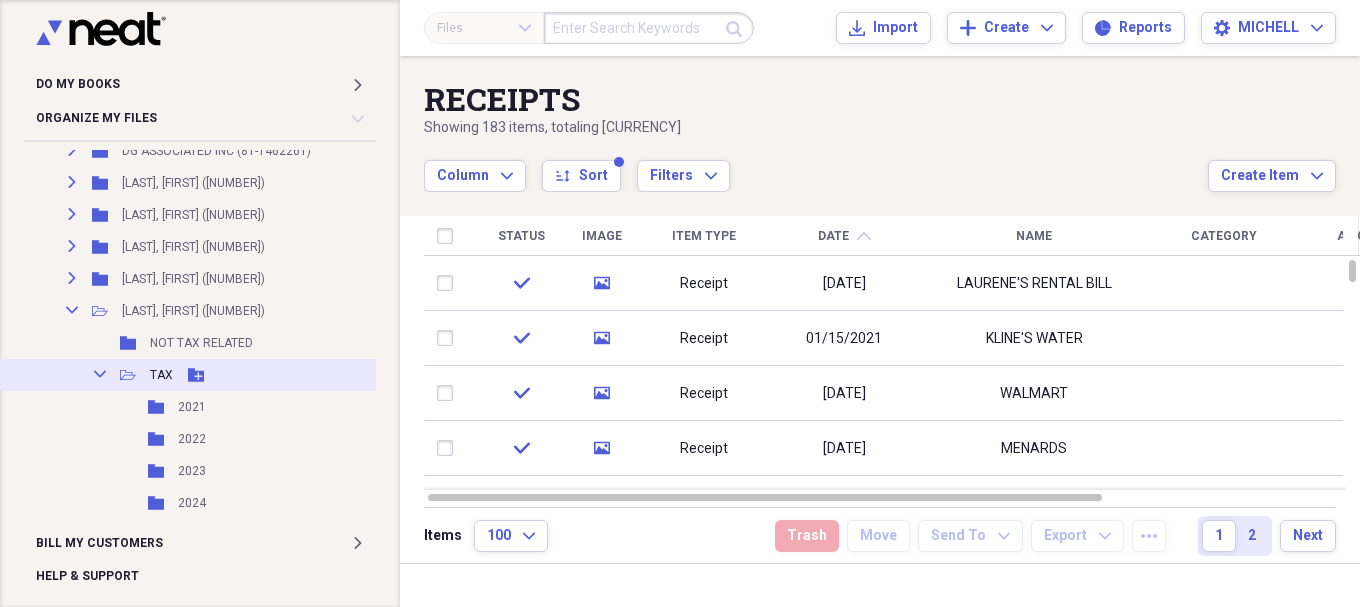 scroll, scrollTop: 1333, scrollLeft: 0, axis: vertical 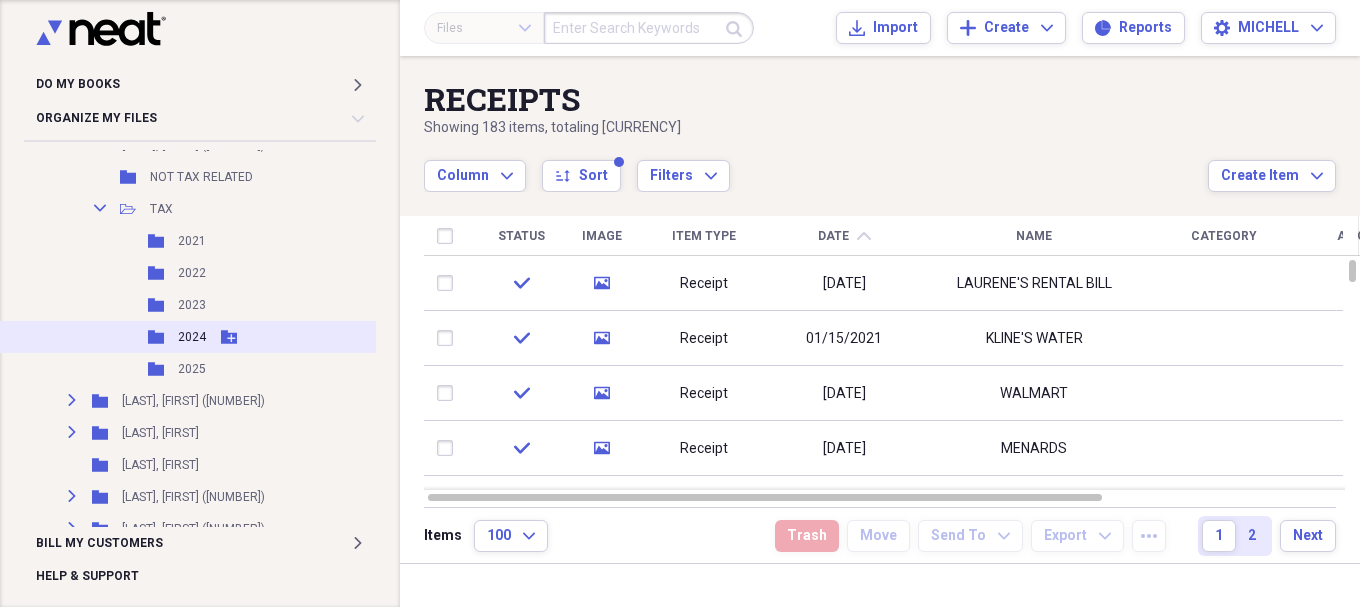 click on "2024" at bounding box center (192, 337) 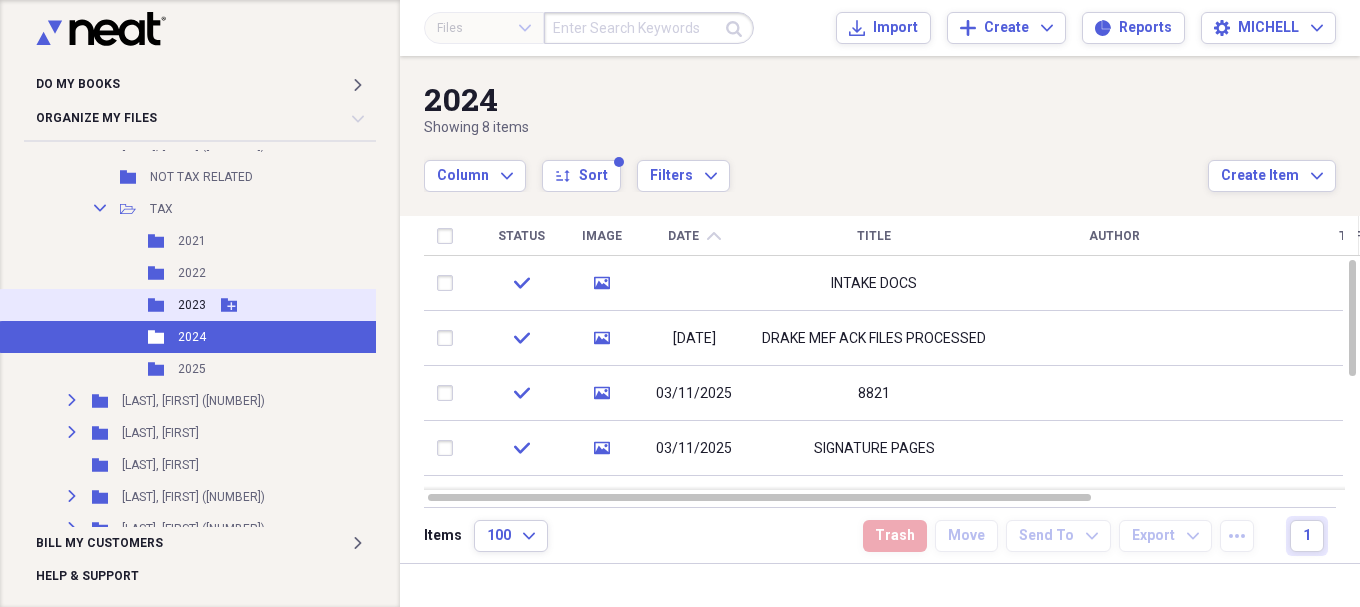 click on "2023" at bounding box center (192, 305) 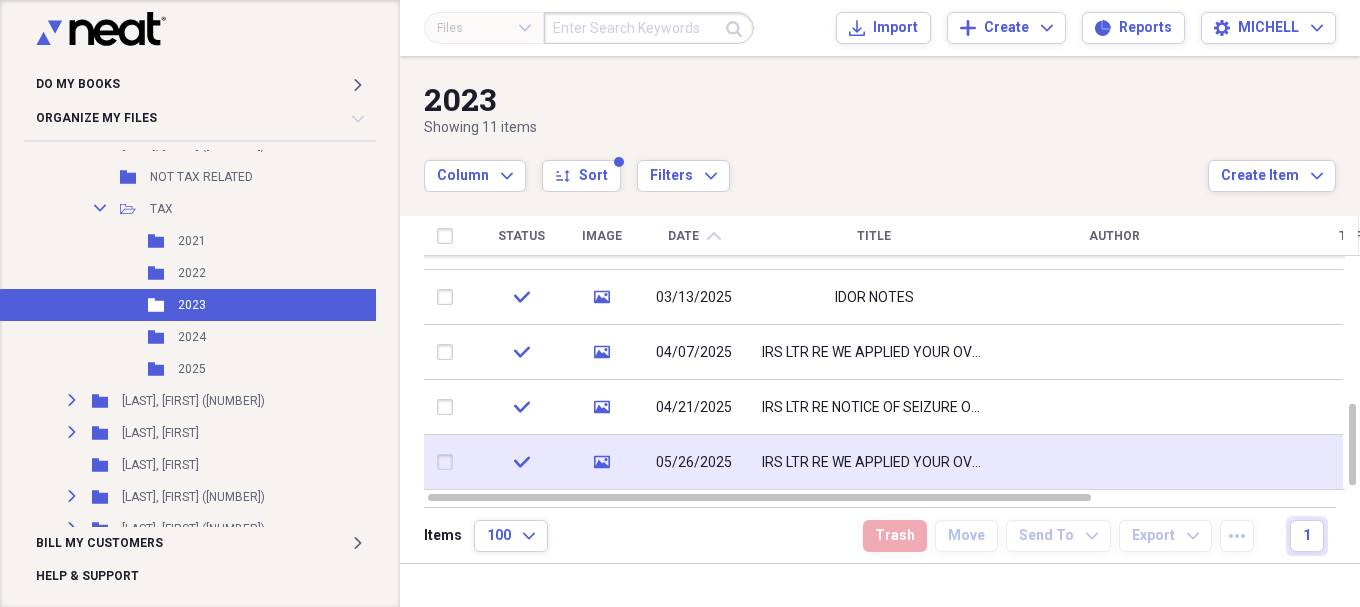click on "05/26/2025" at bounding box center [694, 463] 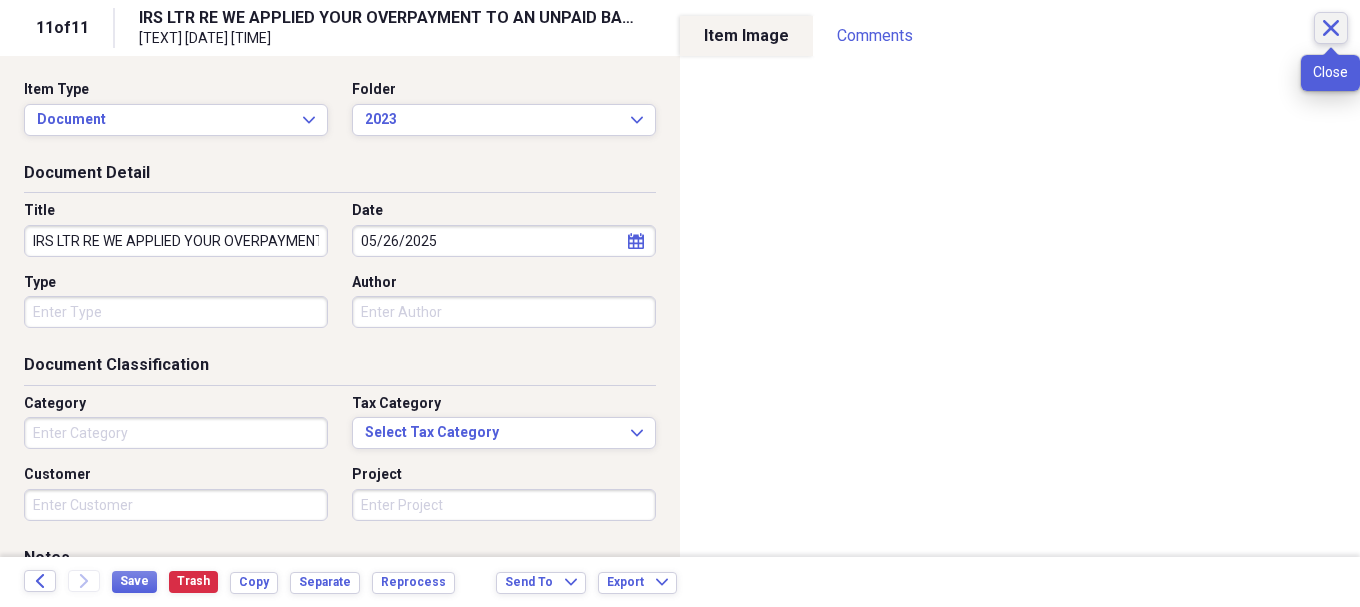 click on "Close" 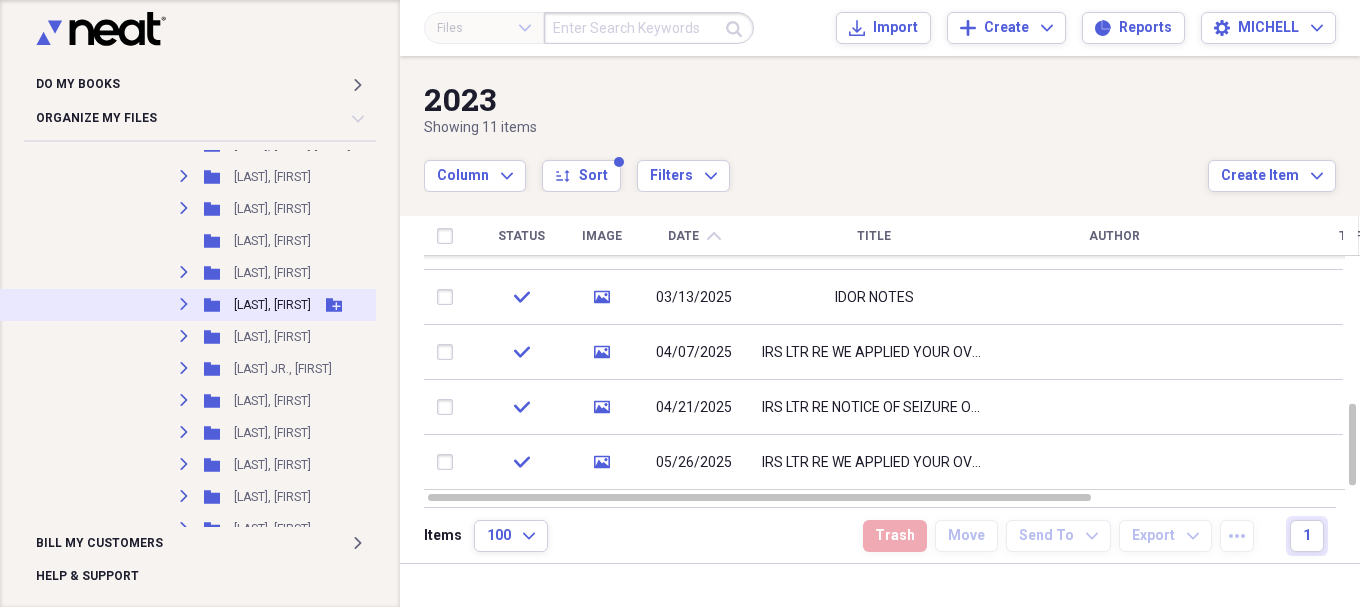 scroll, scrollTop: 5167, scrollLeft: 0, axis: vertical 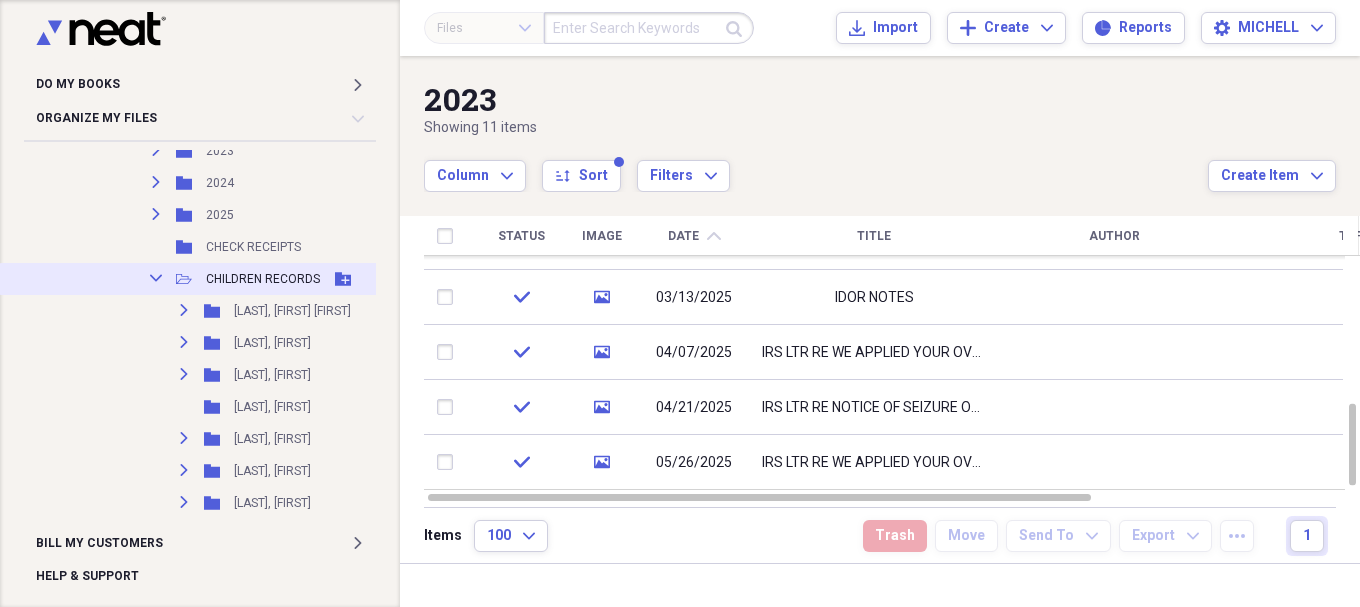 click on "Collapse" 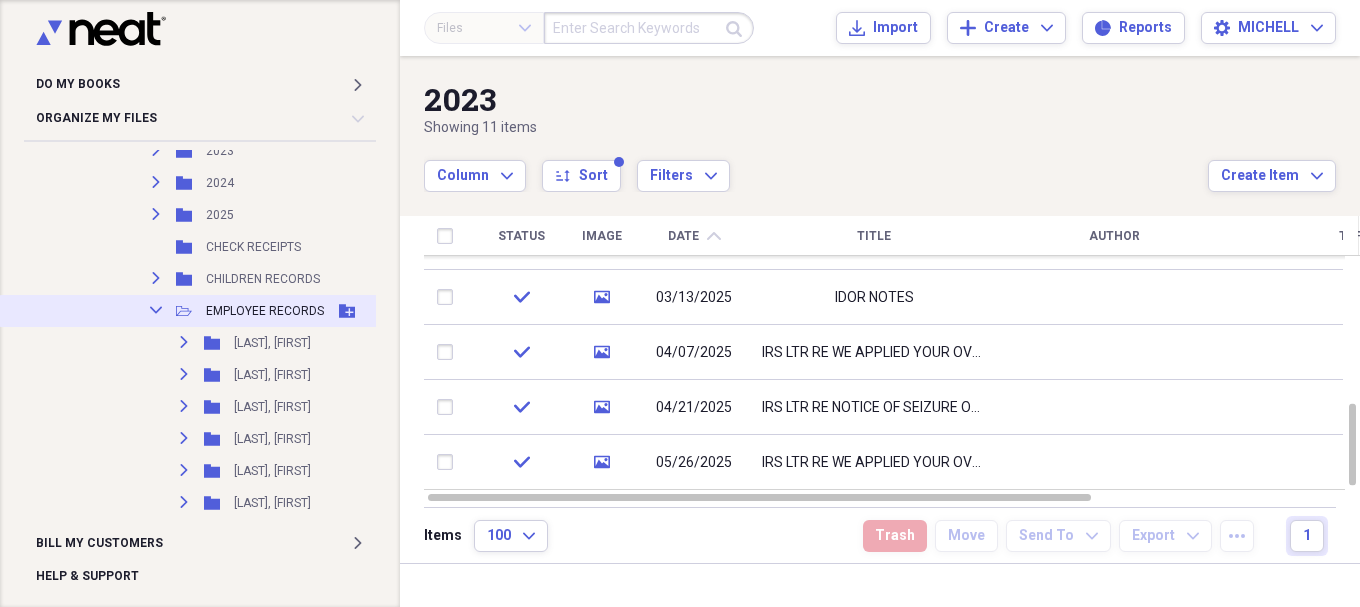 click on "Collapse" 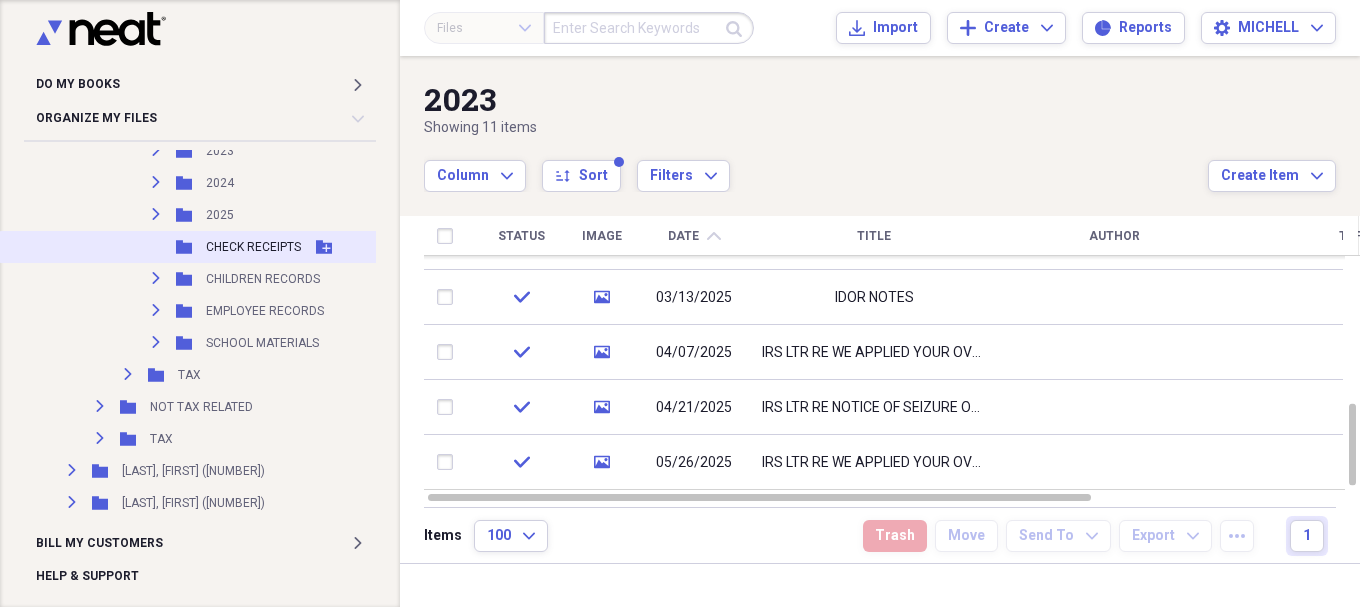 scroll, scrollTop: 5000, scrollLeft: 0, axis: vertical 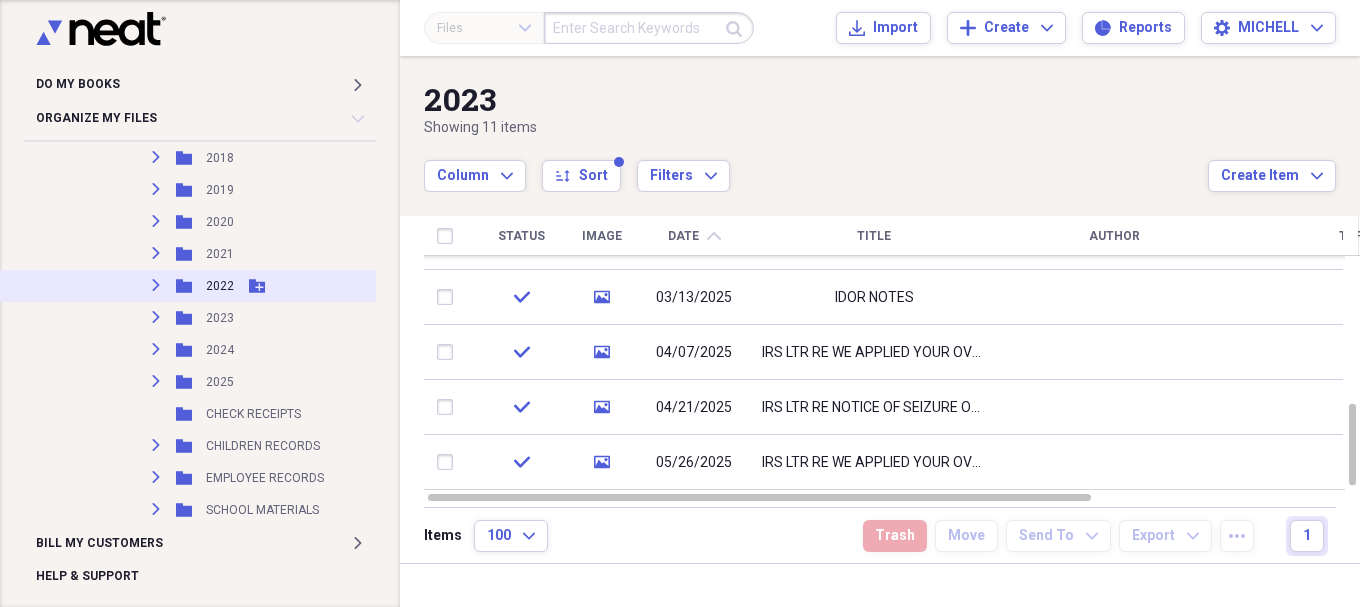 click 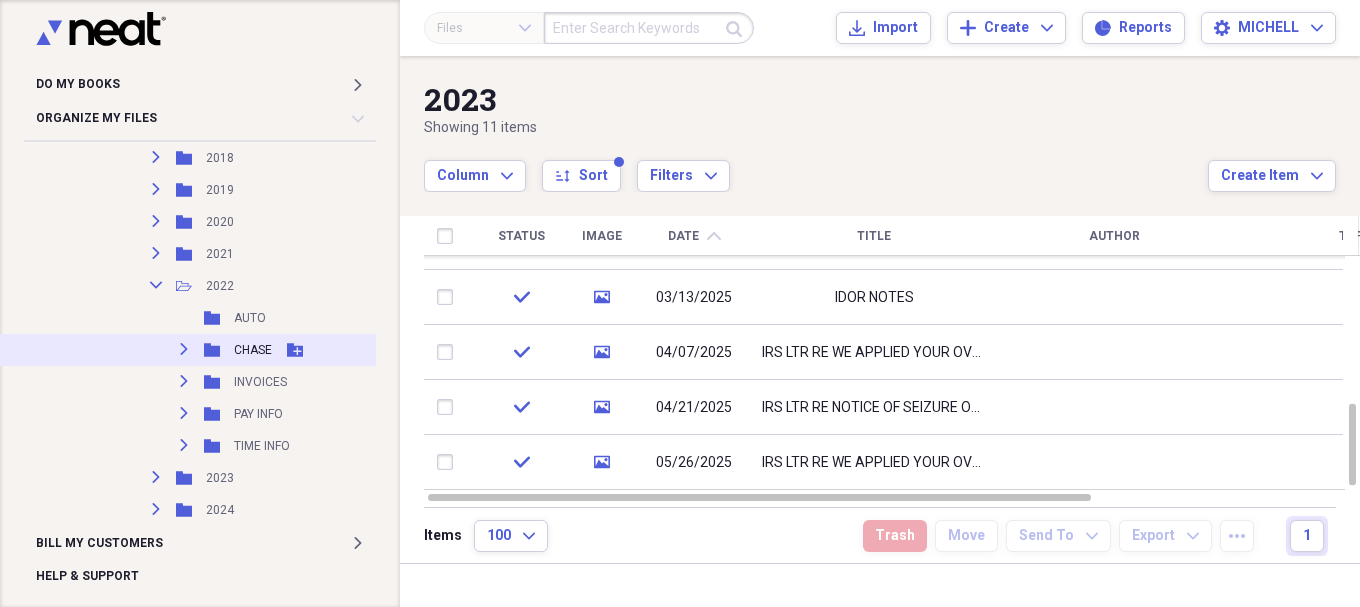 click on "Expand" 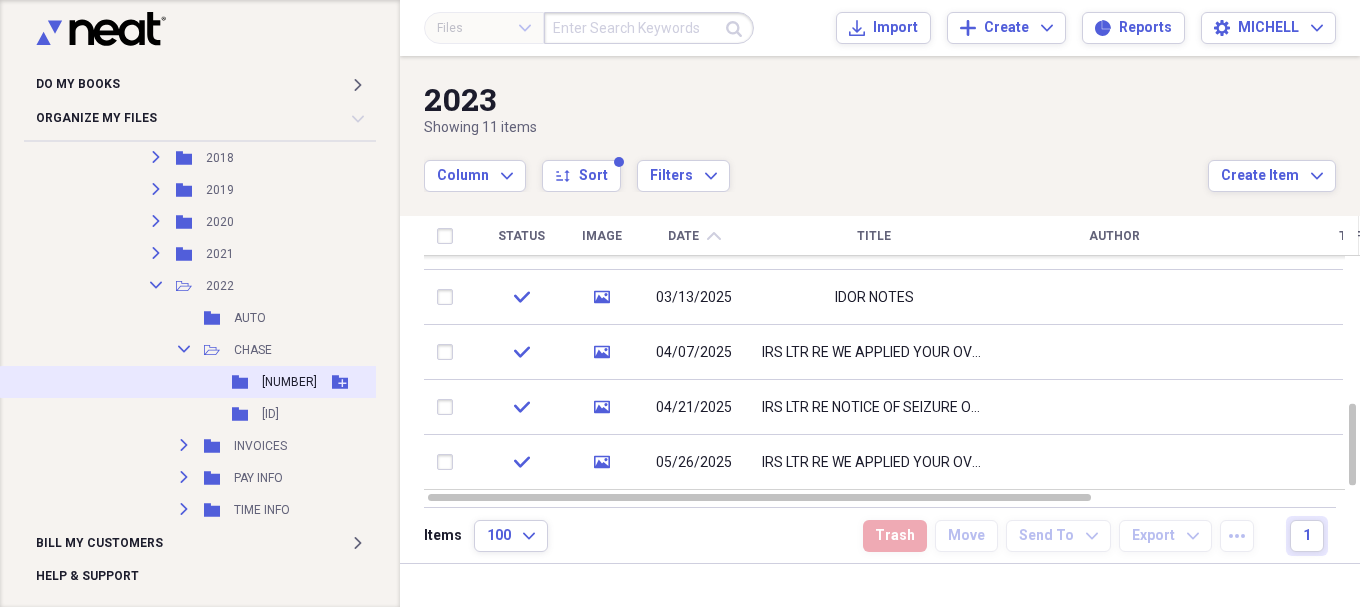 click on "[NUMBER]" at bounding box center [289, 382] 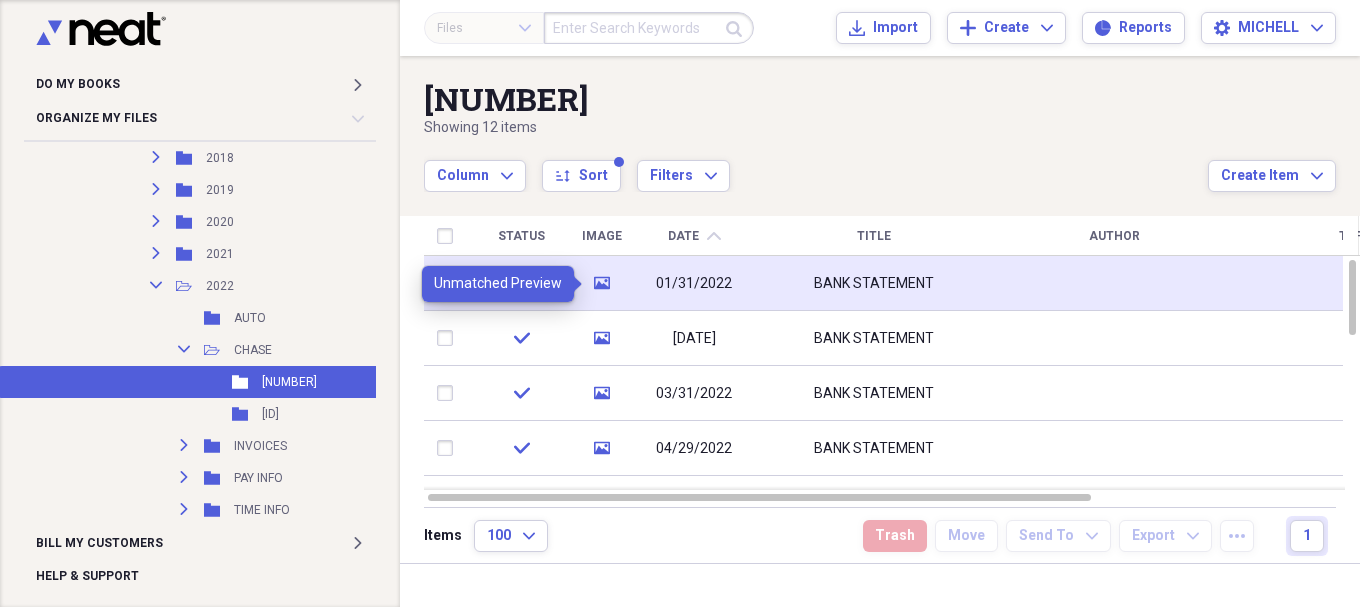 click 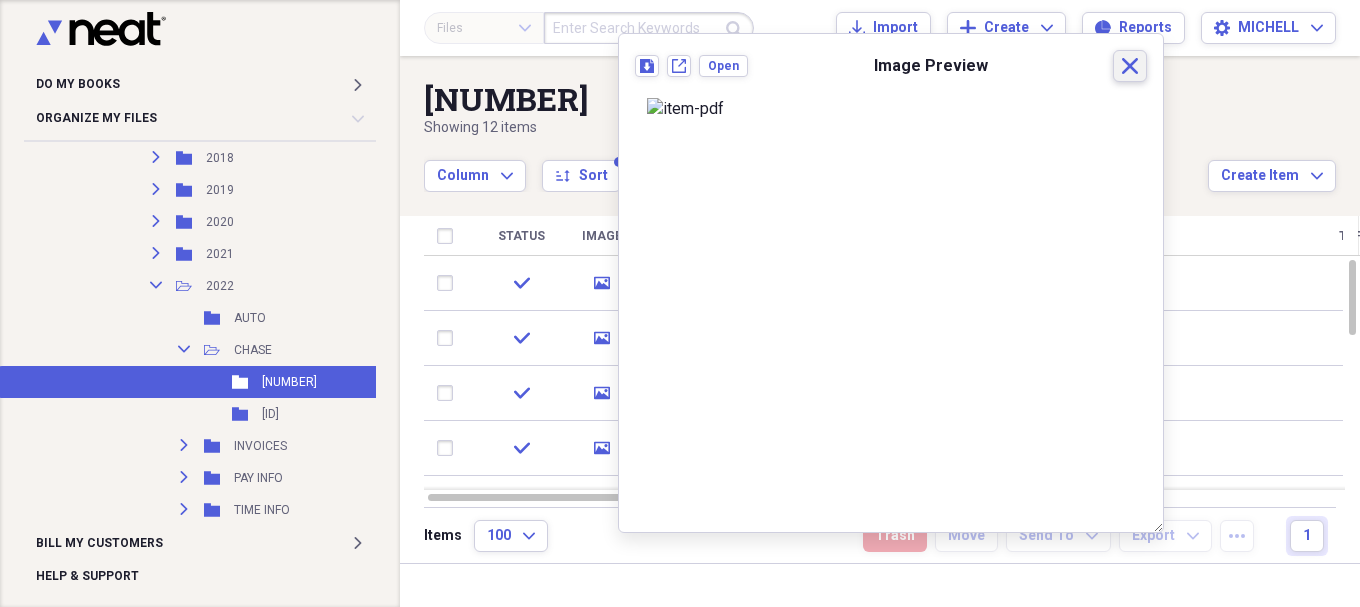 click 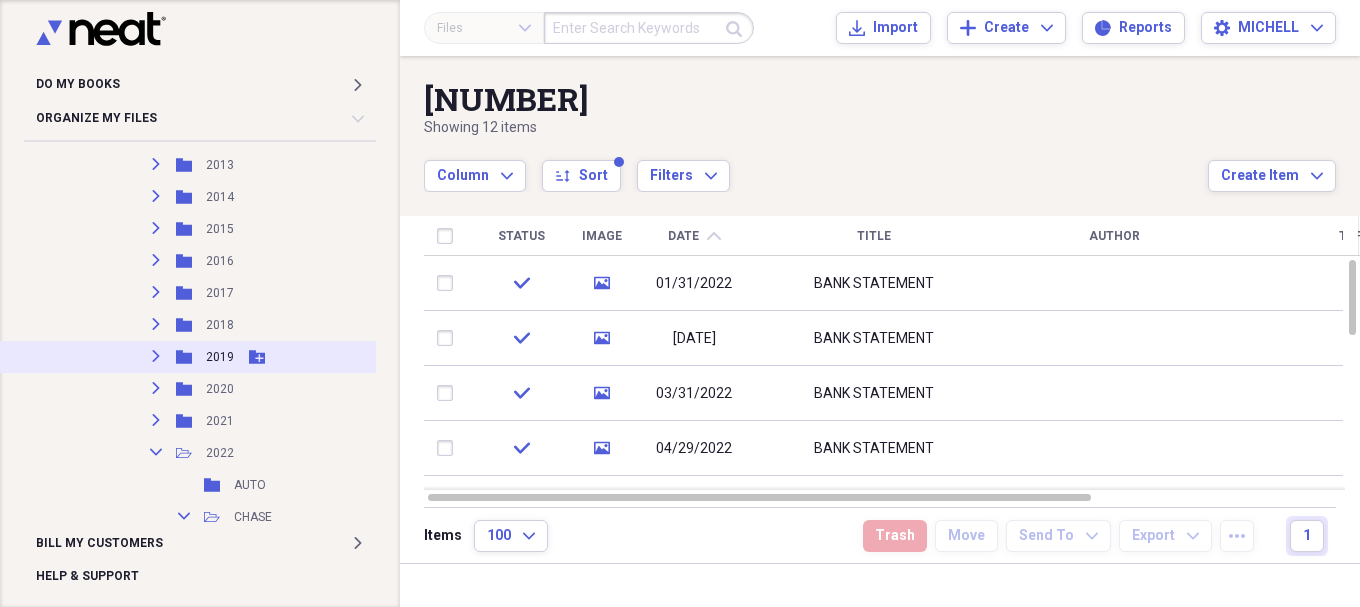 scroll, scrollTop: 5000, scrollLeft: 0, axis: vertical 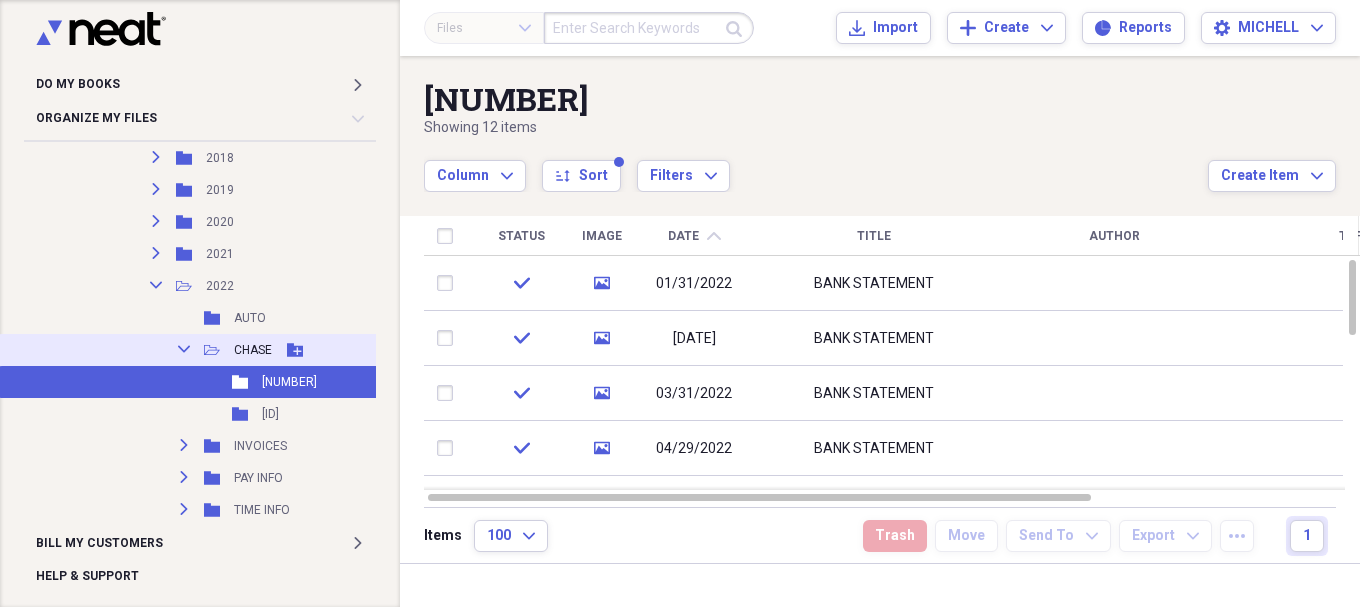 click 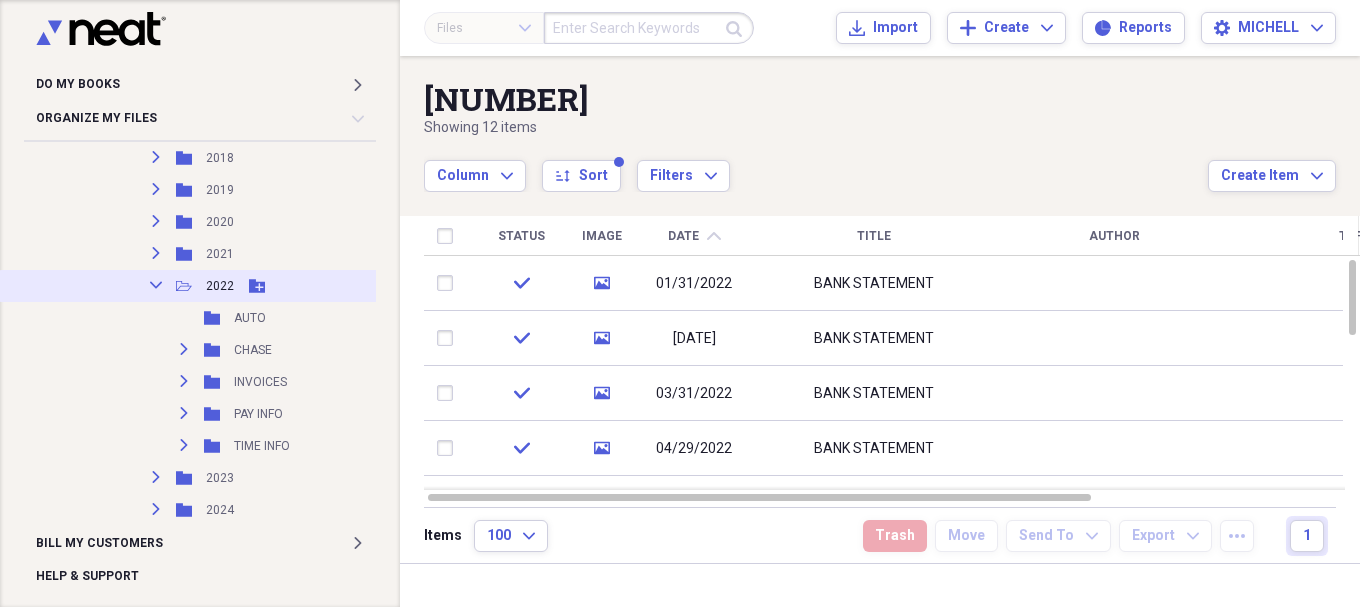 click on "Collapse" 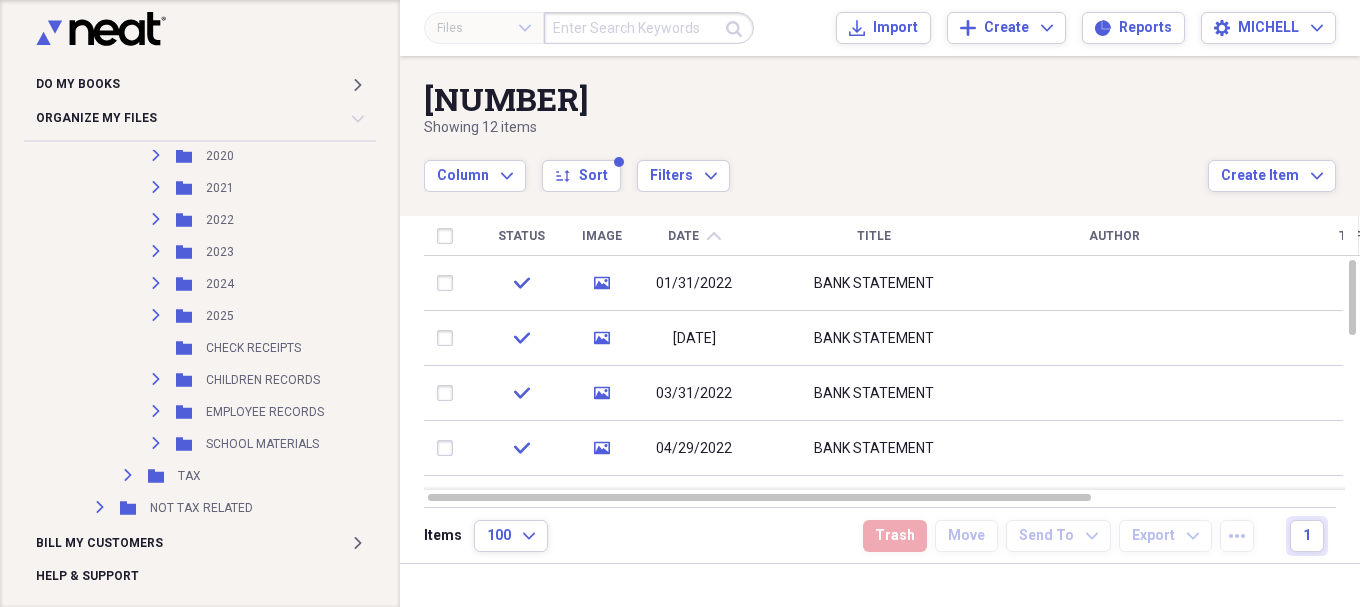 scroll, scrollTop: 5167, scrollLeft: 0, axis: vertical 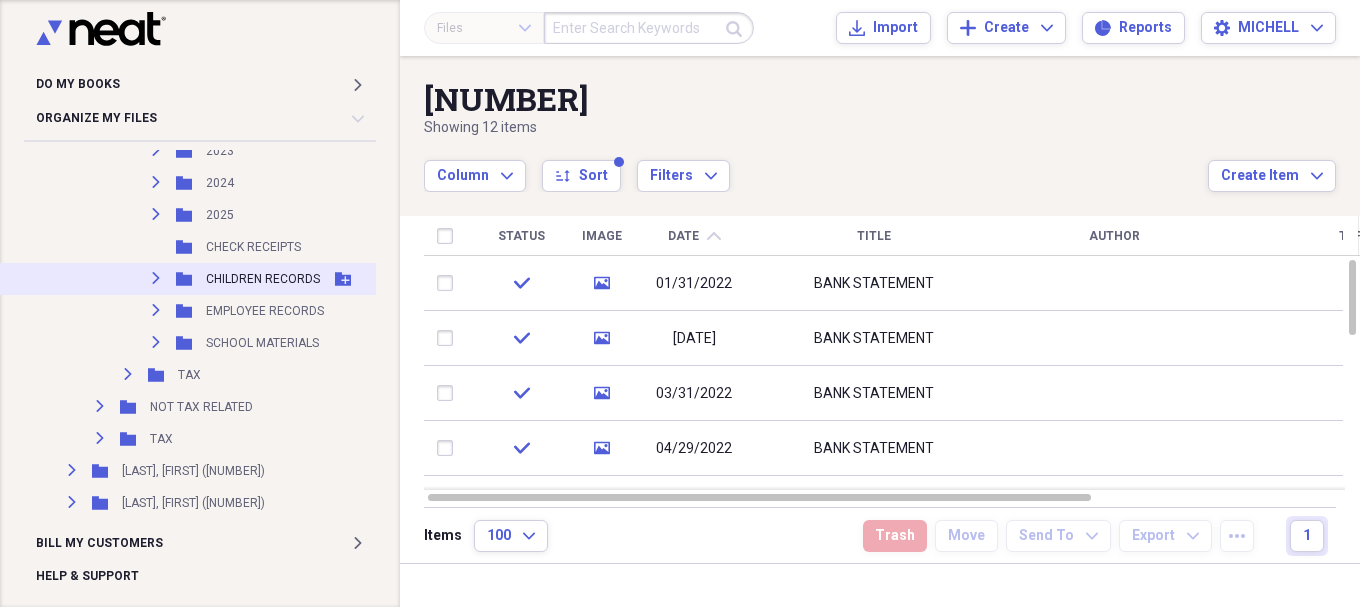 click 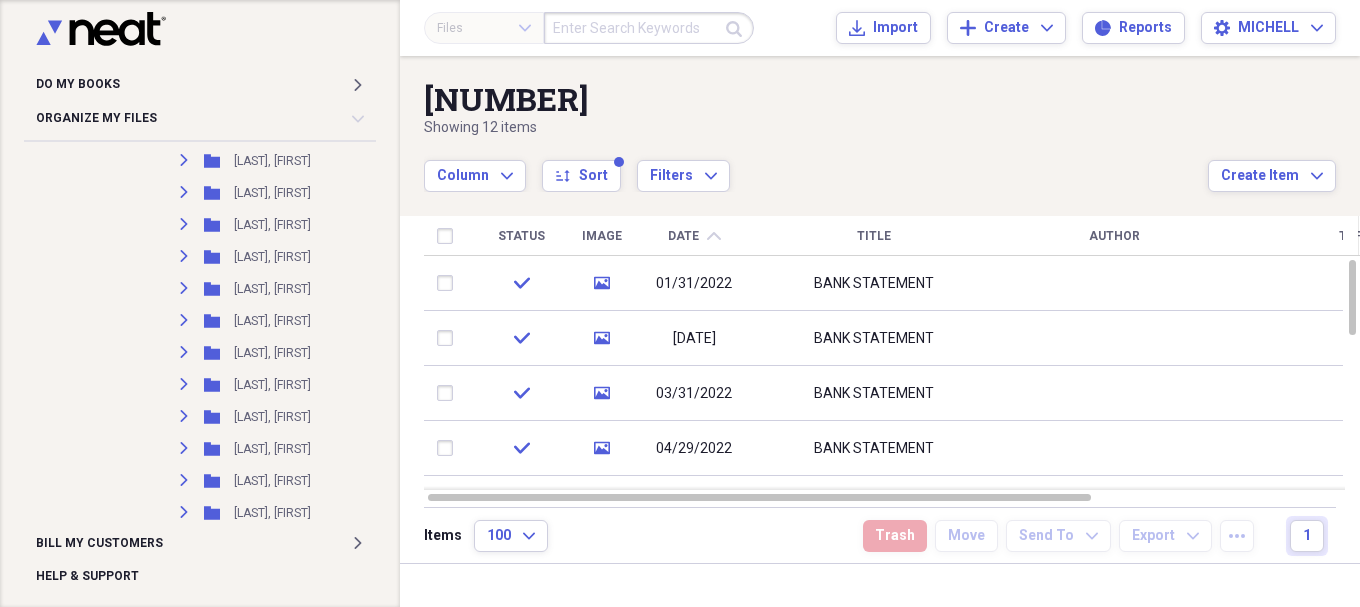 scroll, scrollTop: 12333, scrollLeft: 0, axis: vertical 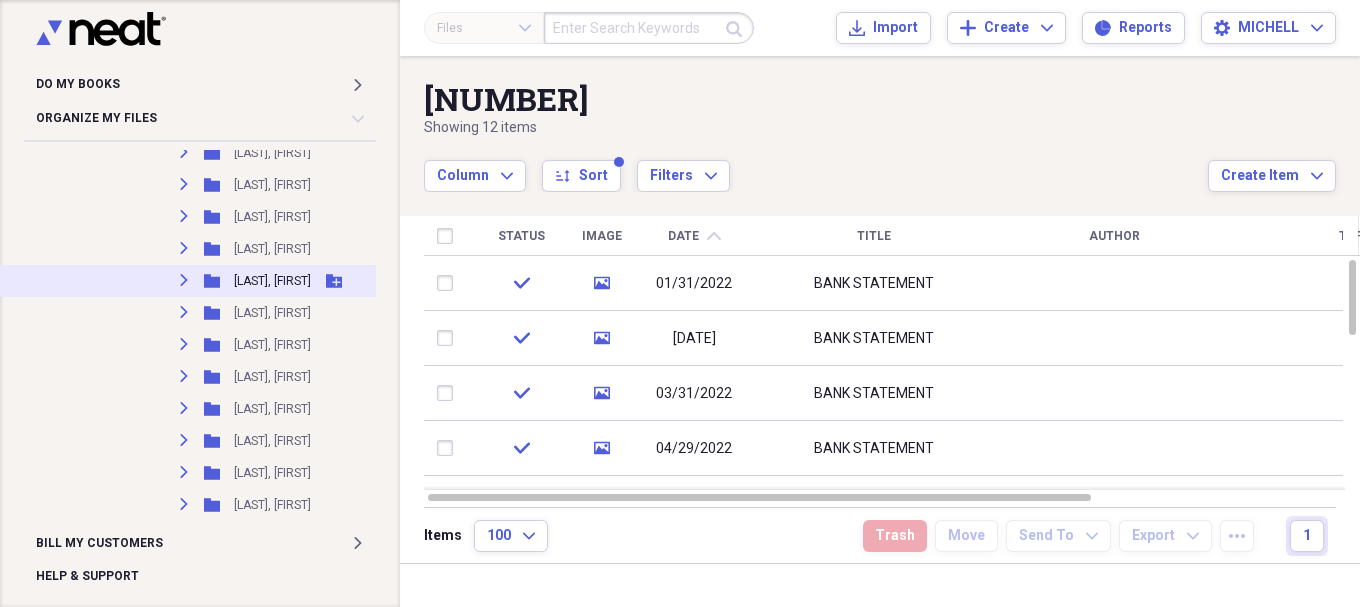 click on "Expand" 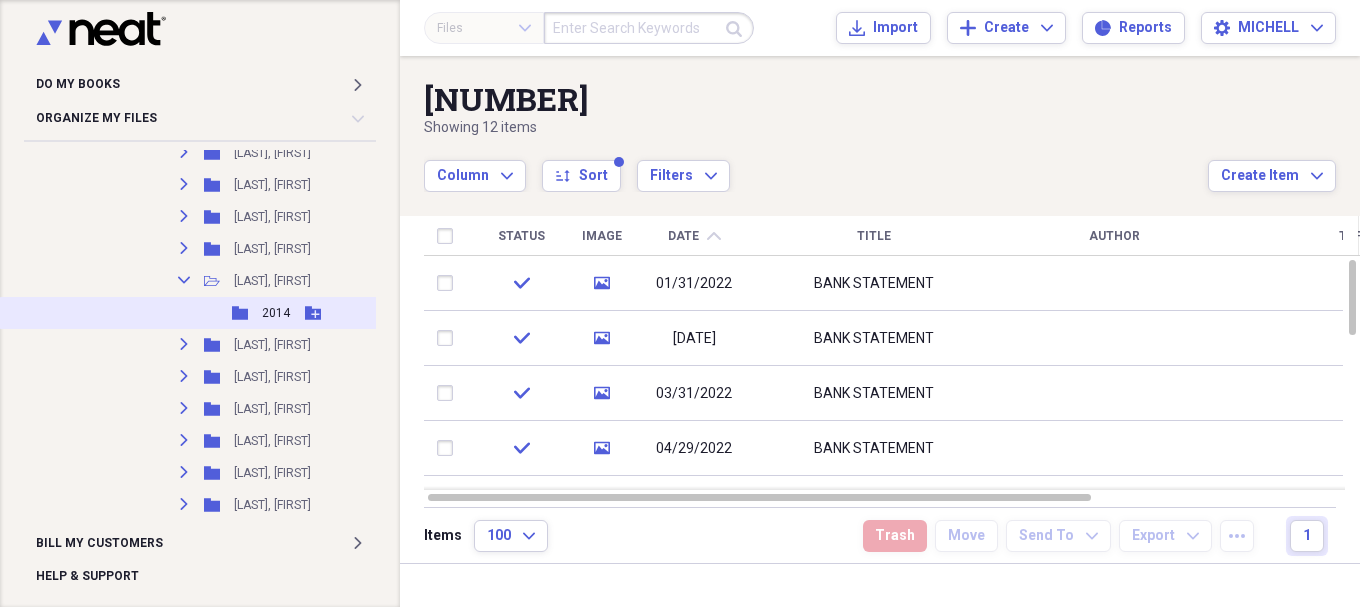 click on "2014" at bounding box center (276, 313) 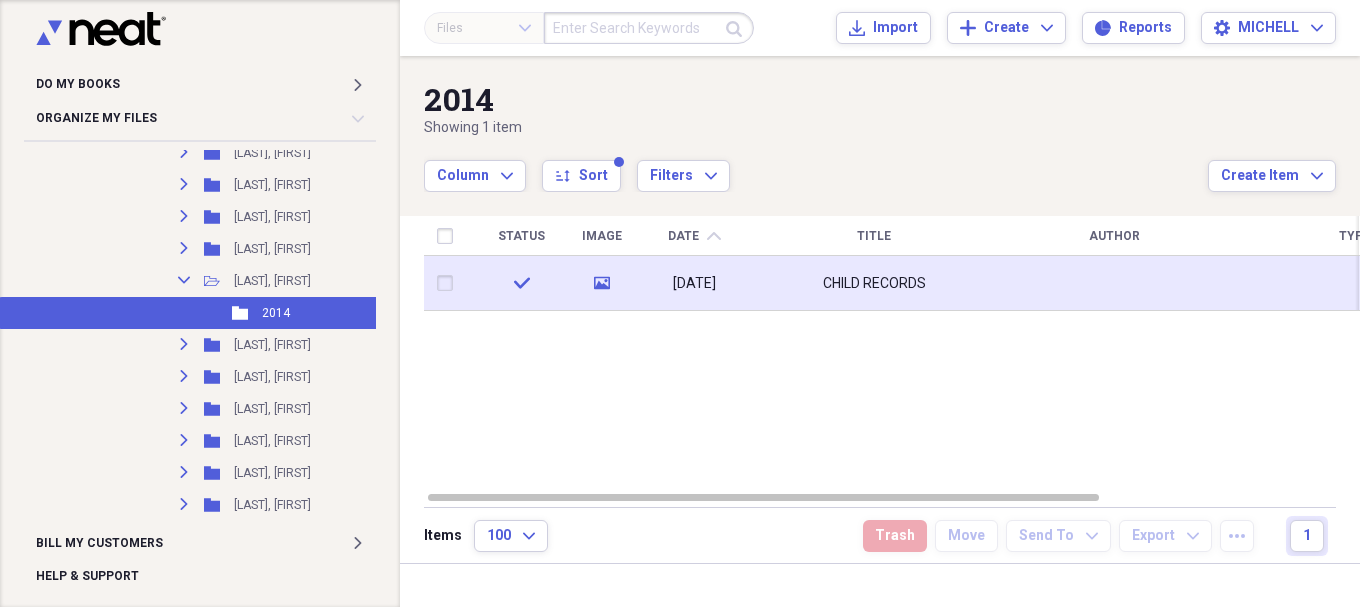 click on "[DATE]" at bounding box center [694, 283] 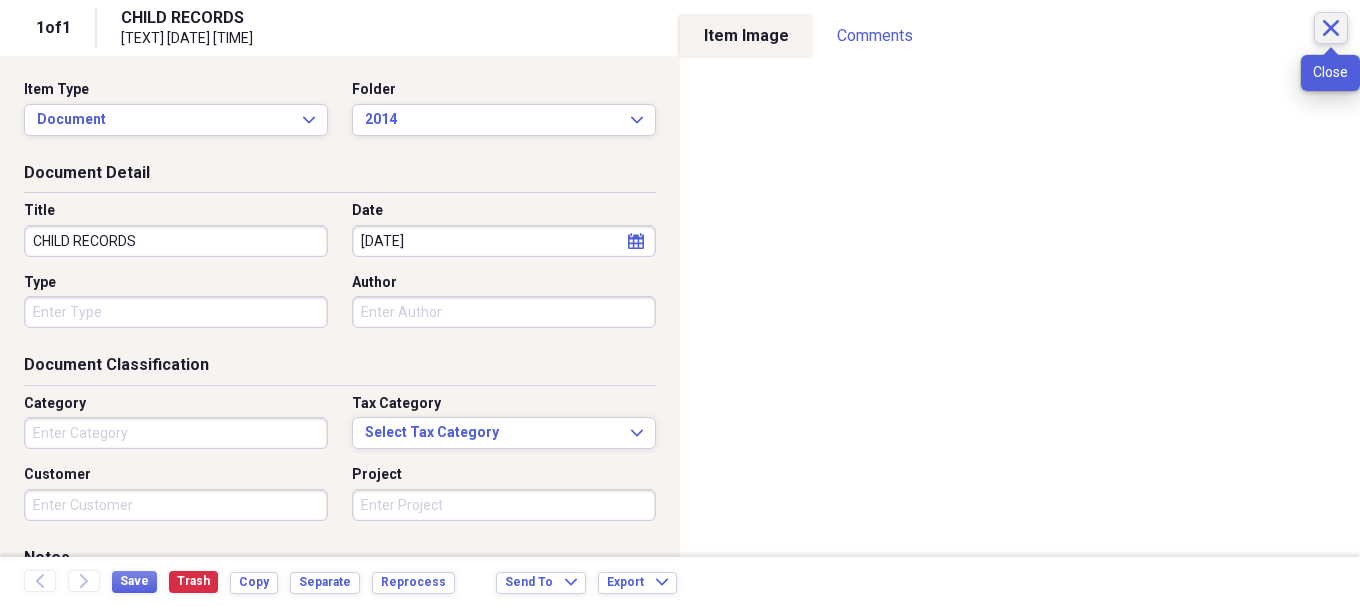 click on "Close" 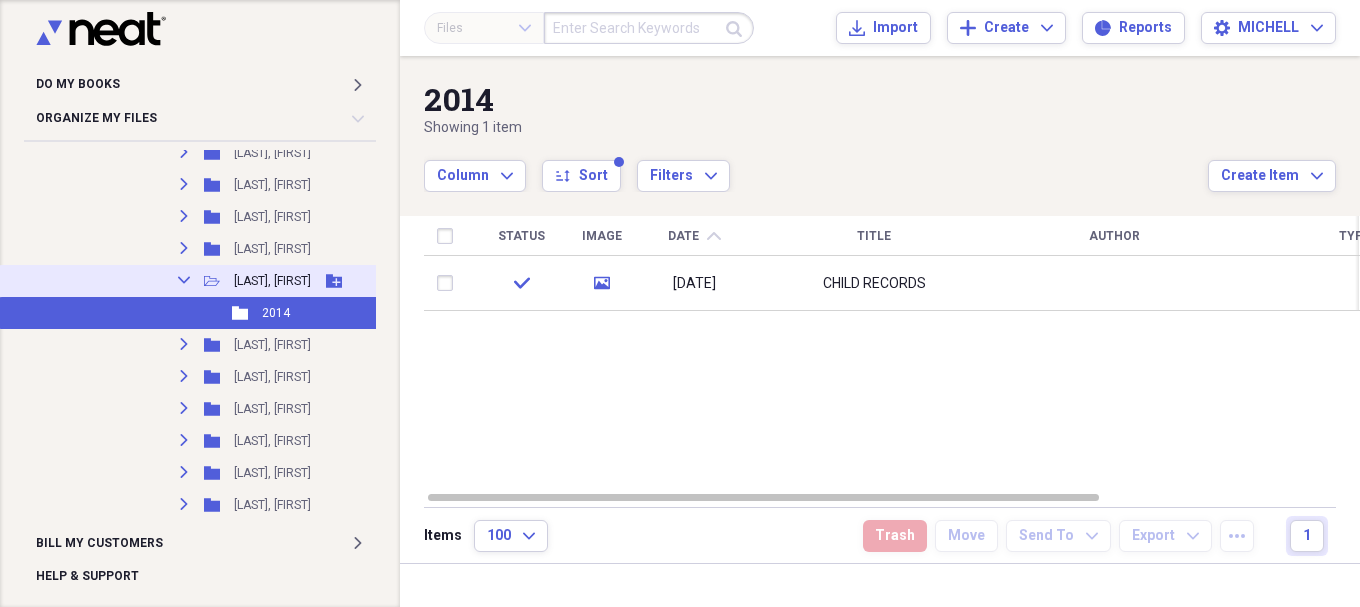 click on "Collapse" 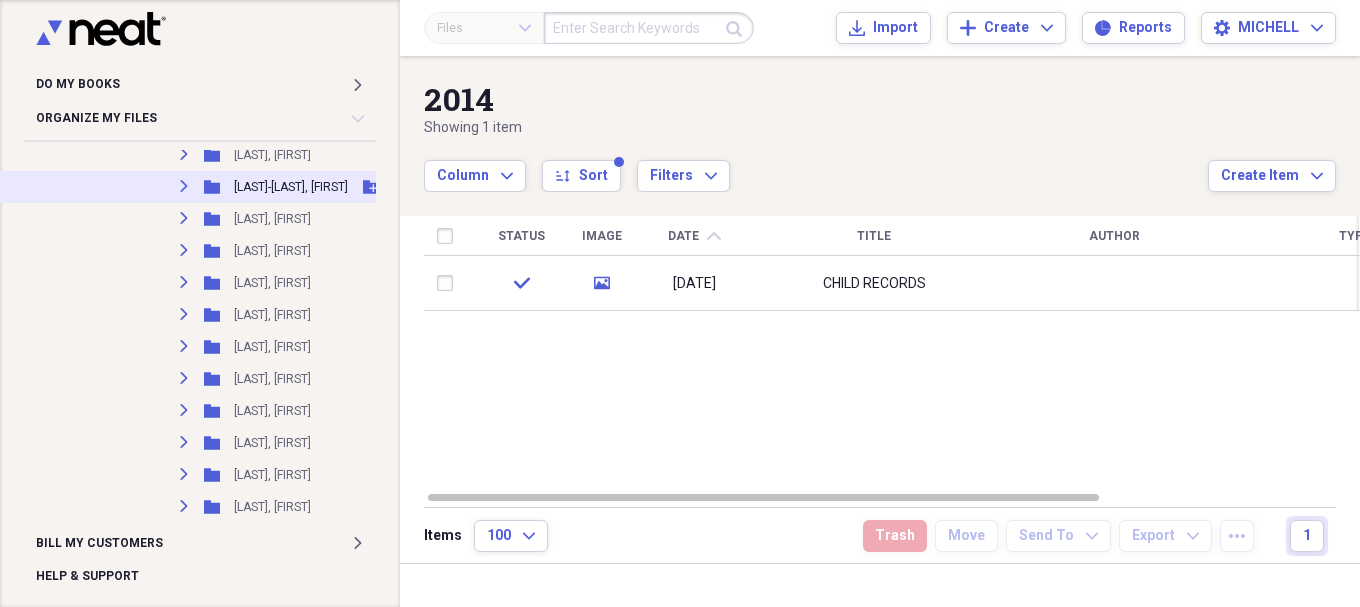scroll, scrollTop: 6000, scrollLeft: 0, axis: vertical 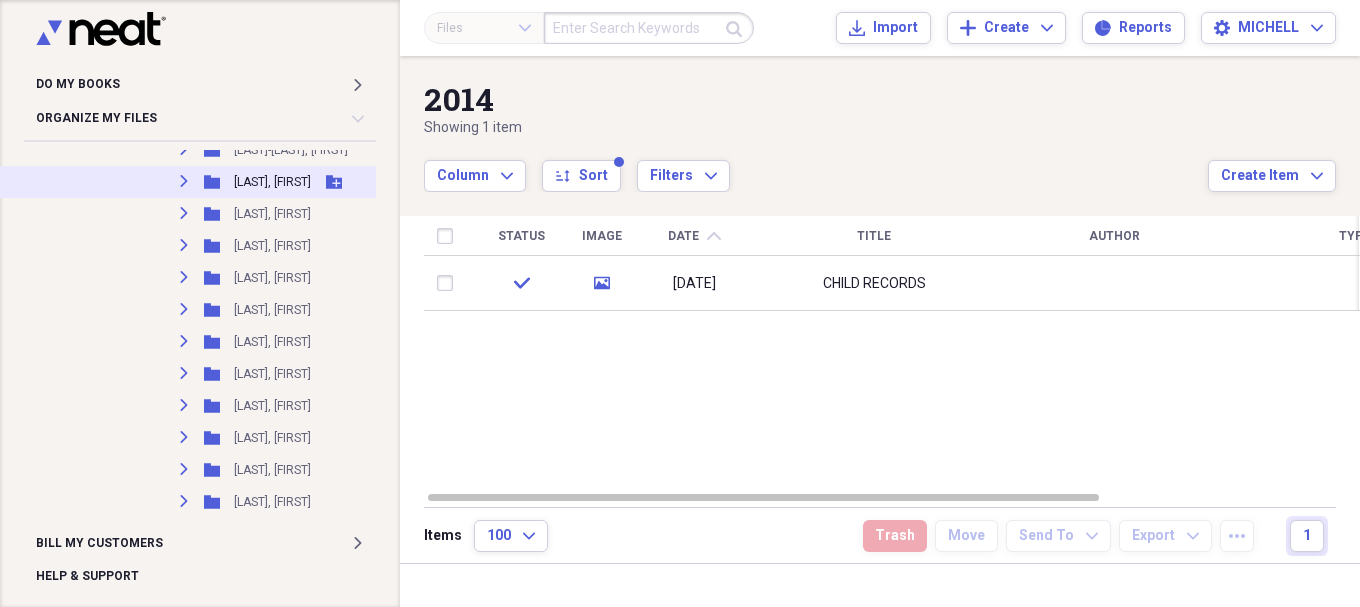 click 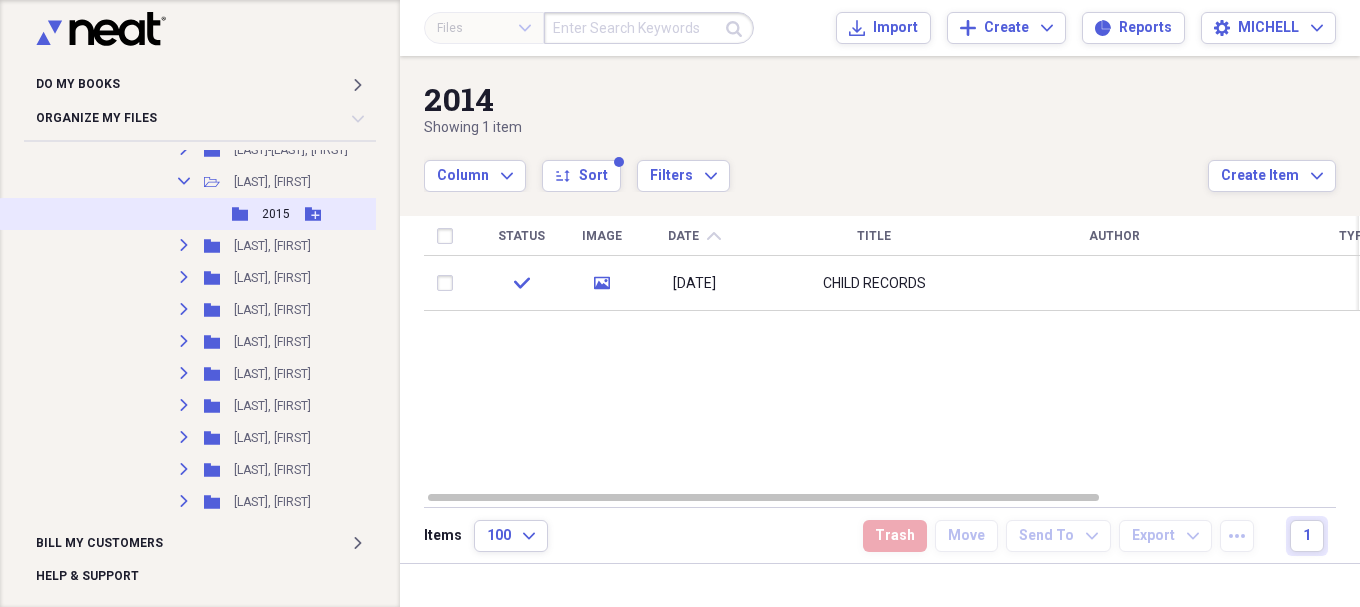 click on "2015" at bounding box center [276, 214] 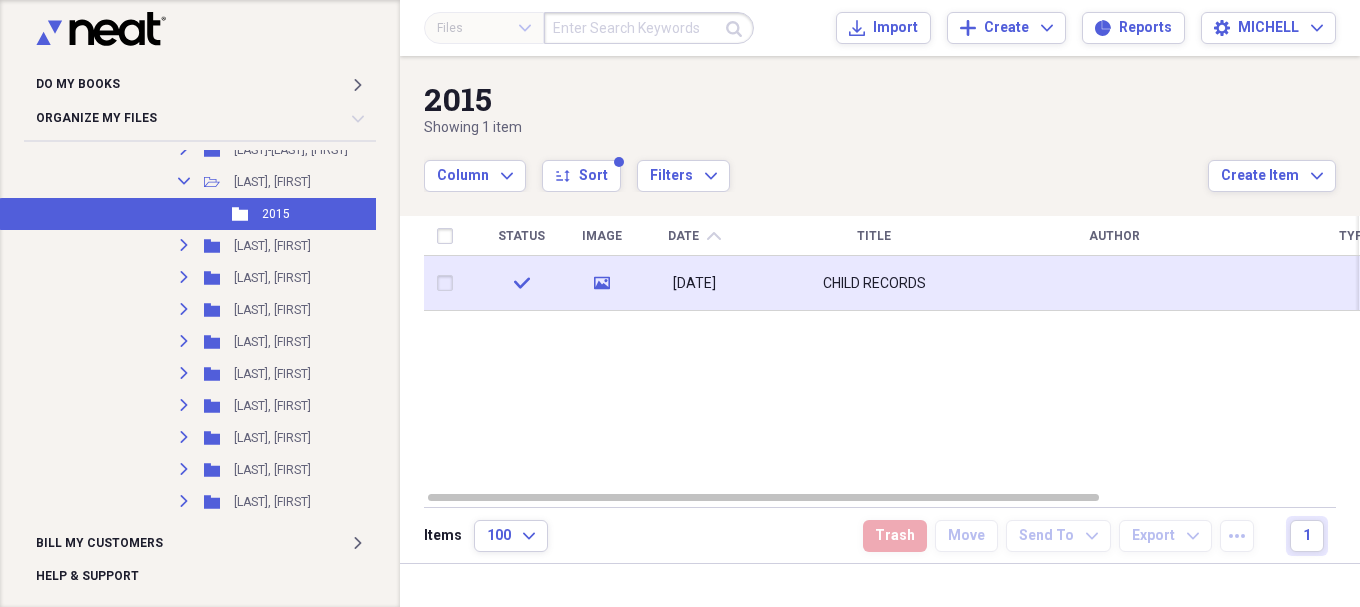 drag, startPoint x: 885, startPoint y: 274, endPoint x: 868, endPoint y: 288, distance: 22.022715 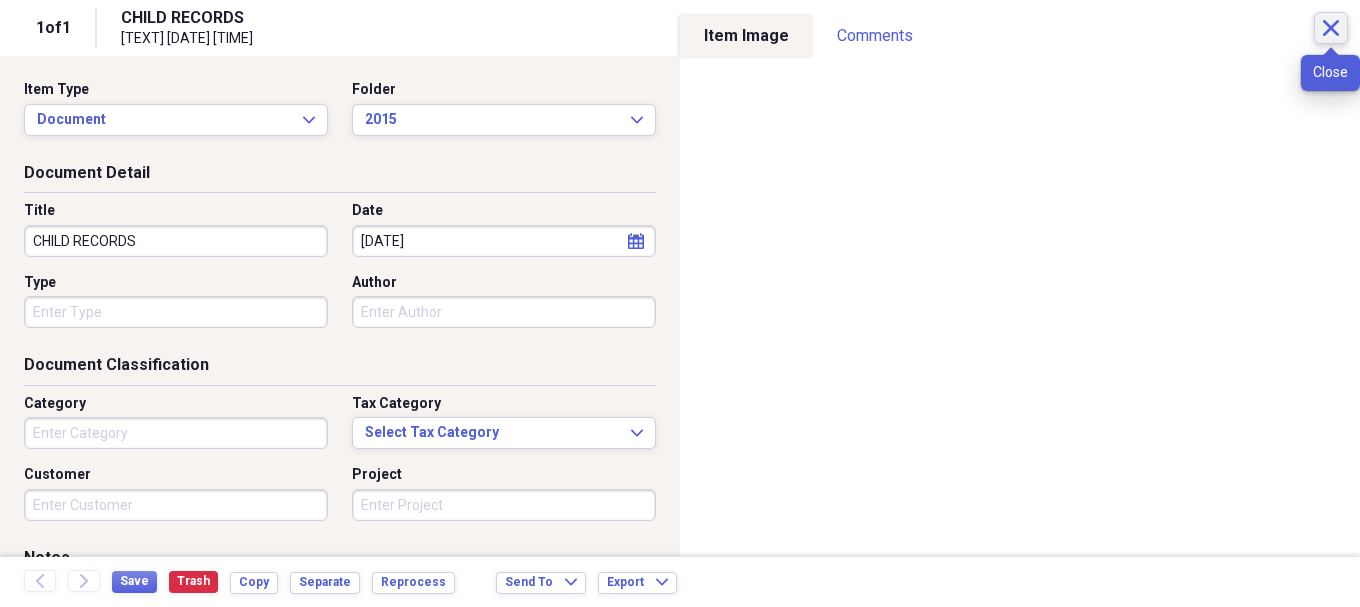 click on "Close" 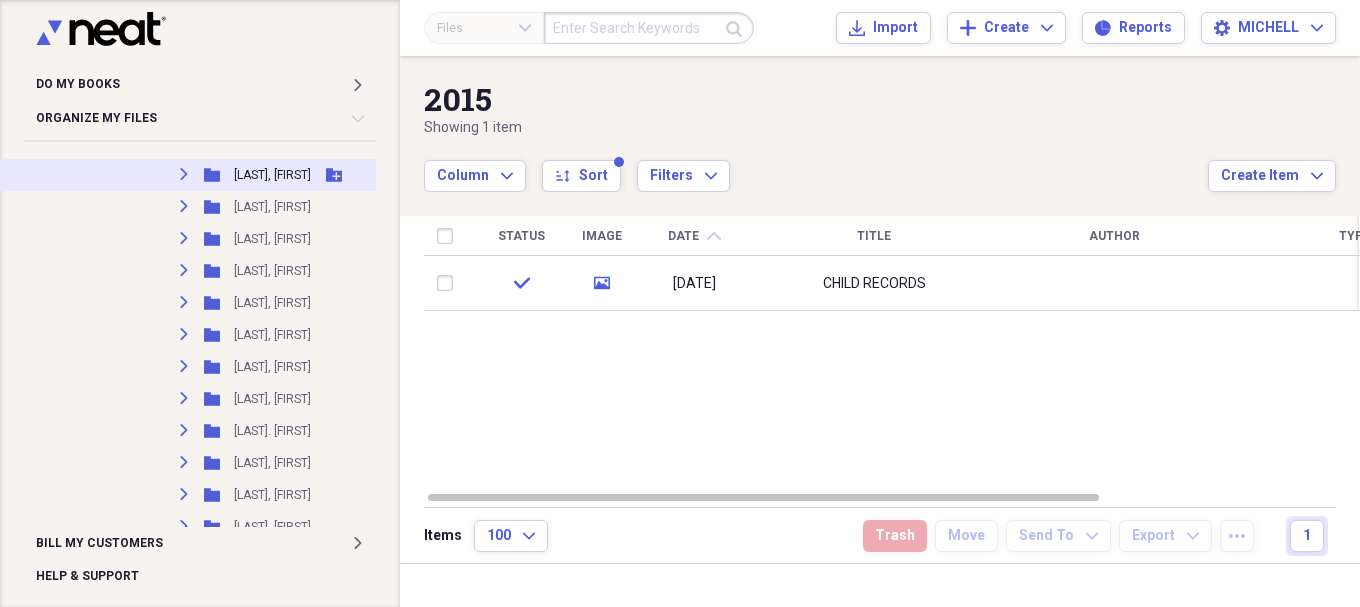 scroll, scrollTop: 7667, scrollLeft: 0, axis: vertical 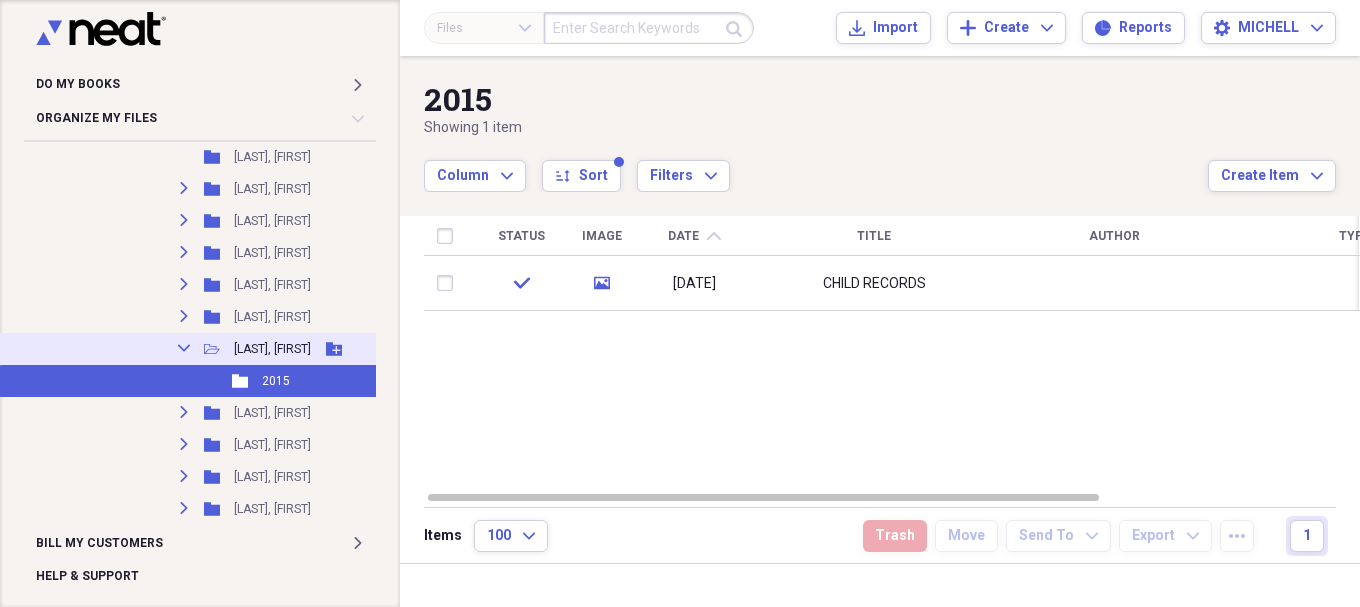 click on "Collapse" 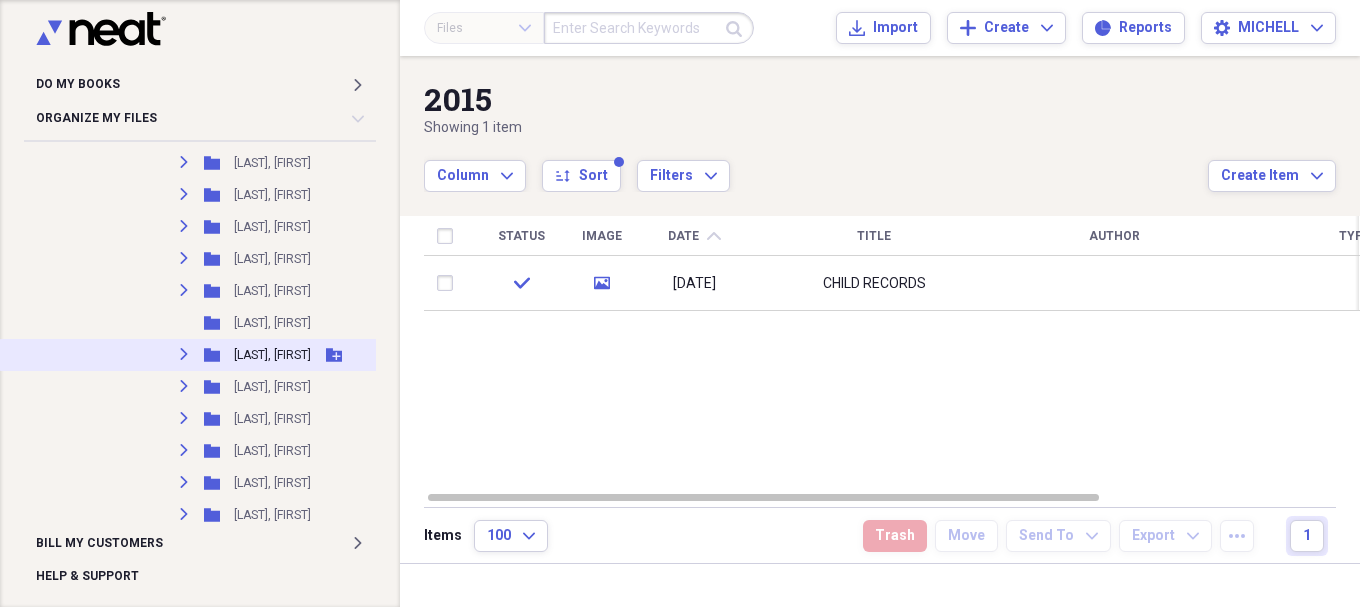 scroll, scrollTop: 5833, scrollLeft: 0, axis: vertical 